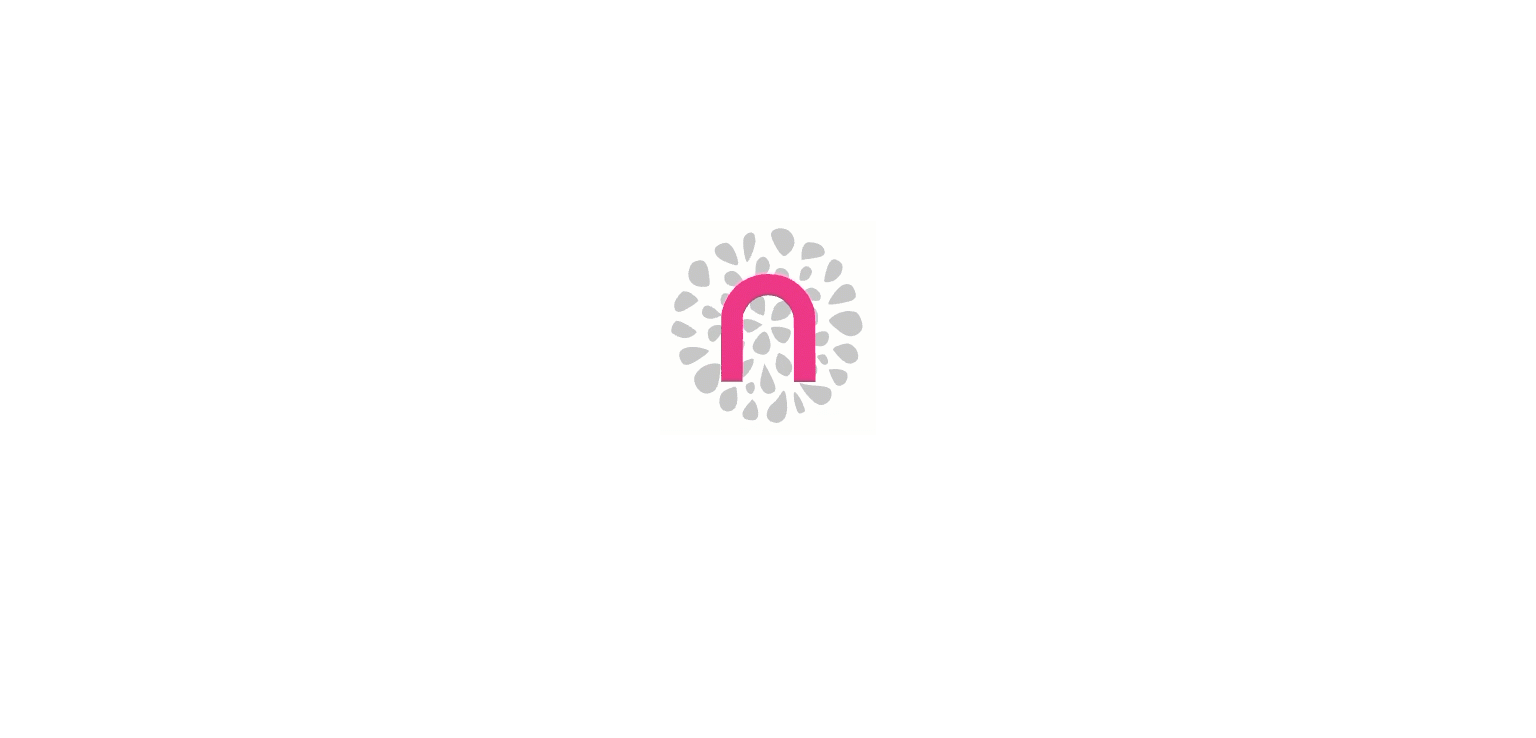 scroll, scrollTop: 0, scrollLeft: 0, axis: both 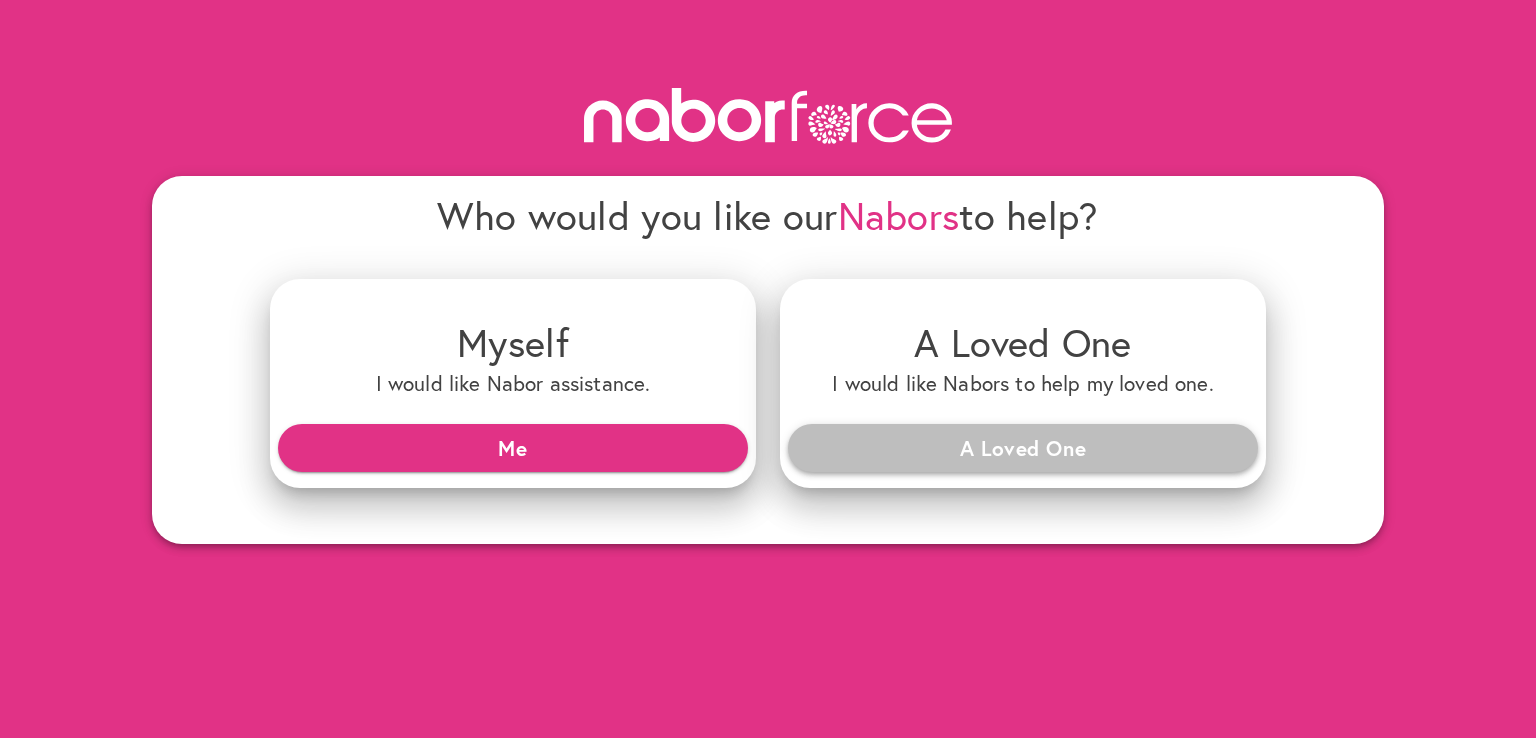 click on "A Loved One" at bounding box center (1023, 448) 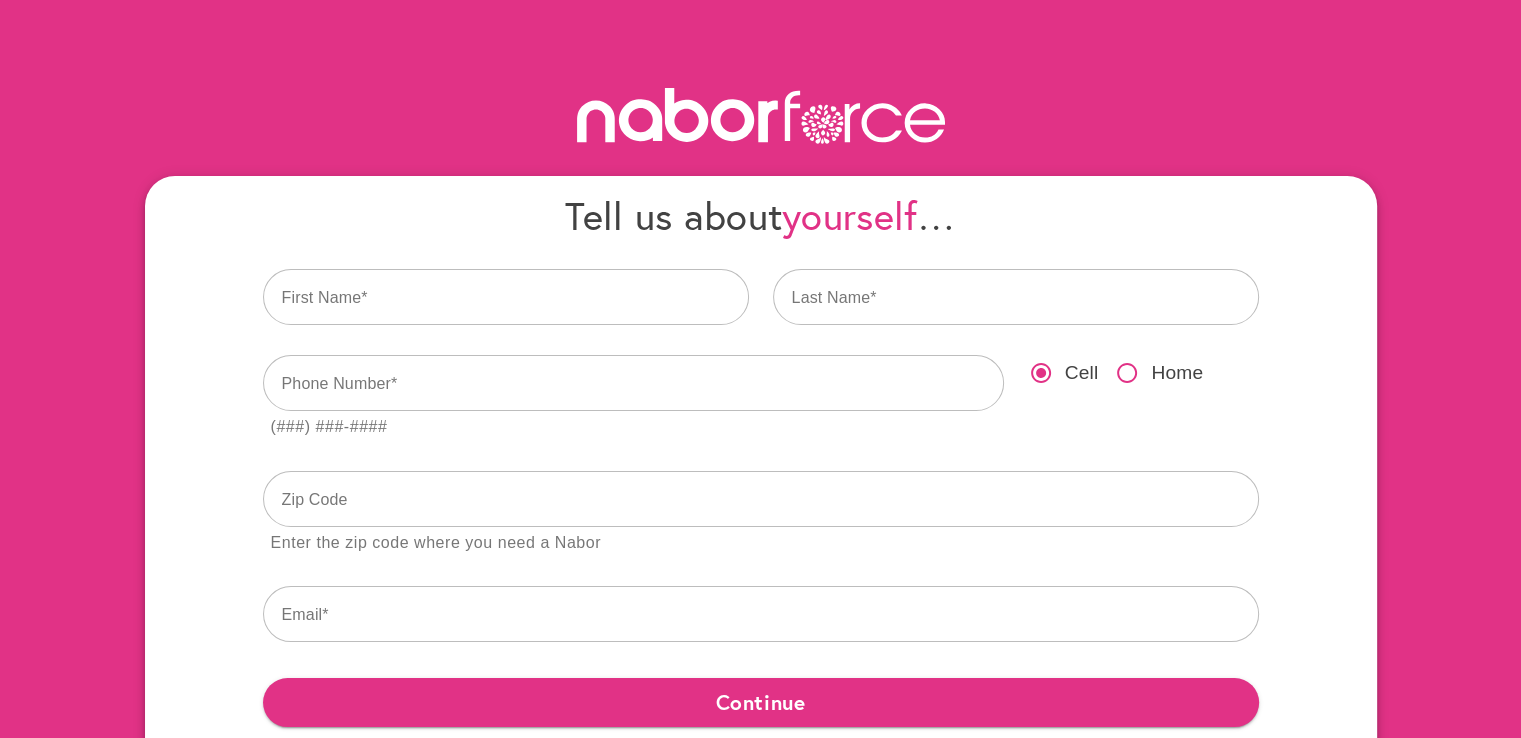 scroll, scrollTop: 120, scrollLeft: 0, axis: vertical 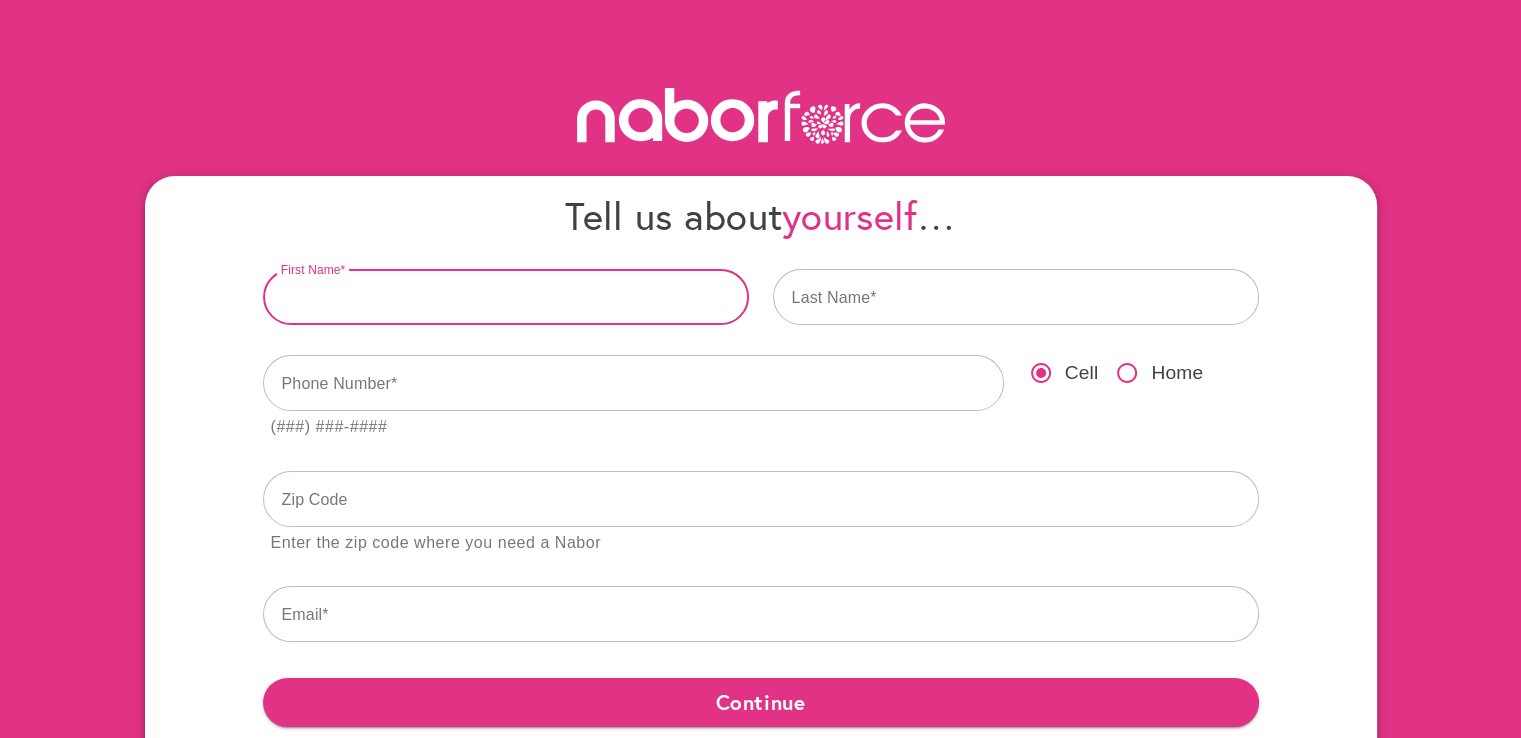 click at bounding box center (506, 297) 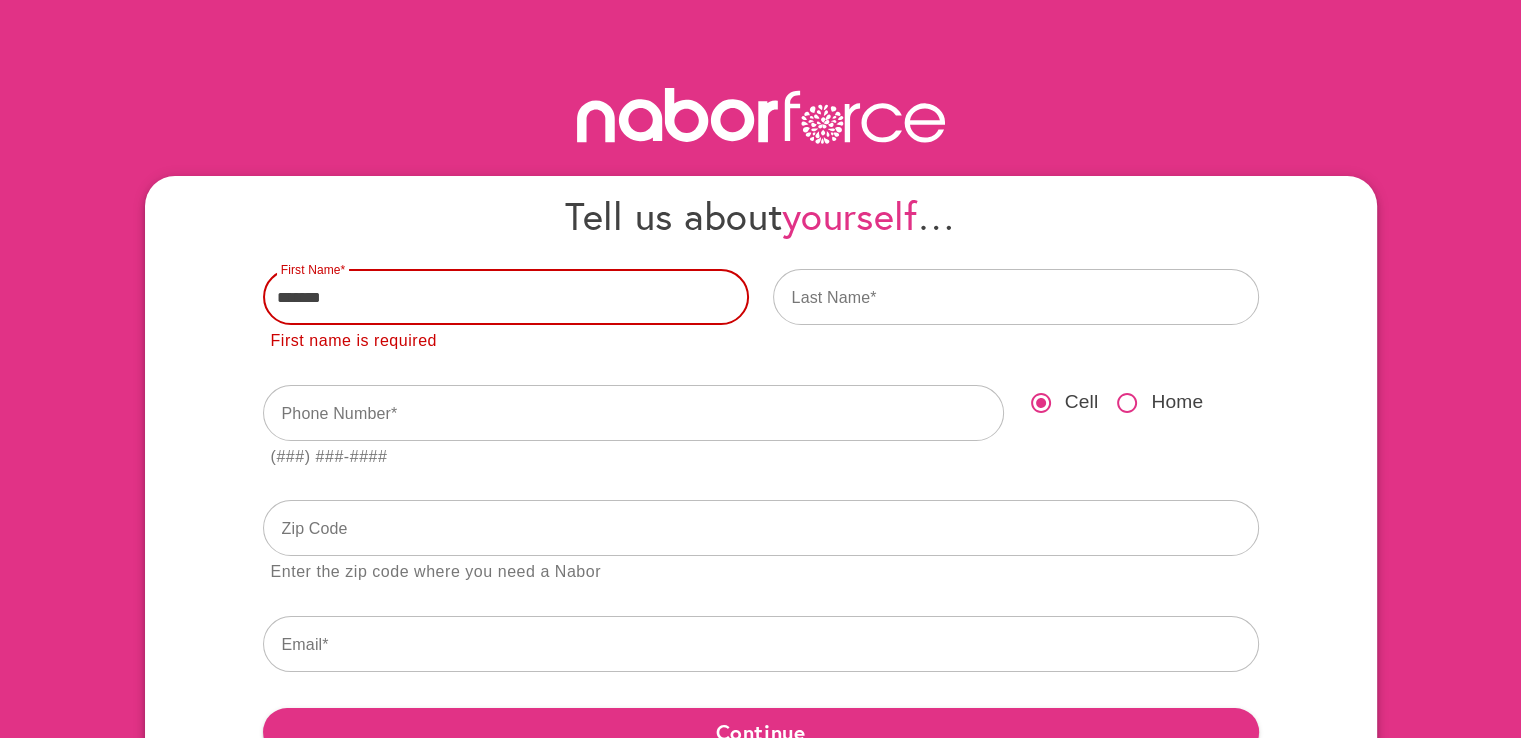 type on "*******" 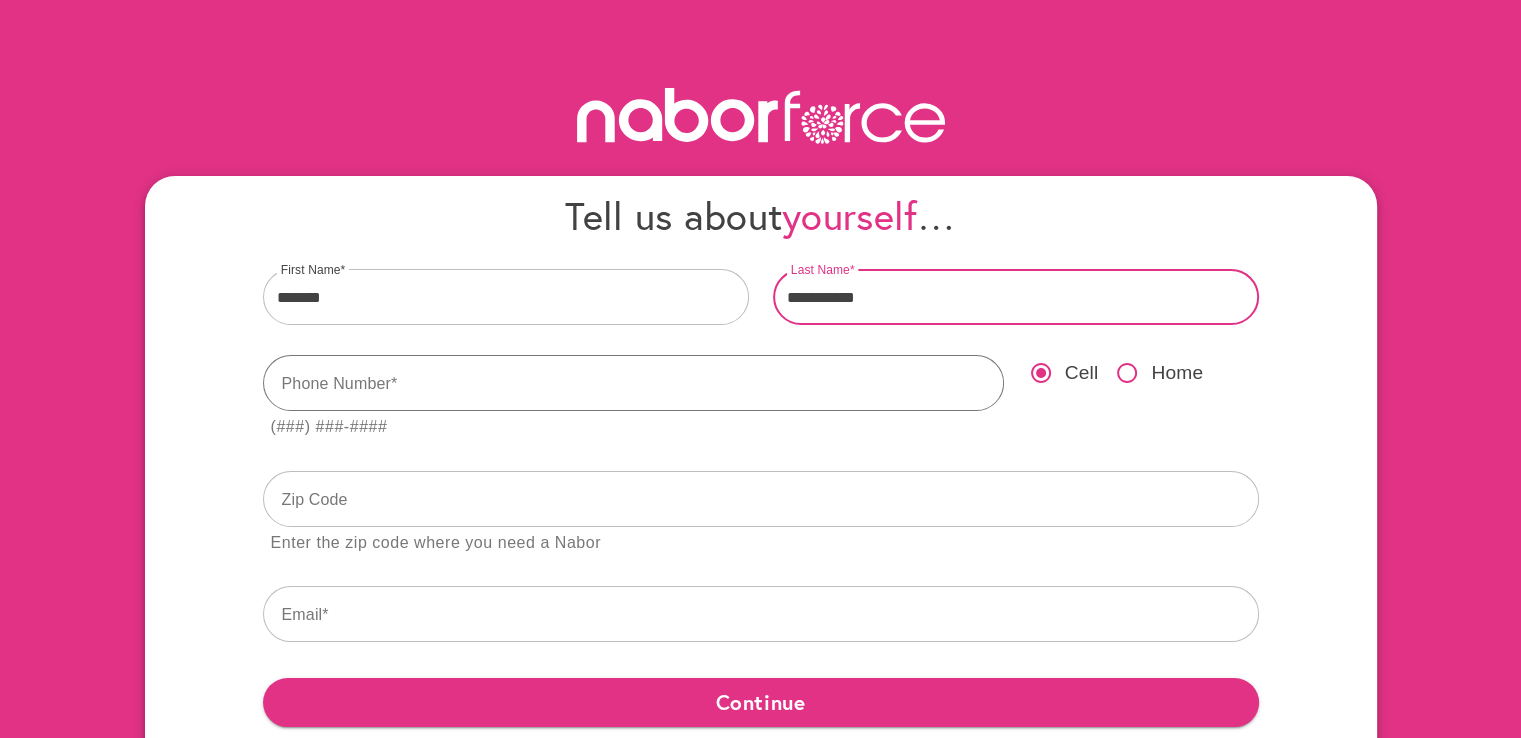 type on "**********" 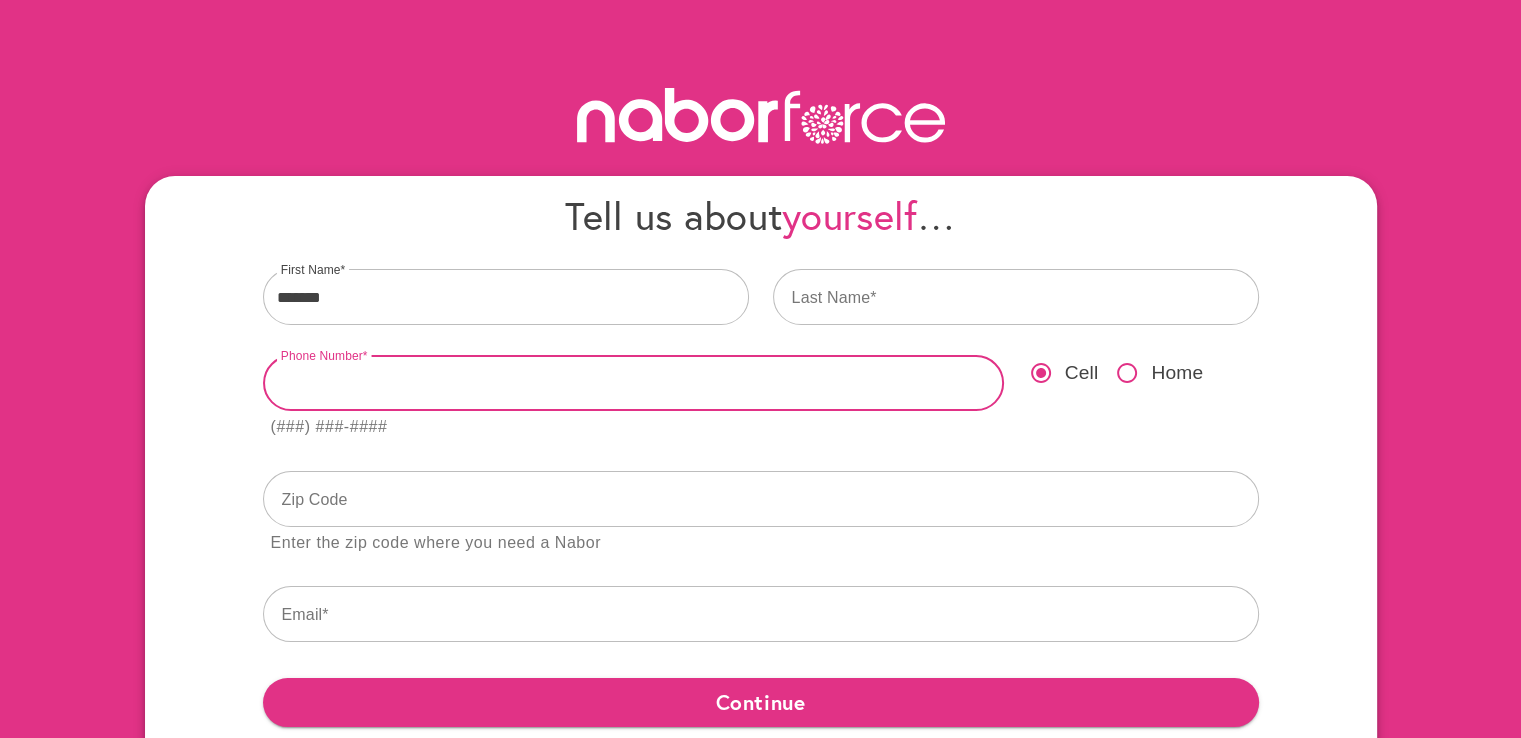 click at bounding box center (633, 383) 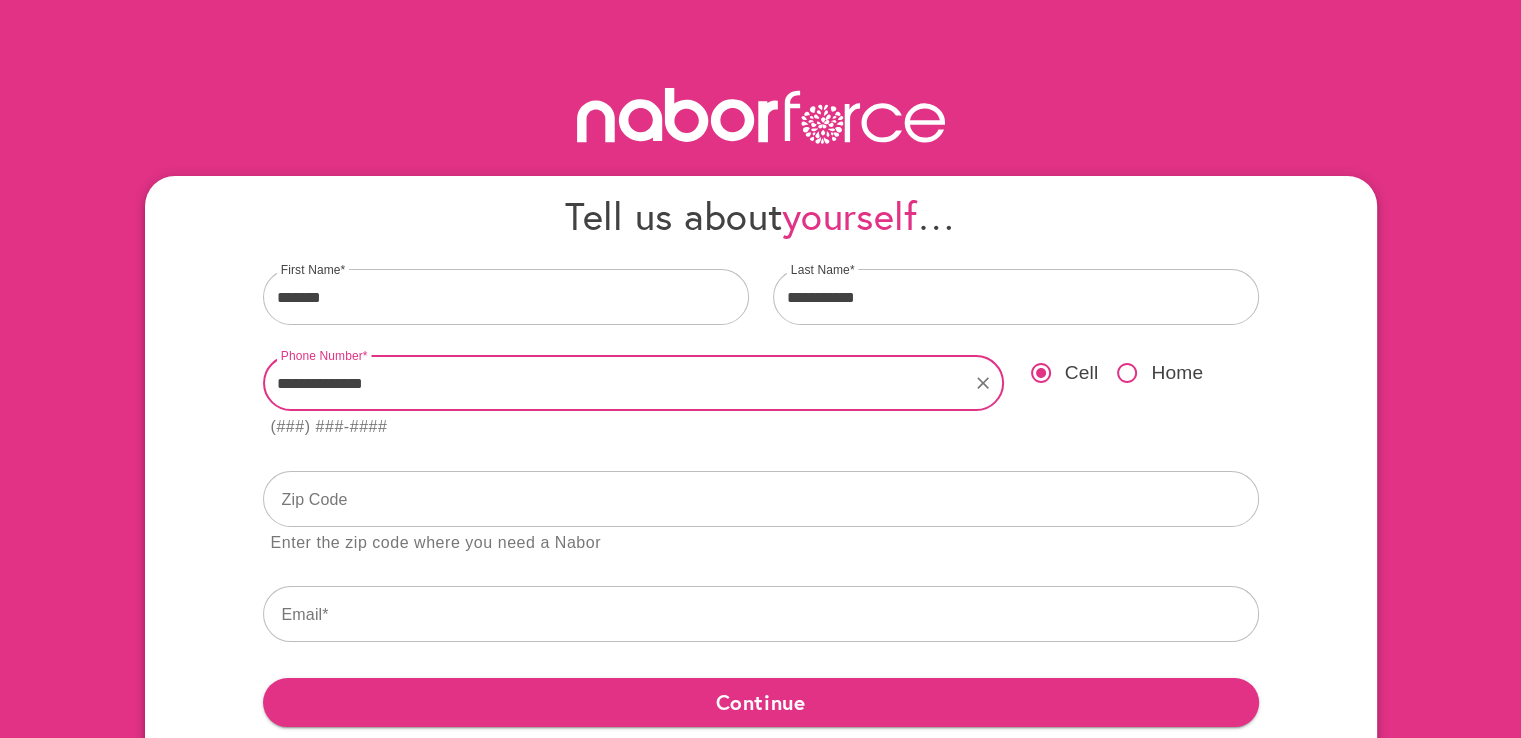 type on "**********" 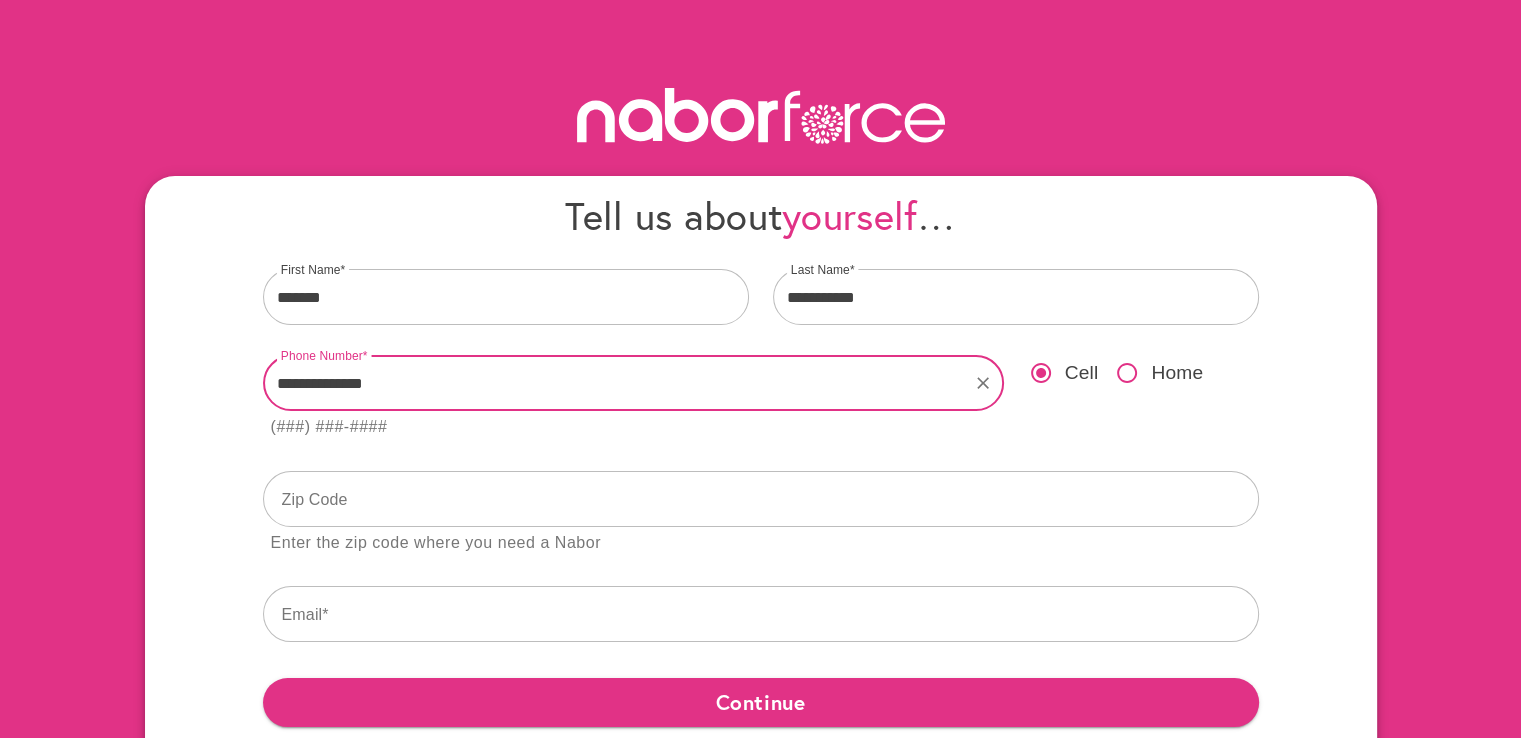 drag, startPoint x: 543, startPoint y: 409, endPoint x: 385, endPoint y: 377, distance: 161.20795 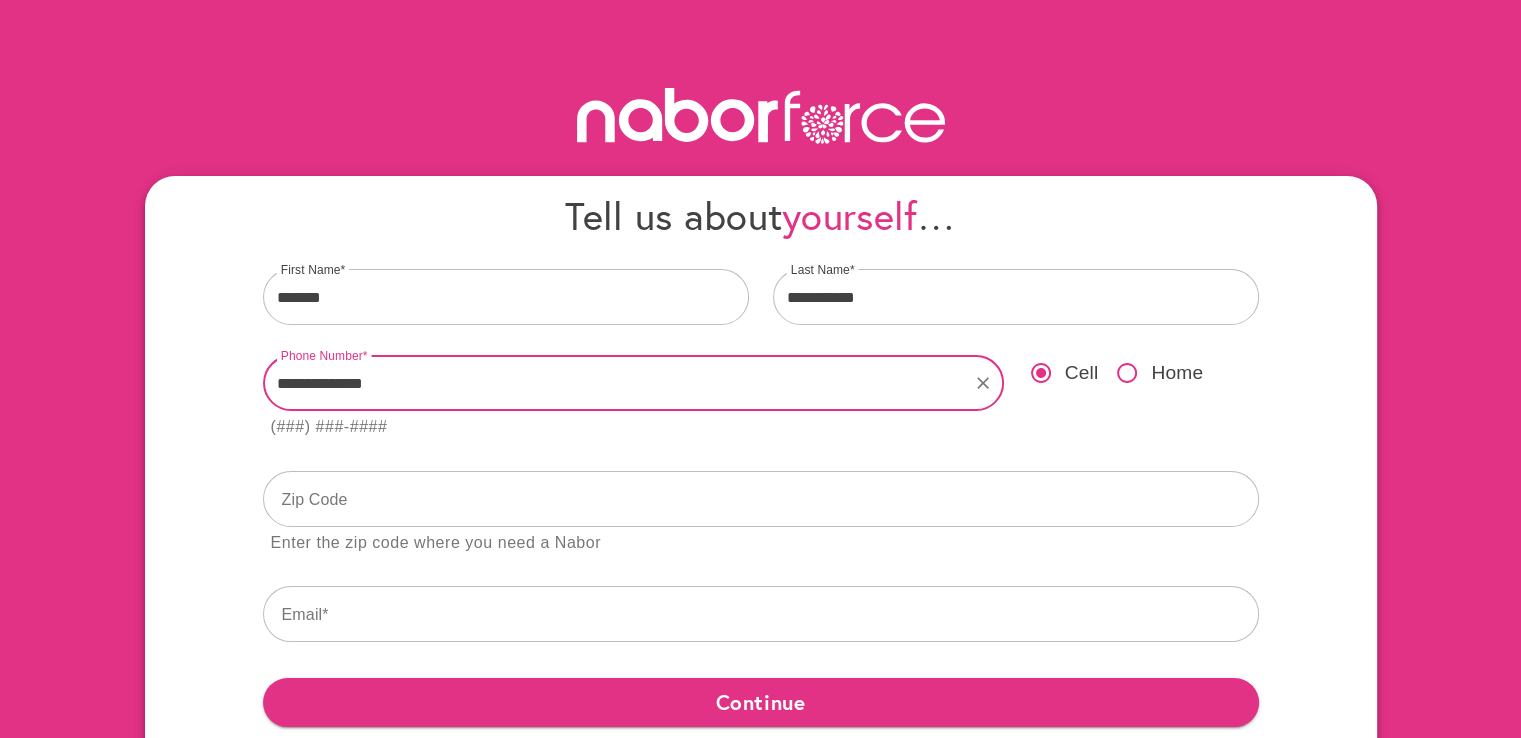 type on "**********" 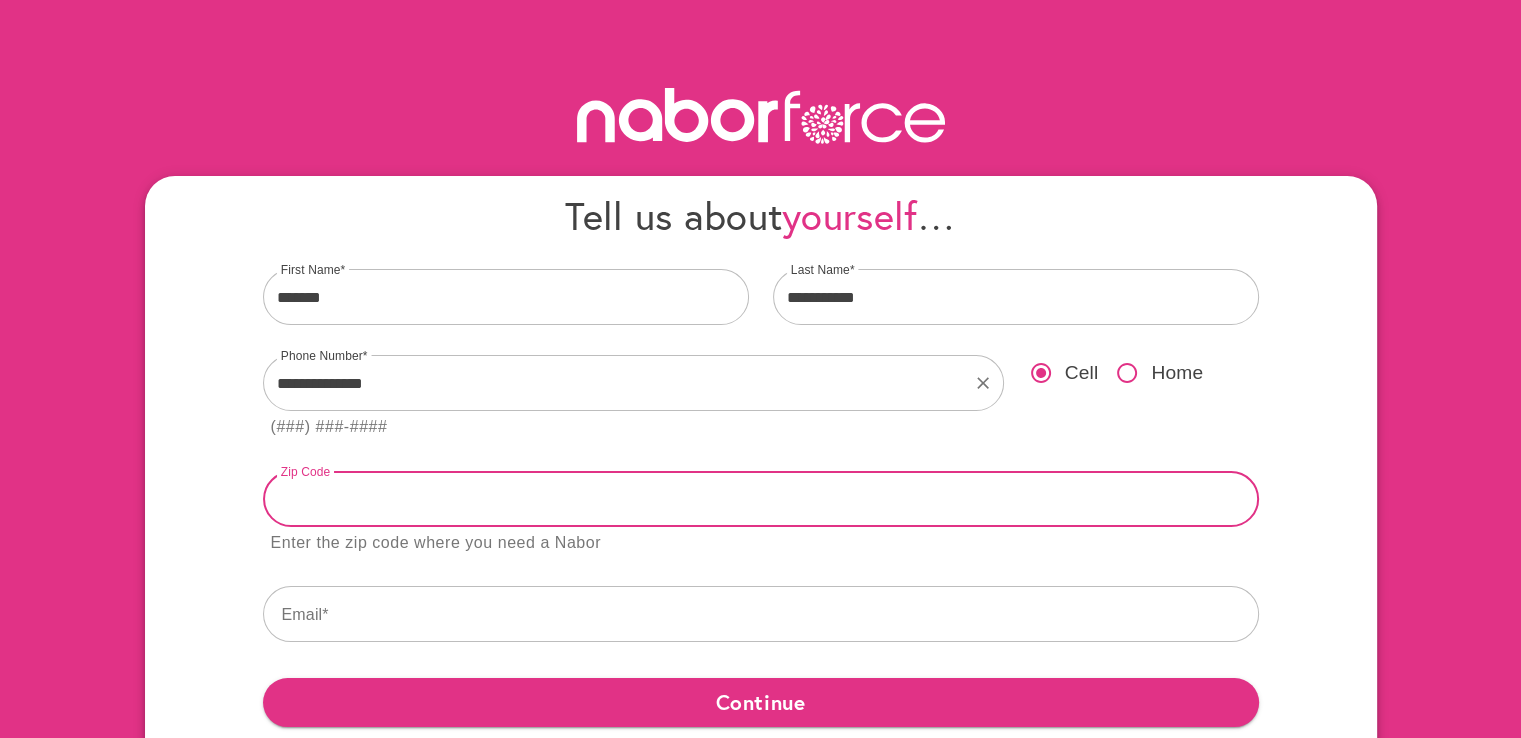 click at bounding box center [761, 499] 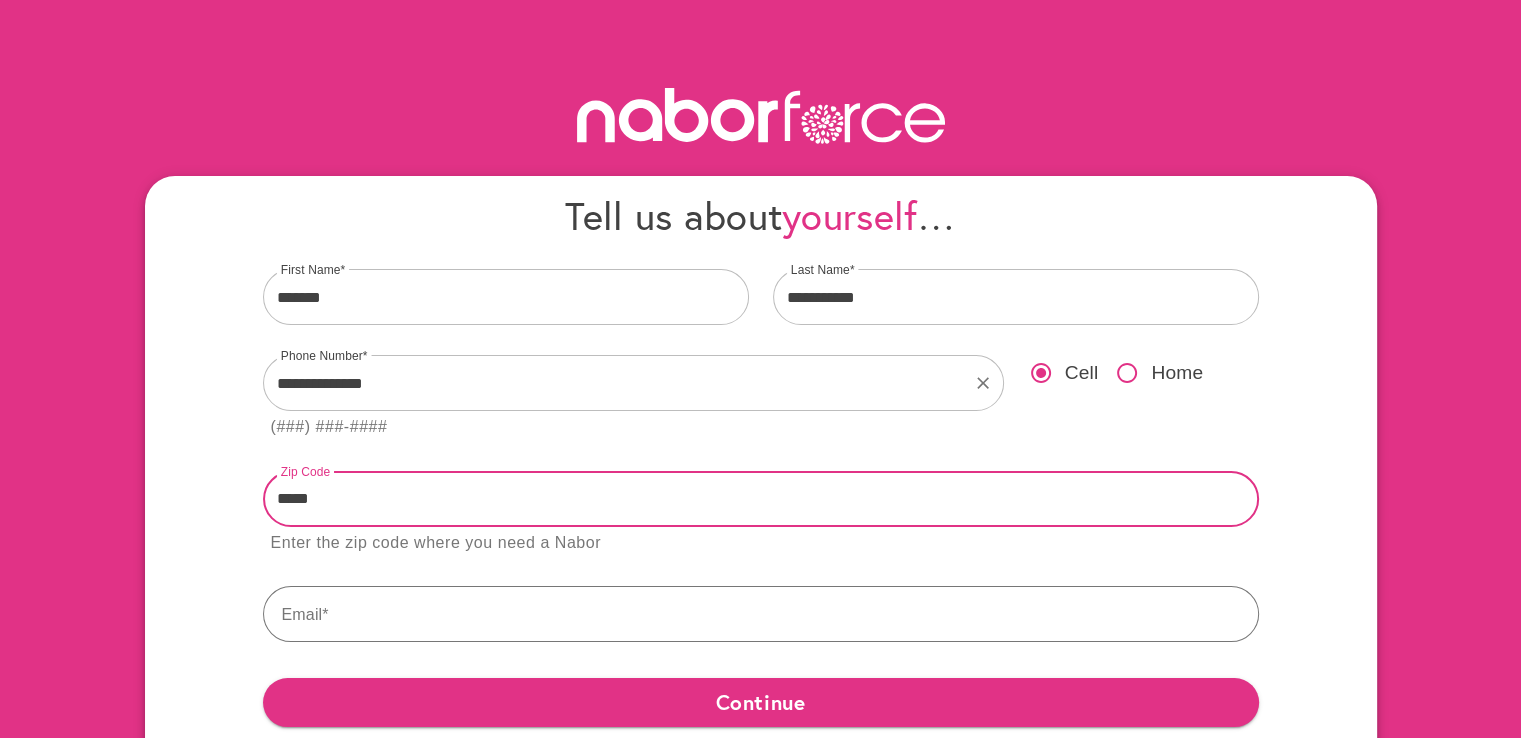 type on "*****" 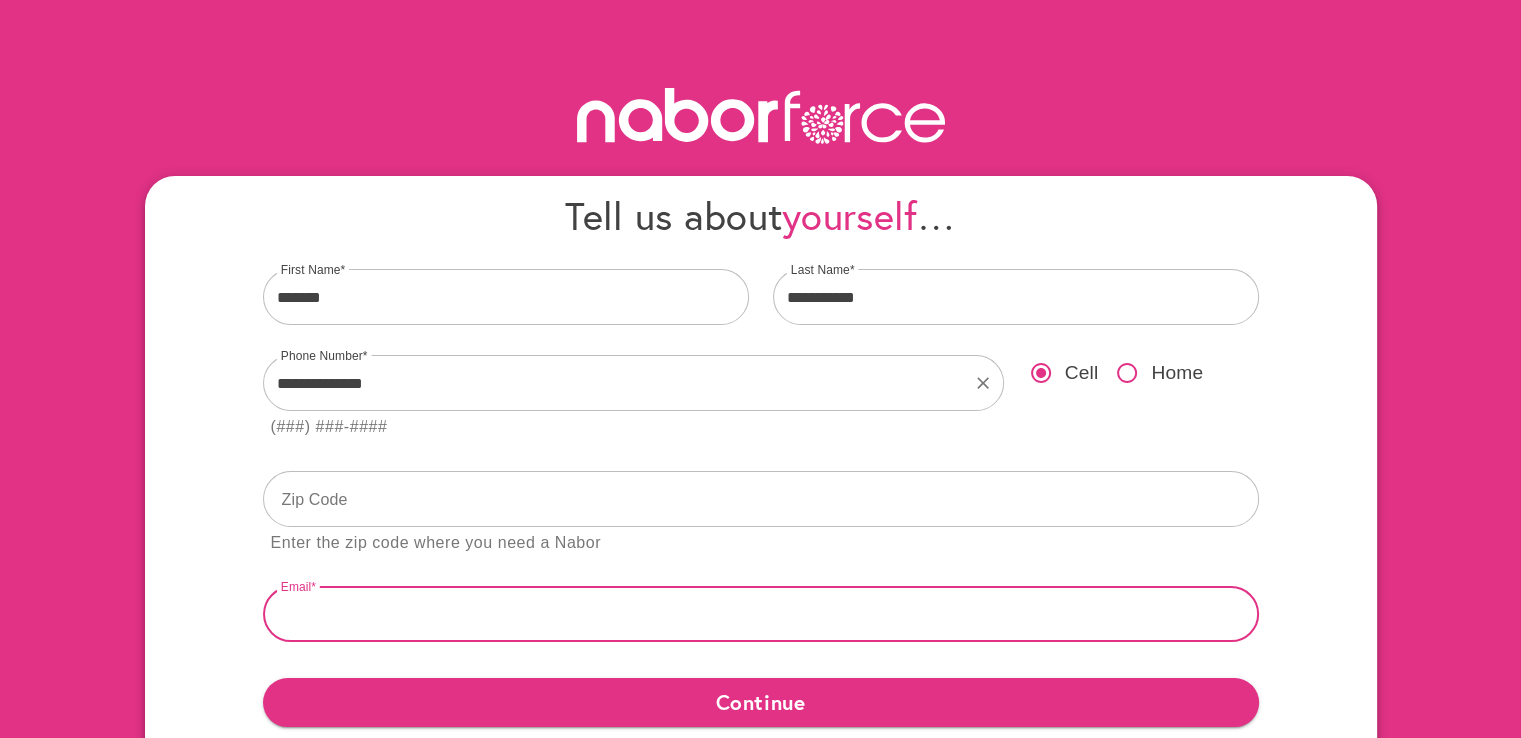 click at bounding box center (761, 614) 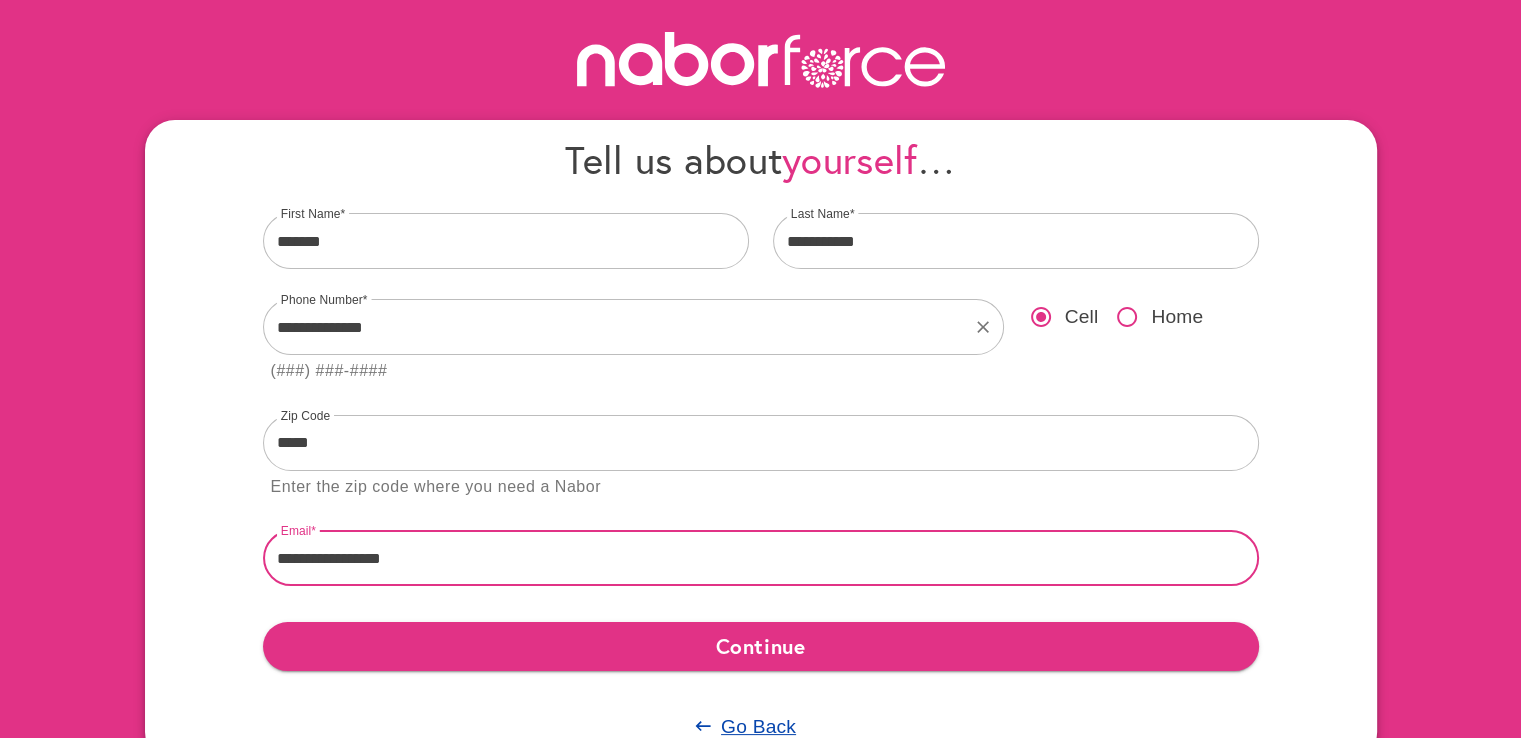 scroll, scrollTop: 103, scrollLeft: 0, axis: vertical 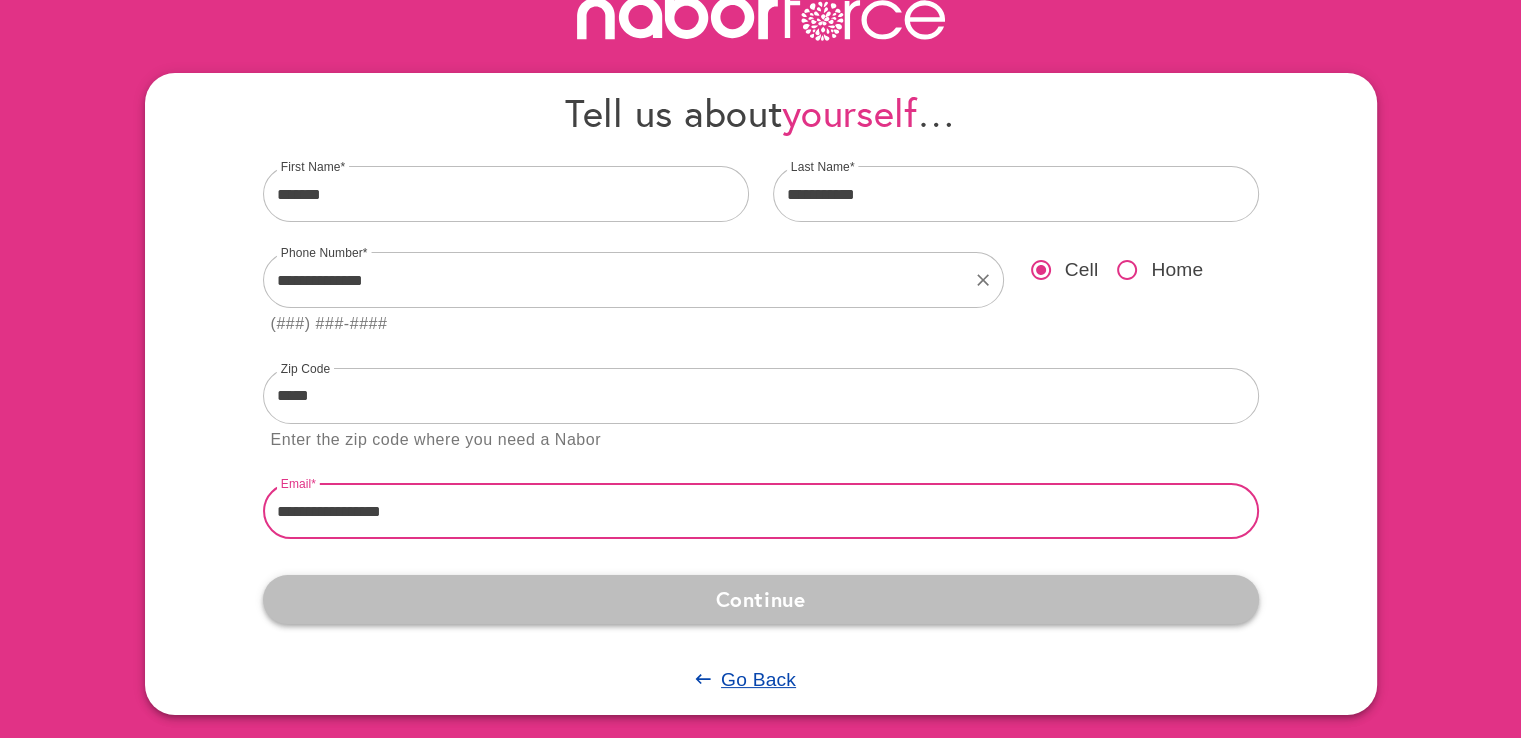 type on "**********" 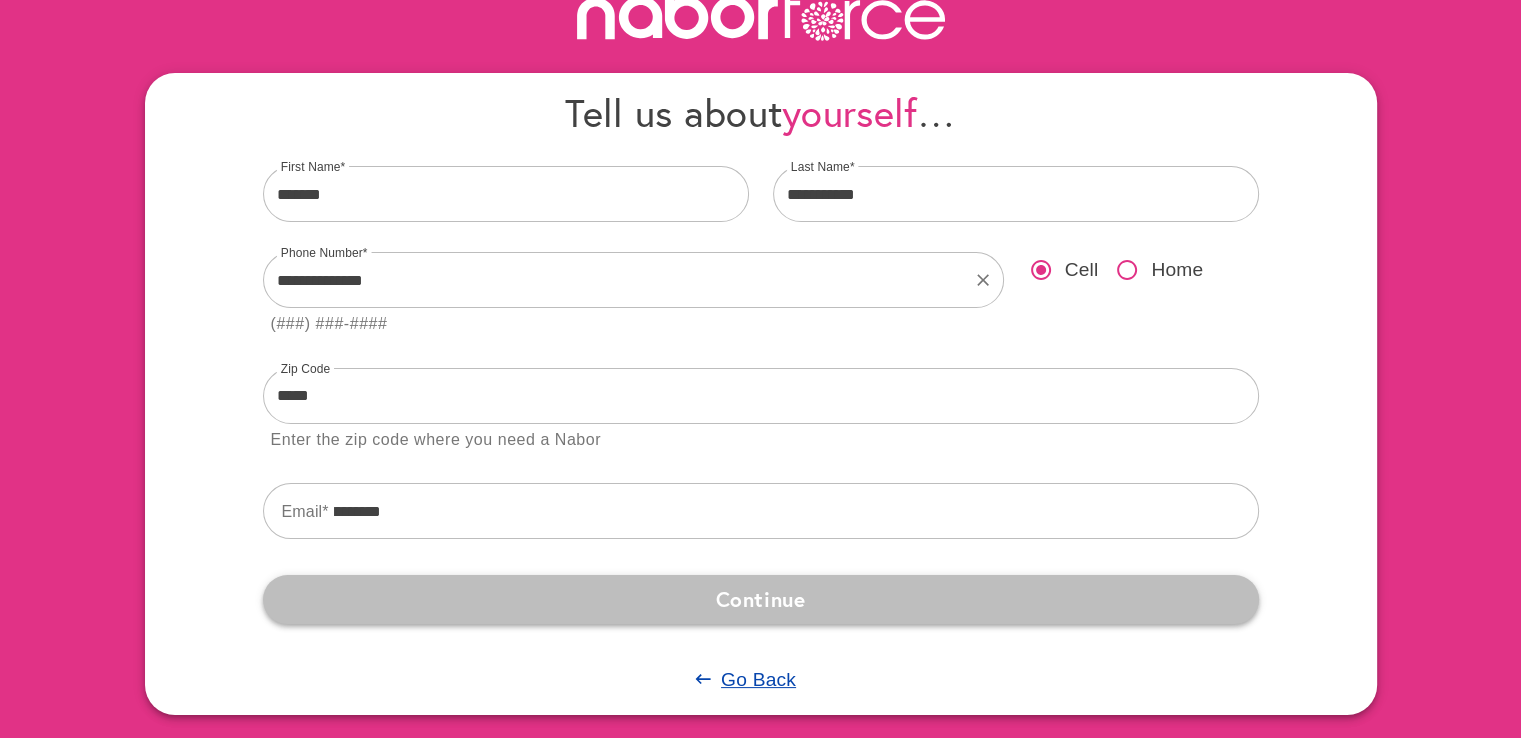click on "Continue" at bounding box center [761, 599] 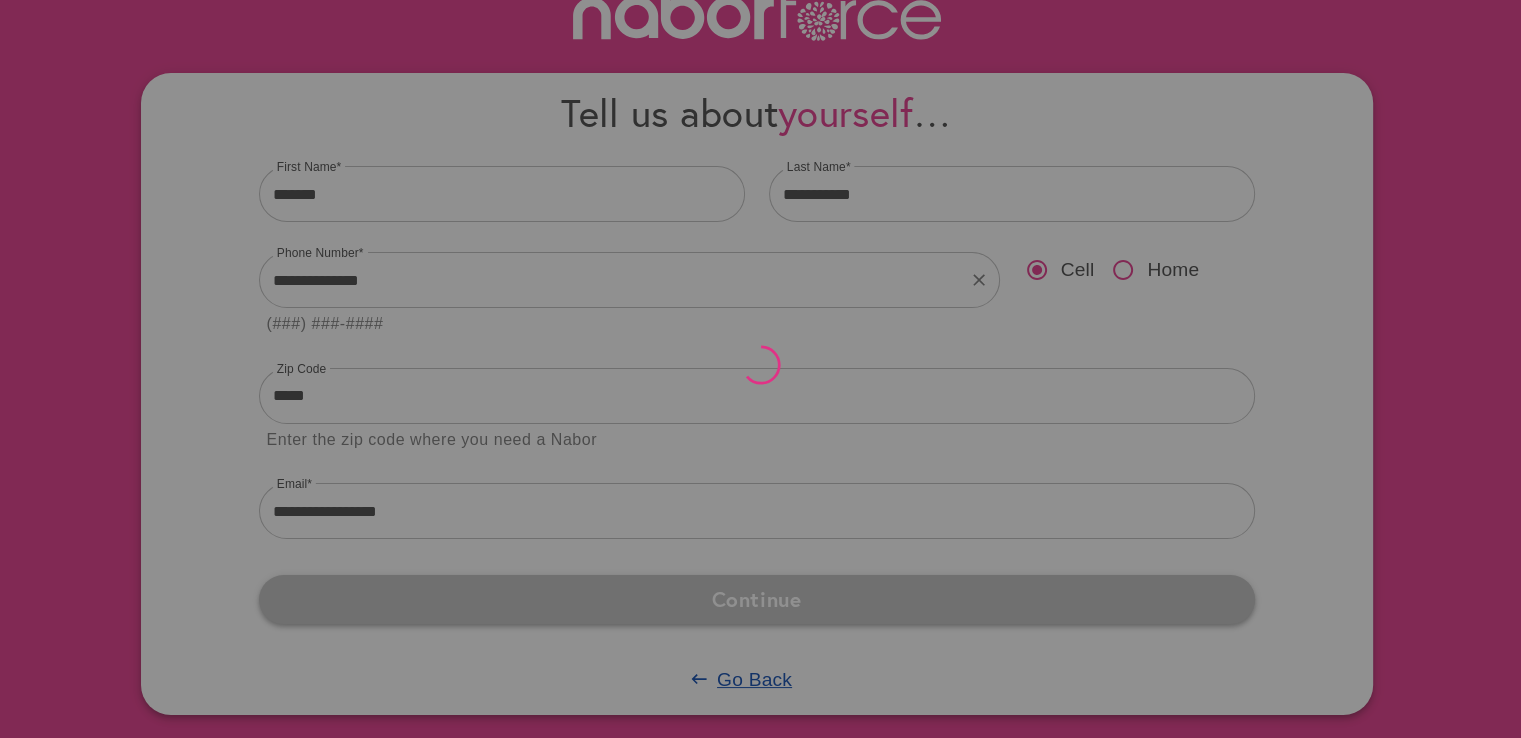 scroll, scrollTop: 0, scrollLeft: 0, axis: both 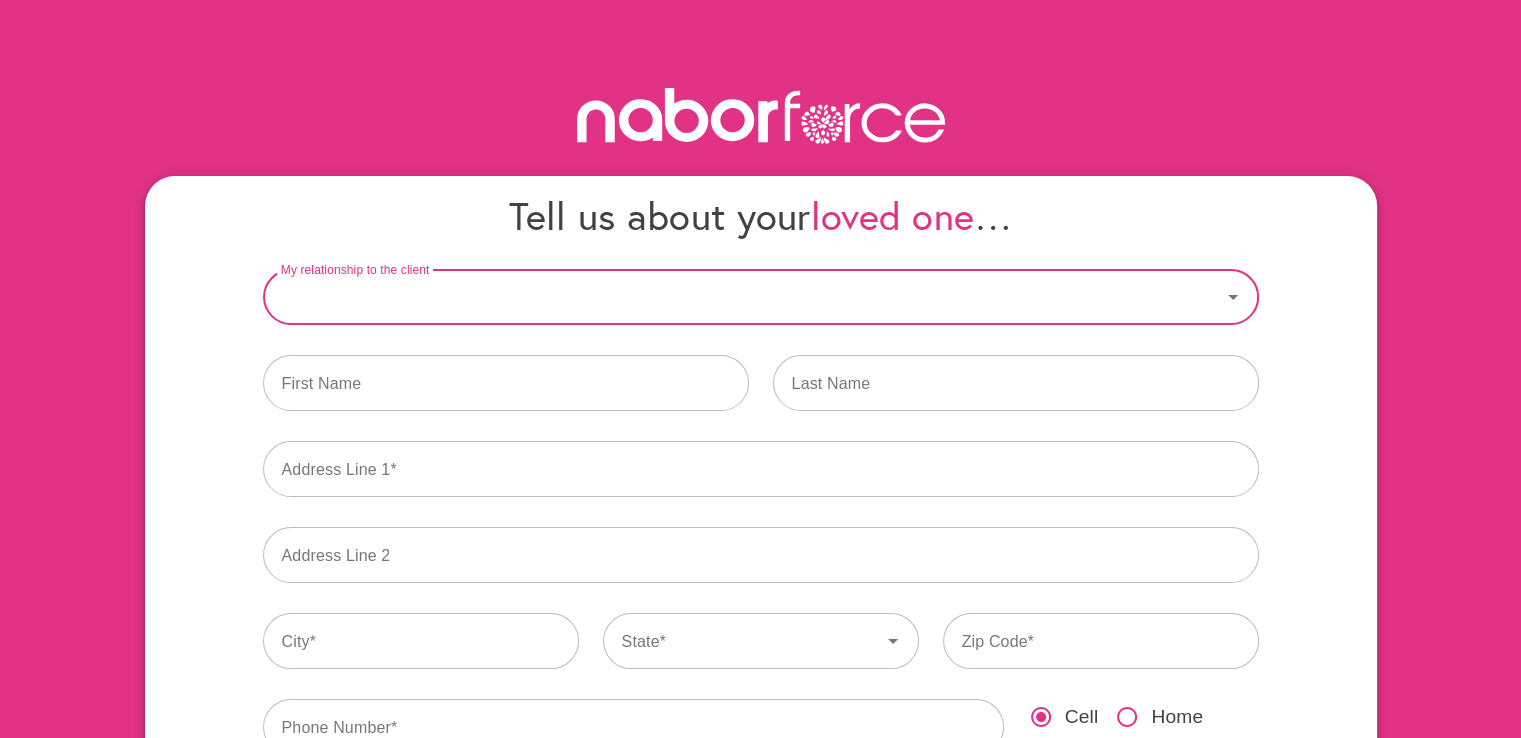 click on "My relationship to the client" at bounding box center [742, 297] 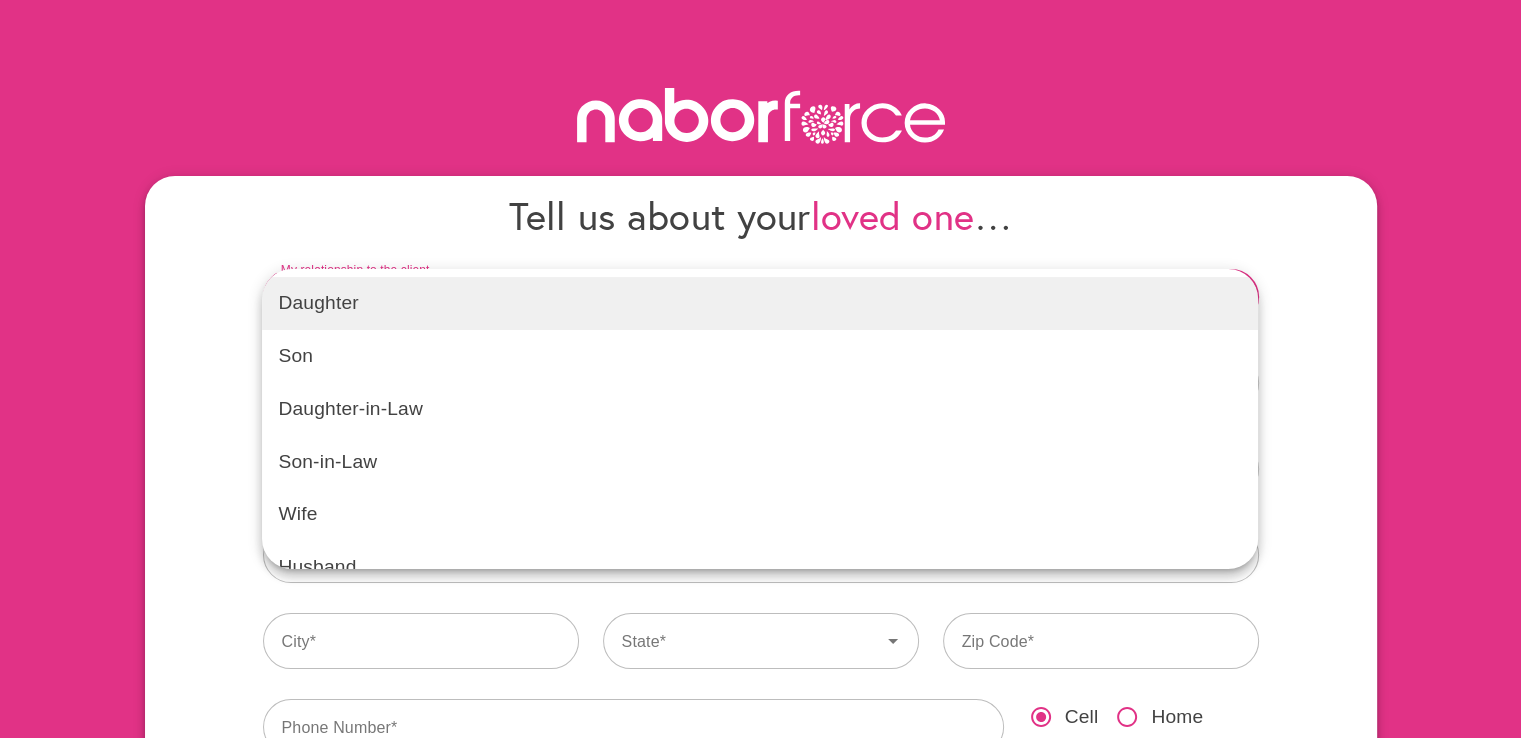 click on "Daughter" at bounding box center [760, 303] 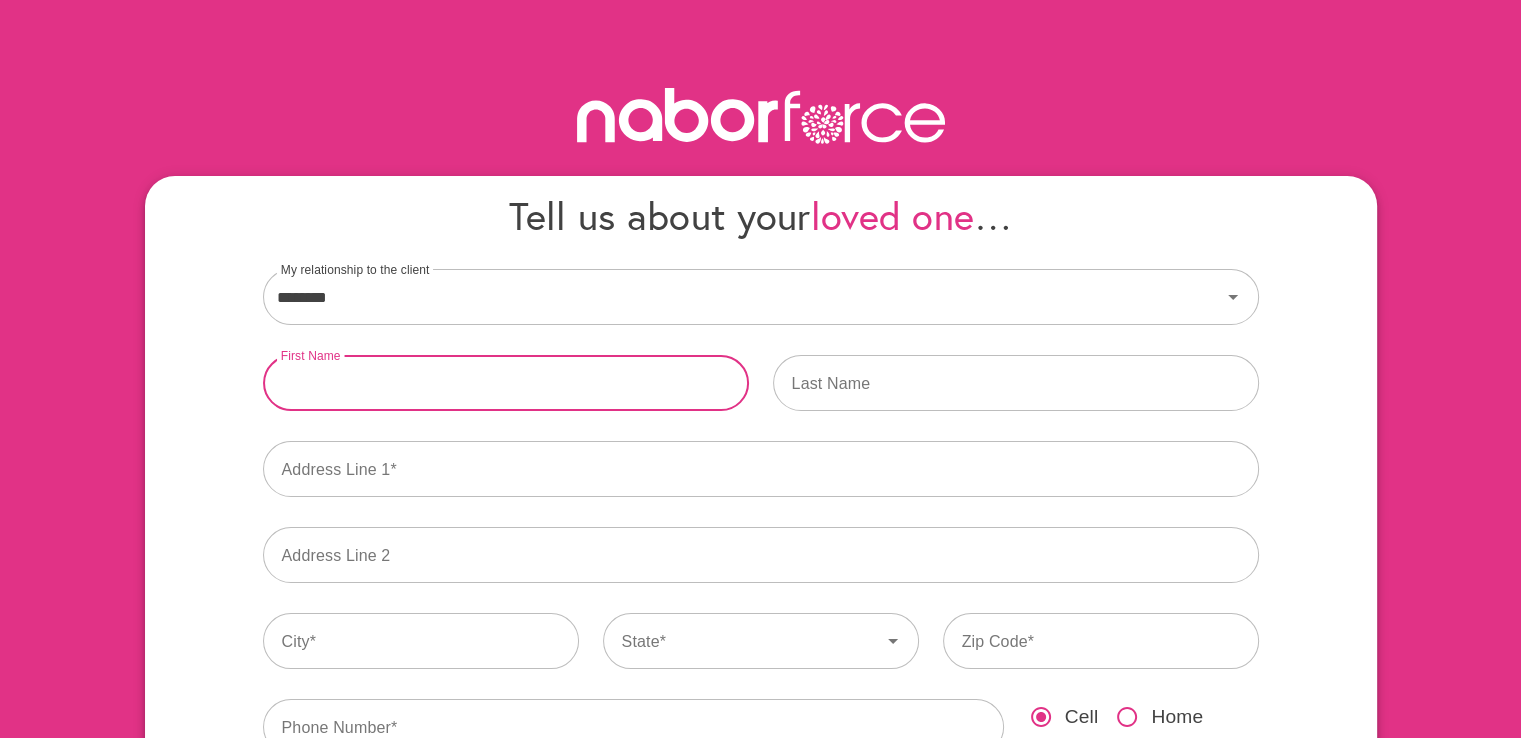 click at bounding box center (506, 383) 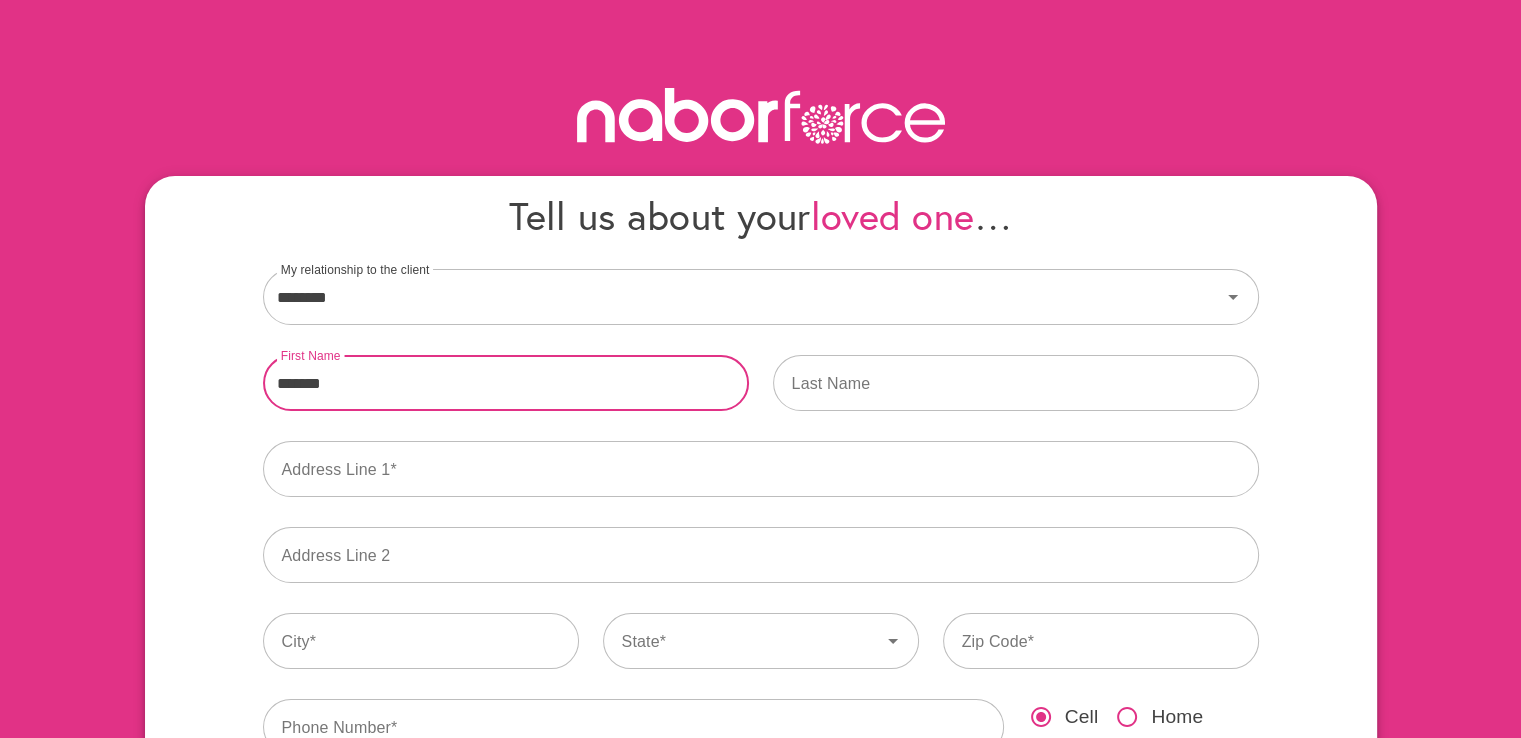 type on "*******" 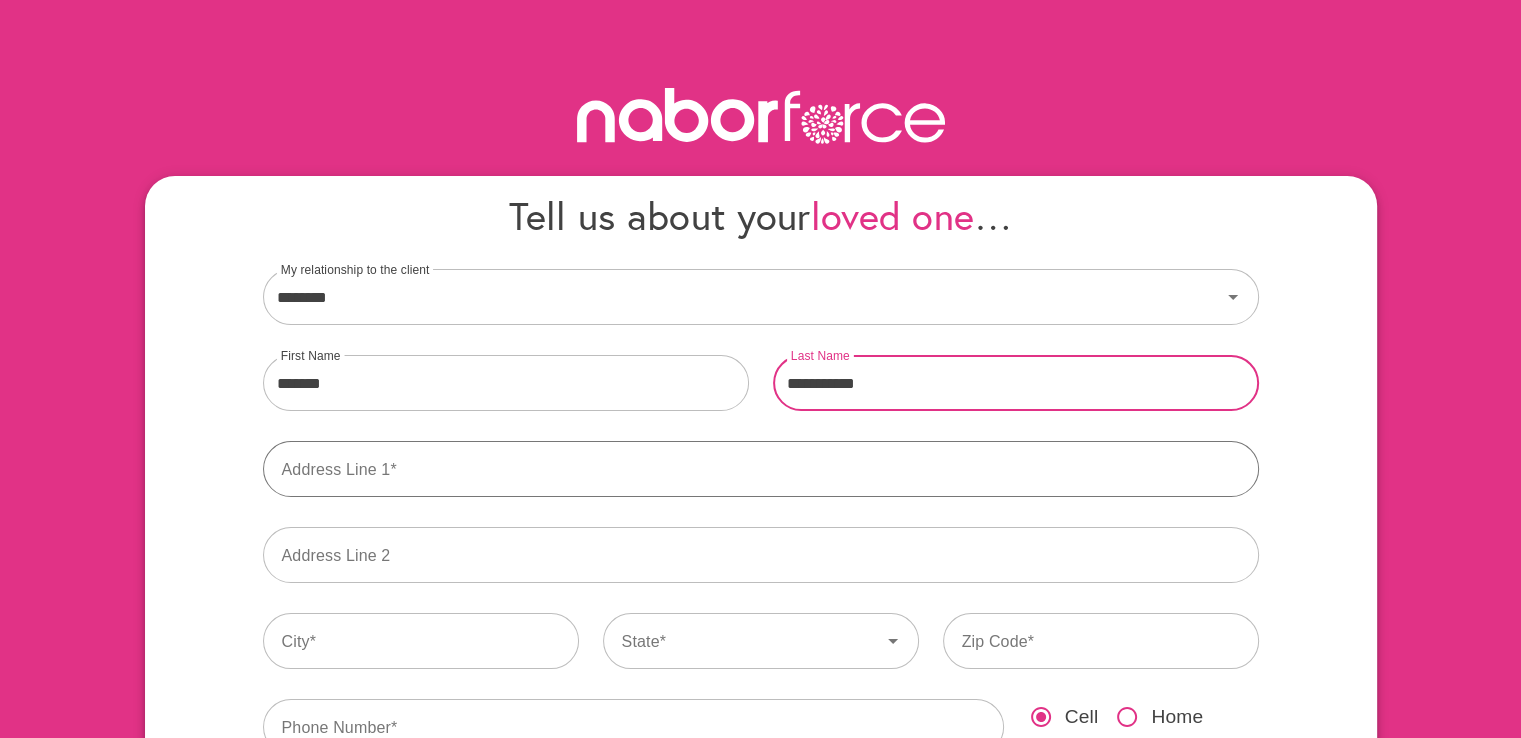 type on "**********" 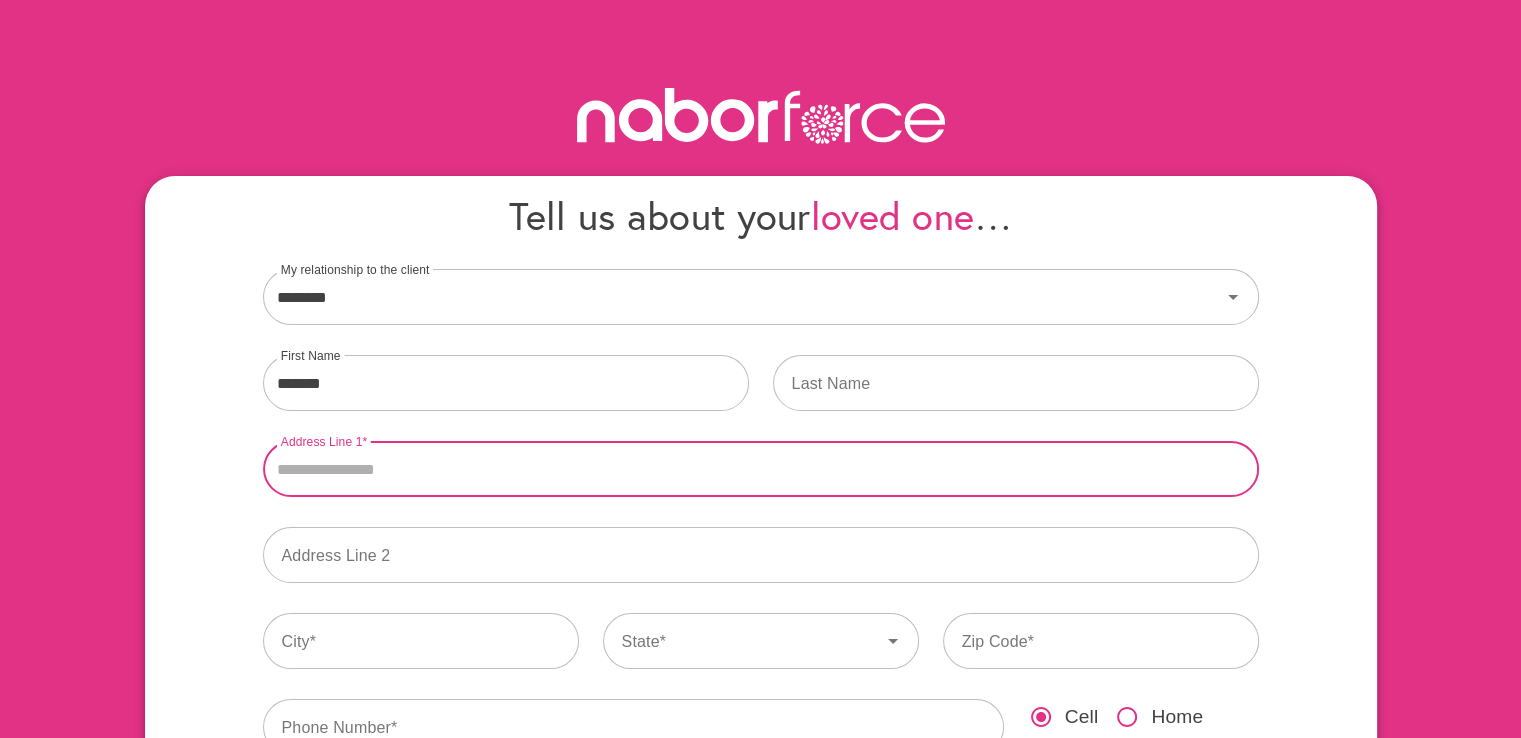 click on "Address Line 1" at bounding box center [761, 469] 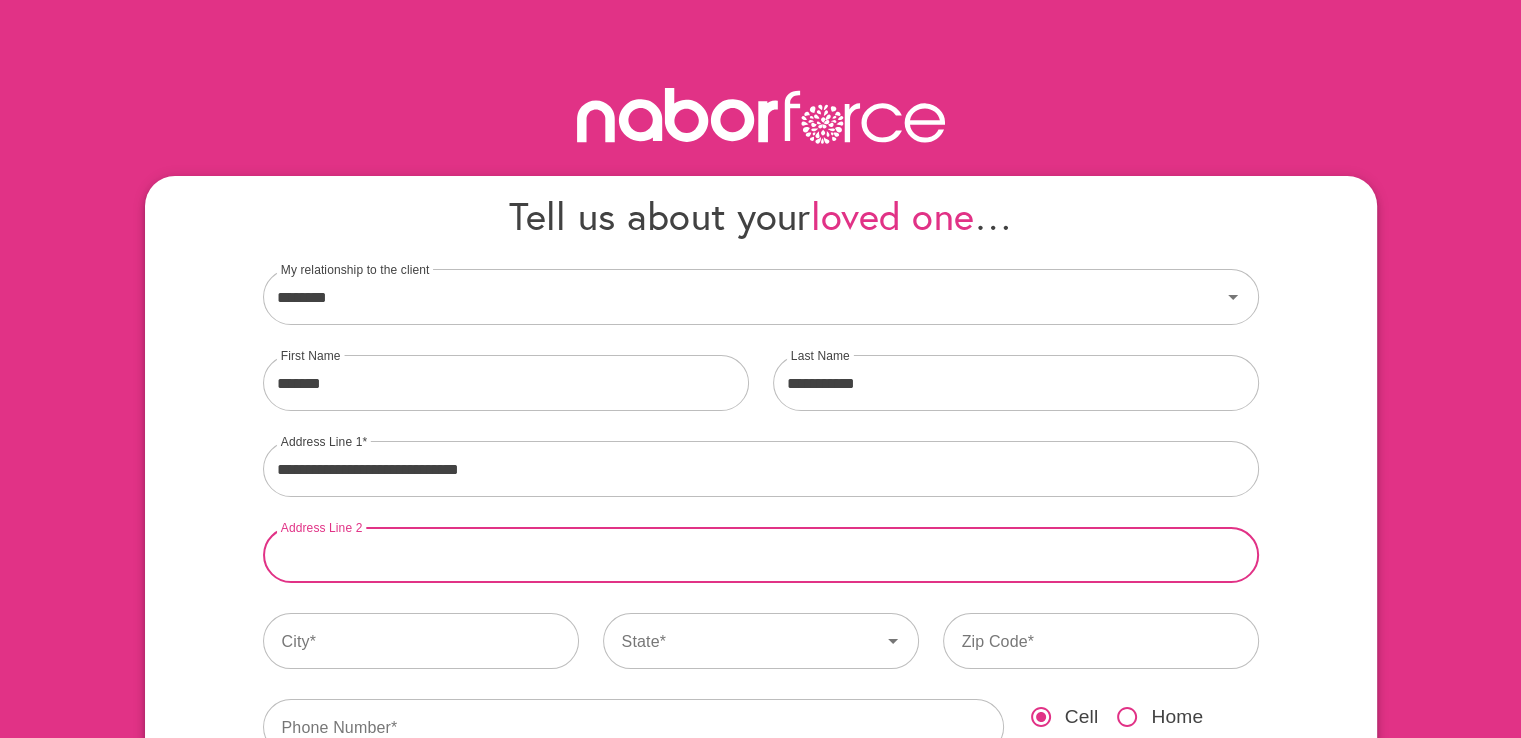 type on "**********" 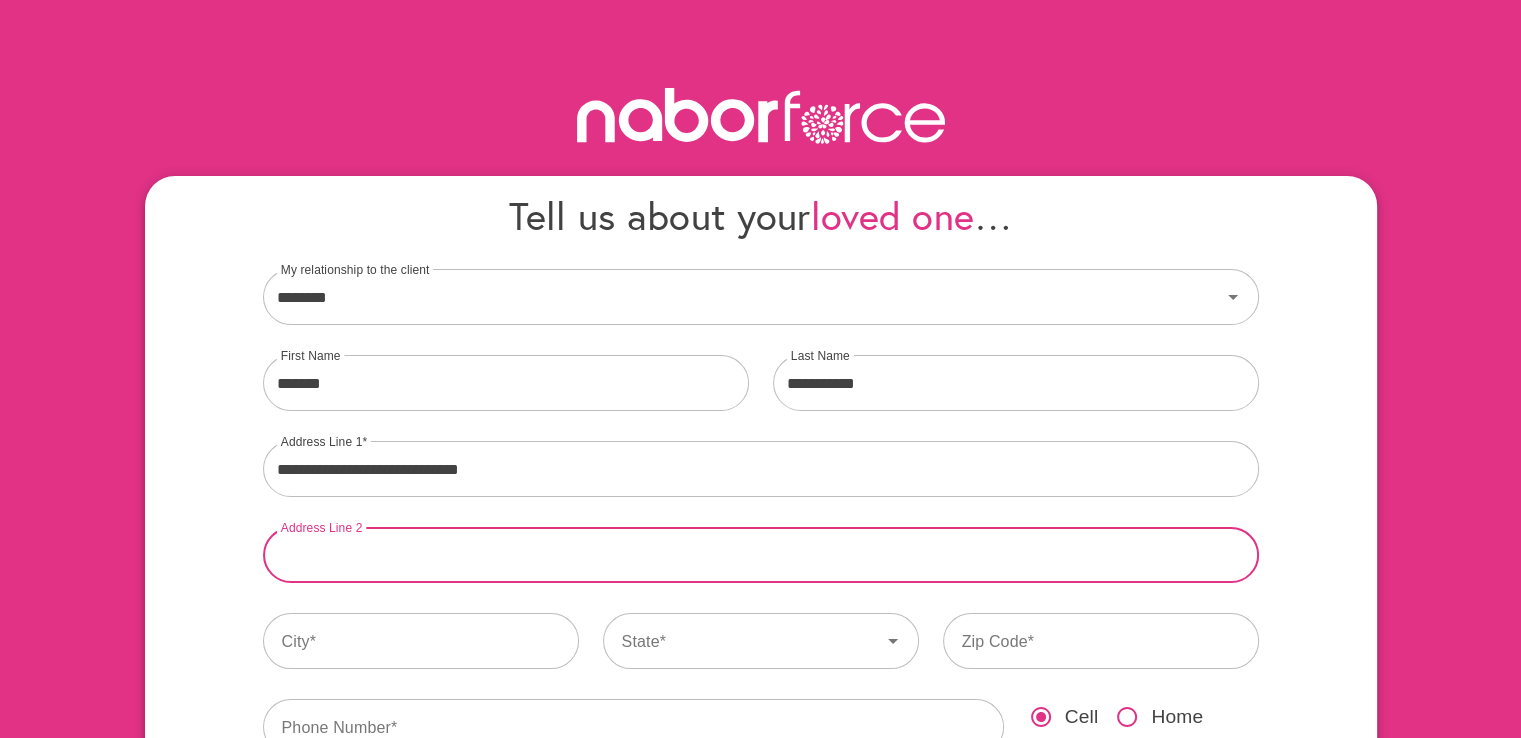 type on "******" 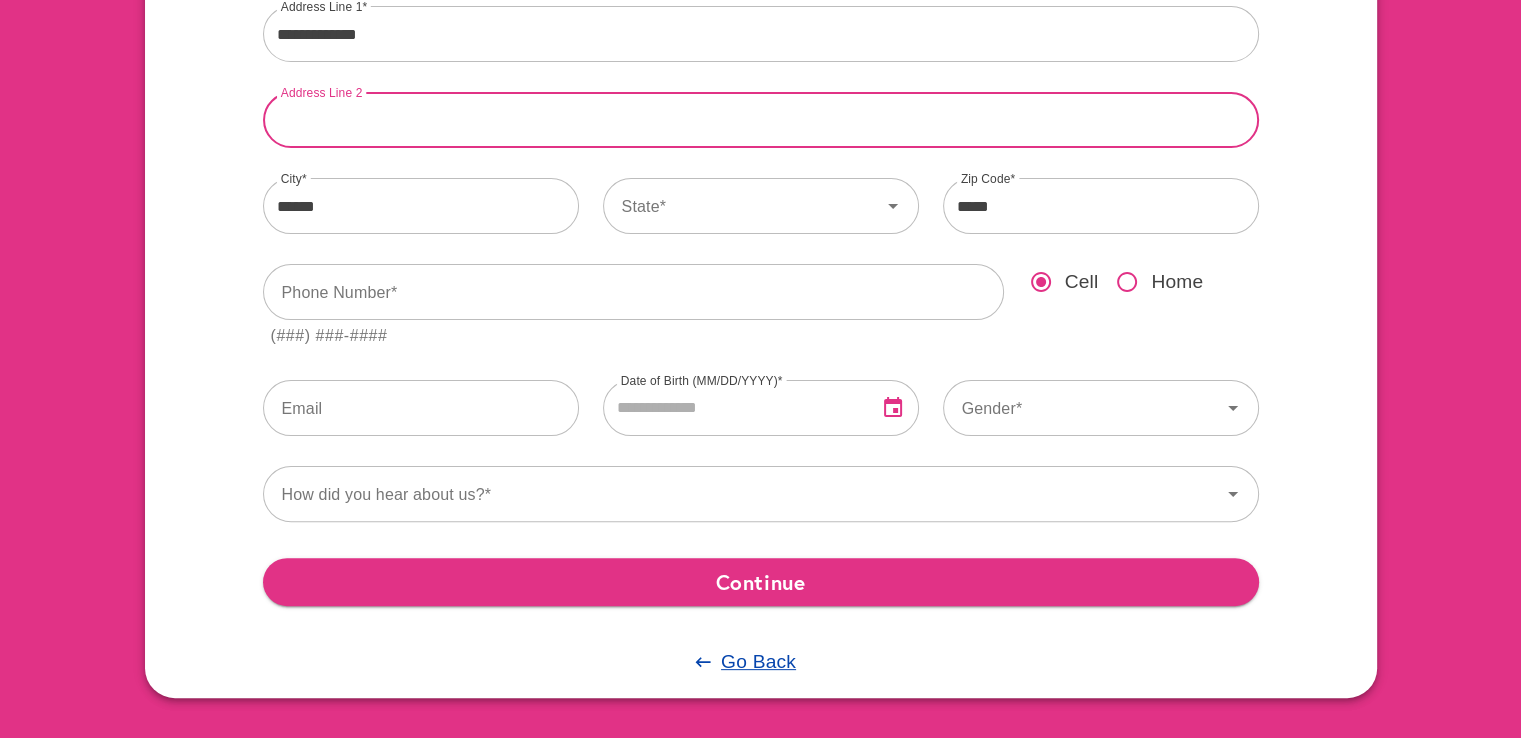 scroll, scrollTop: 0, scrollLeft: 0, axis: both 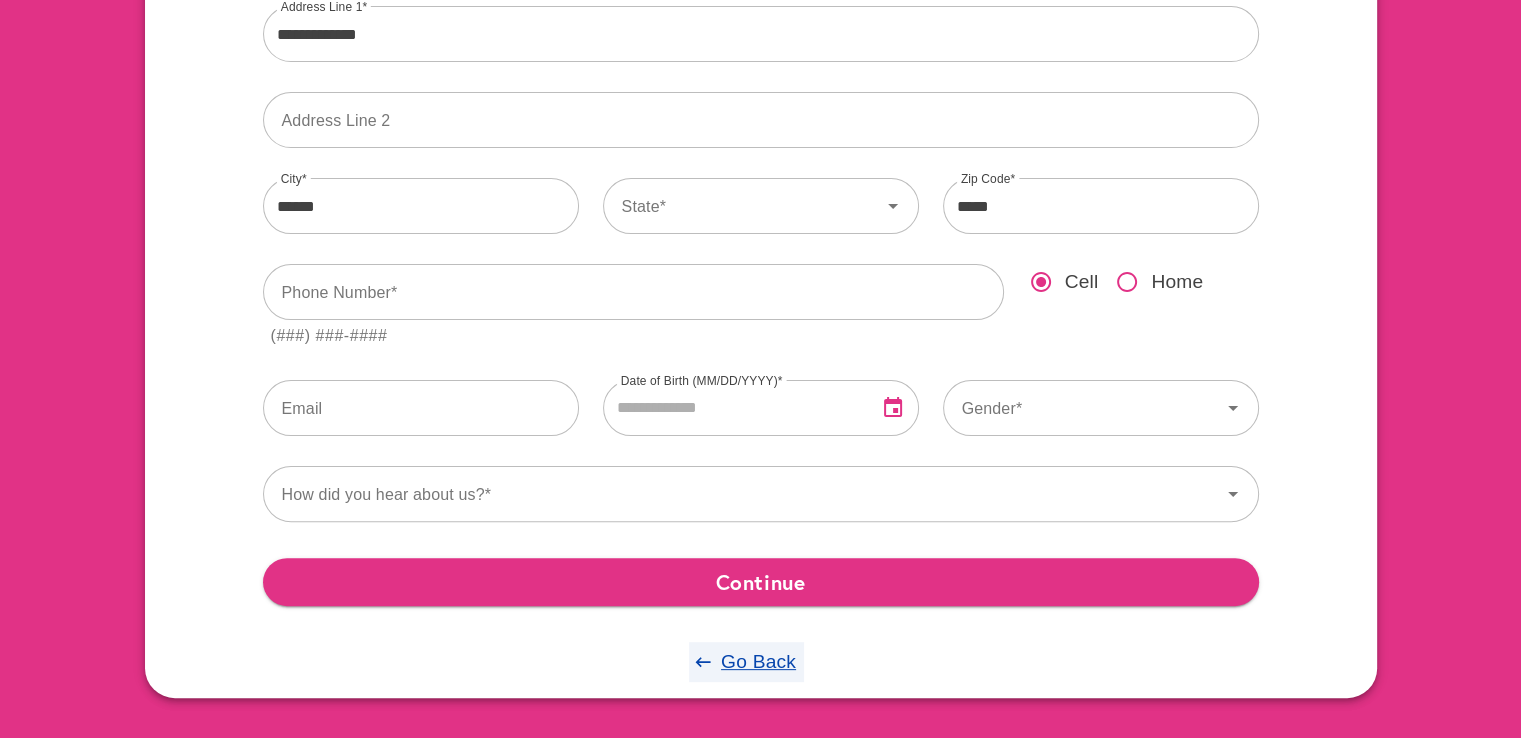 click on "Go Back" at bounding box center (758, 661) 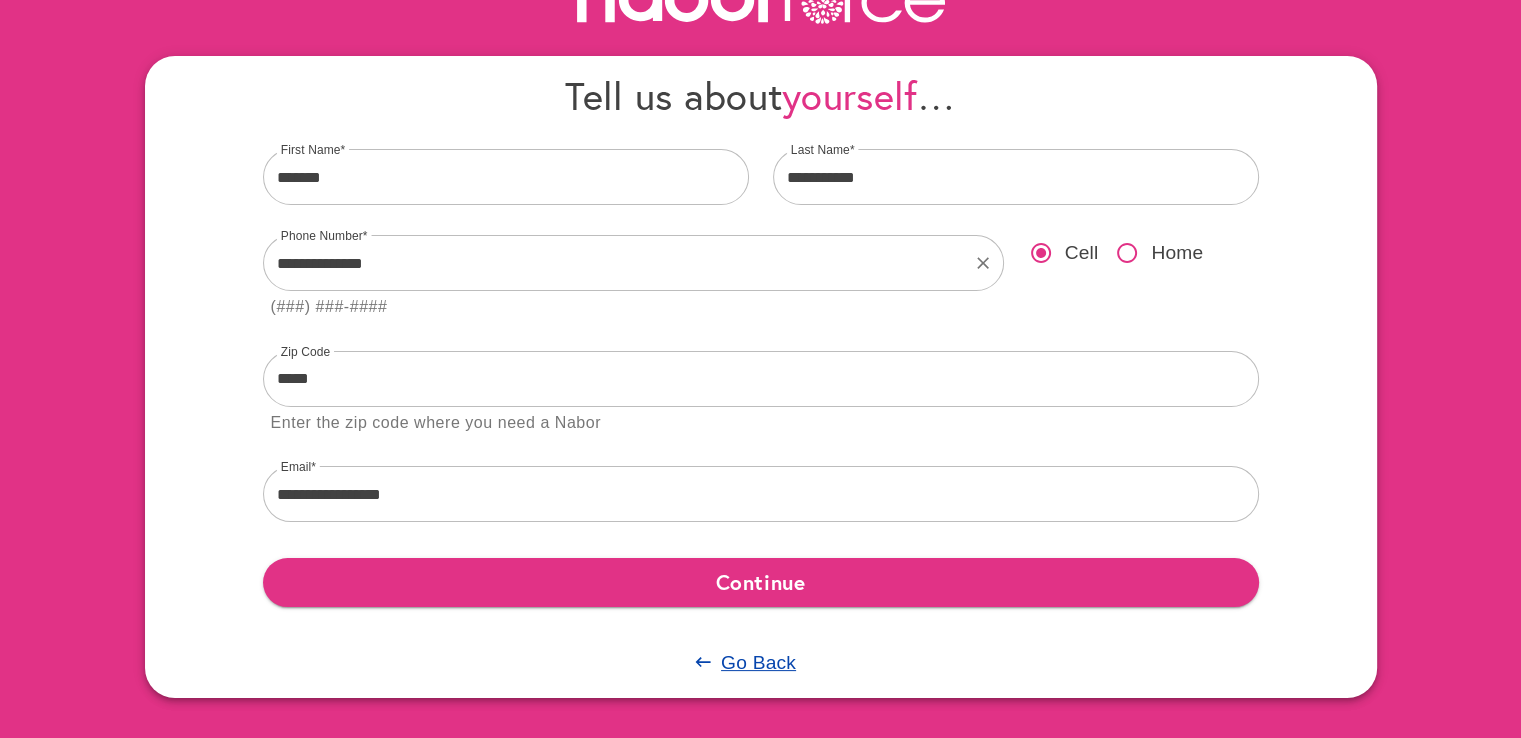scroll, scrollTop: 0, scrollLeft: 0, axis: both 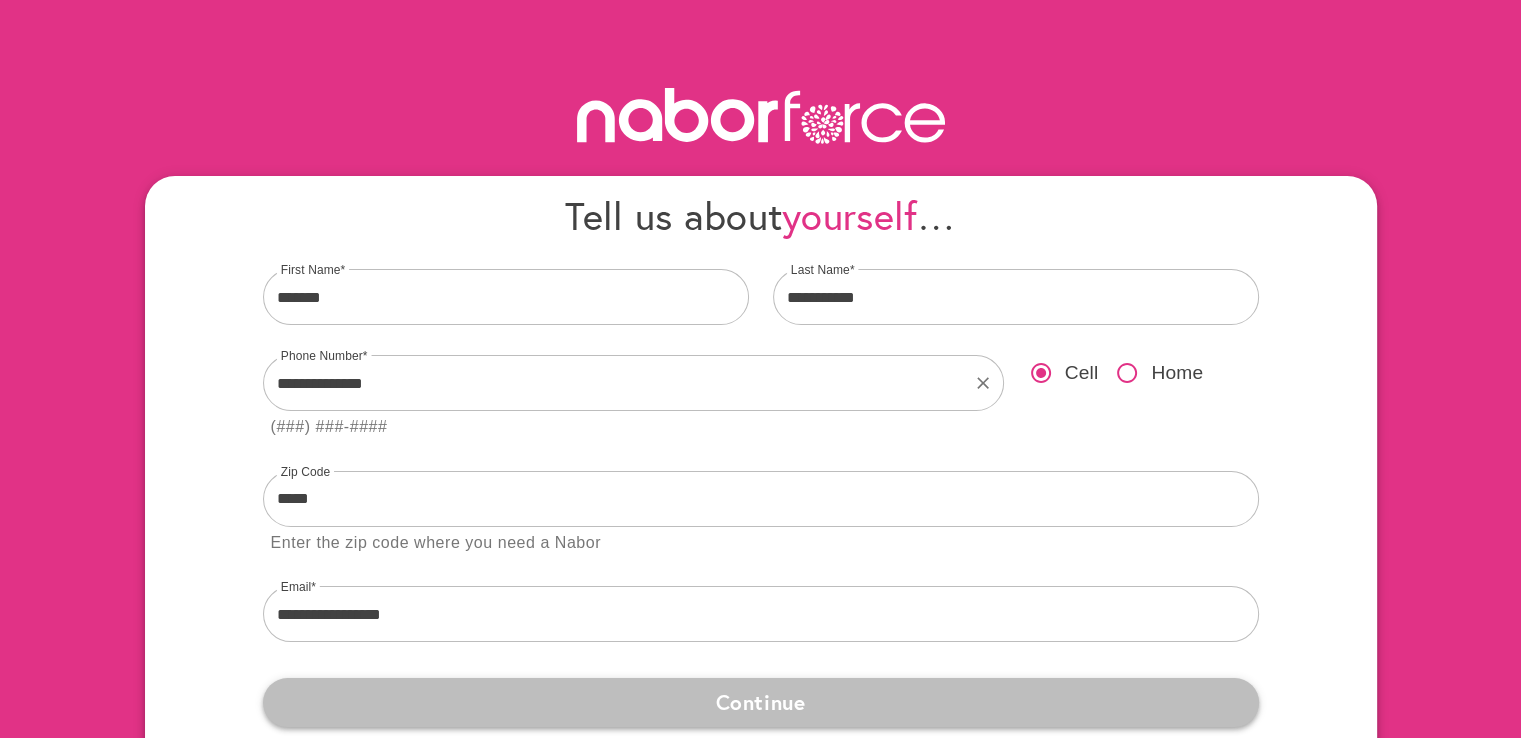 click on "Continue" at bounding box center [761, 702] 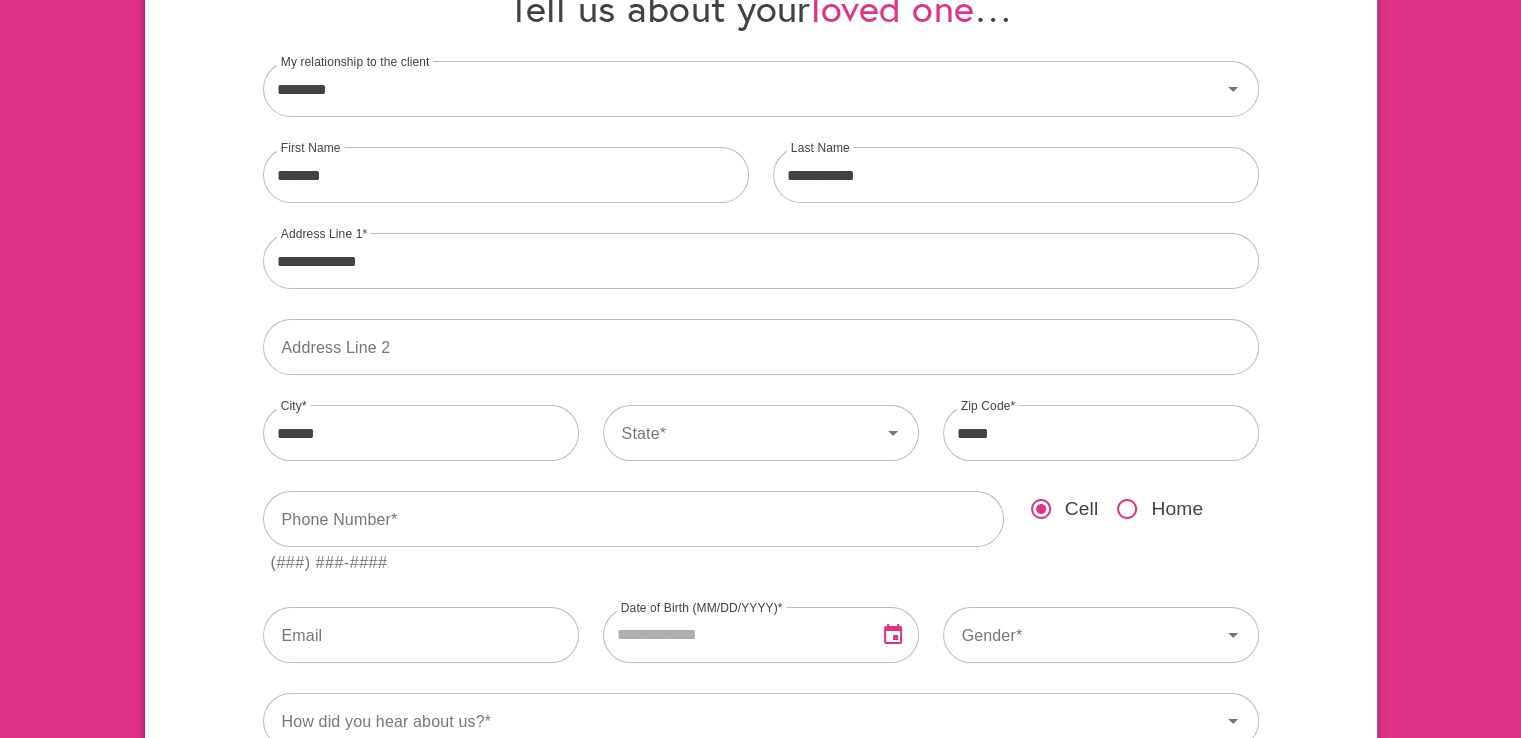 scroll, scrollTop: 374, scrollLeft: 0, axis: vertical 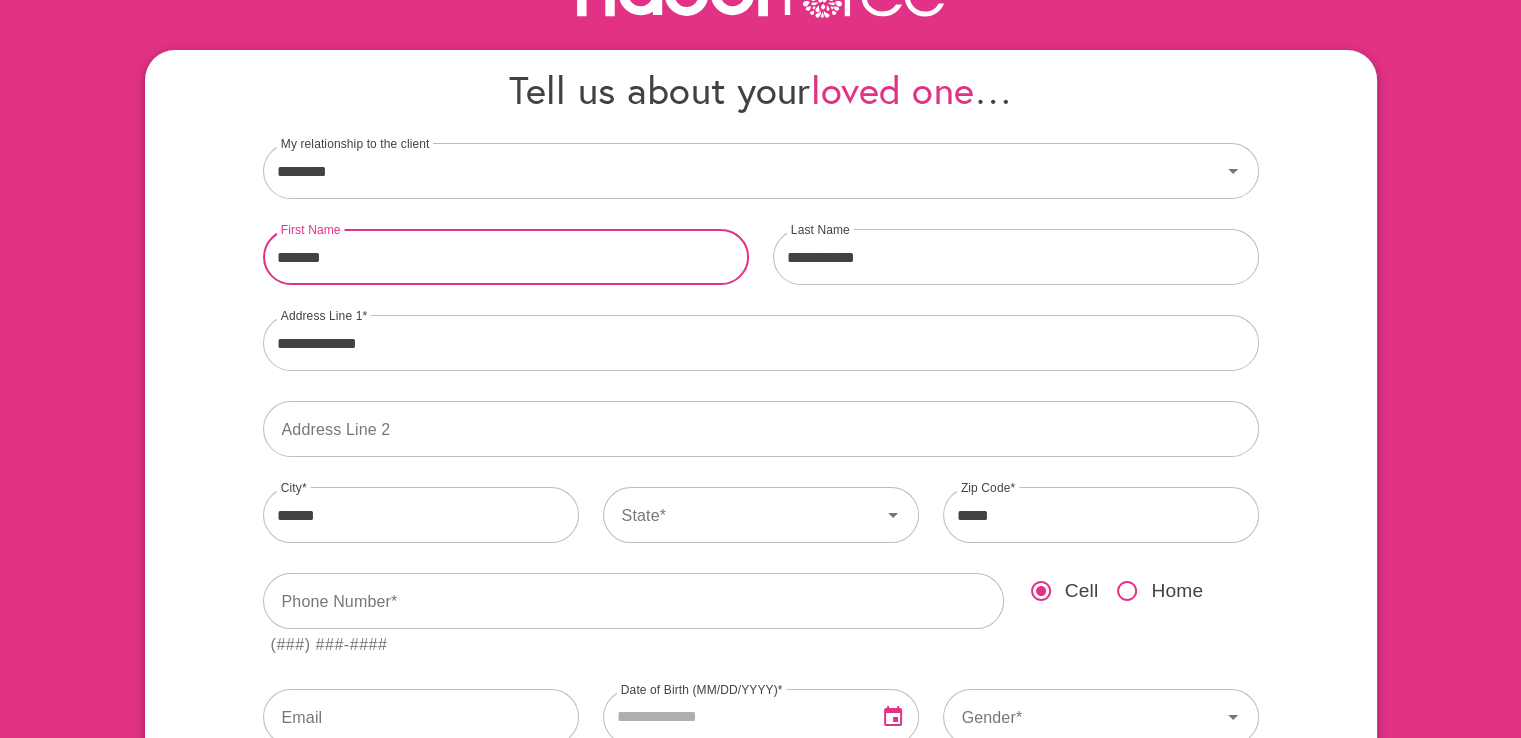 drag, startPoint x: 384, startPoint y: 278, endPoint x: 244, endPoint y: 242, distance: 144.55449 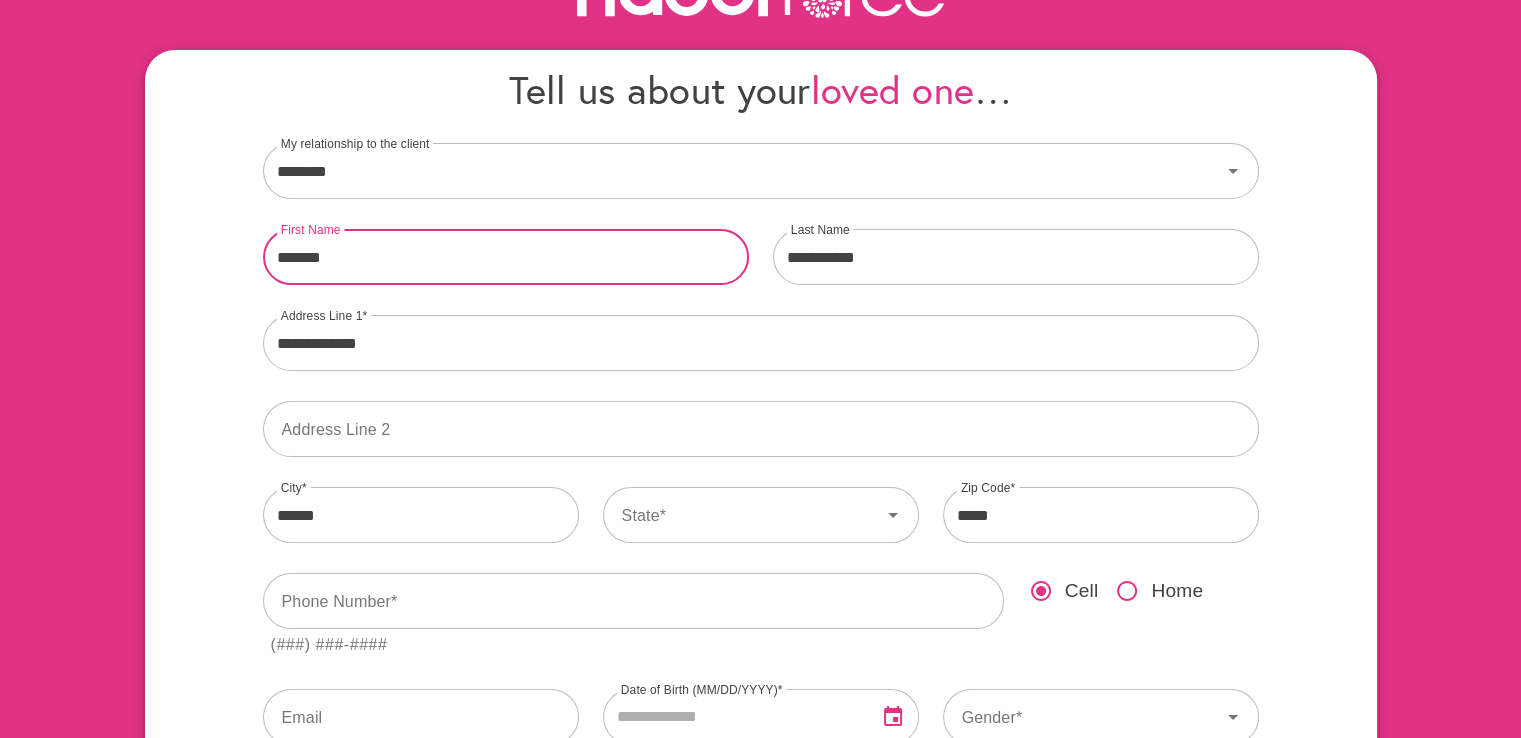 click on "**********" at bounding box center (761, 528) 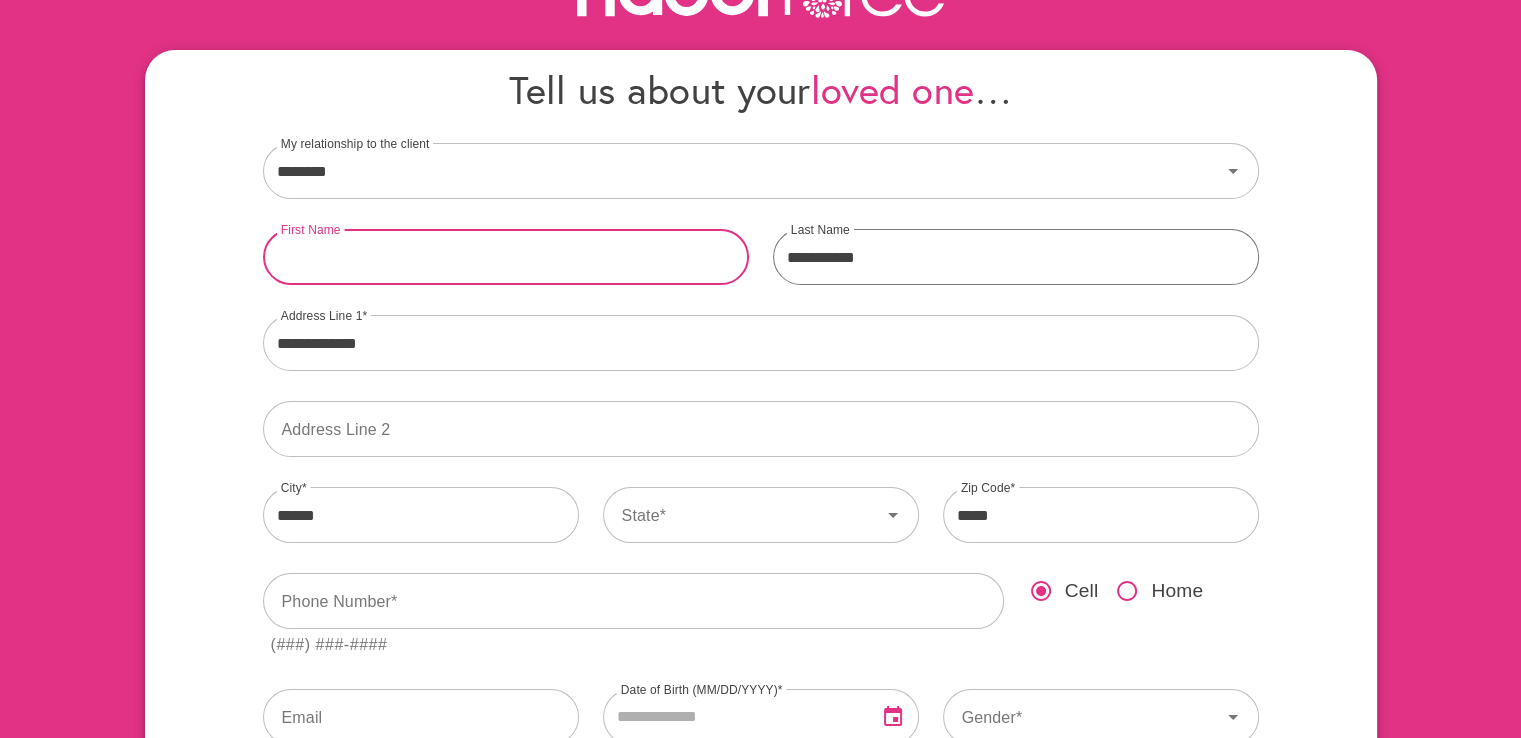 type 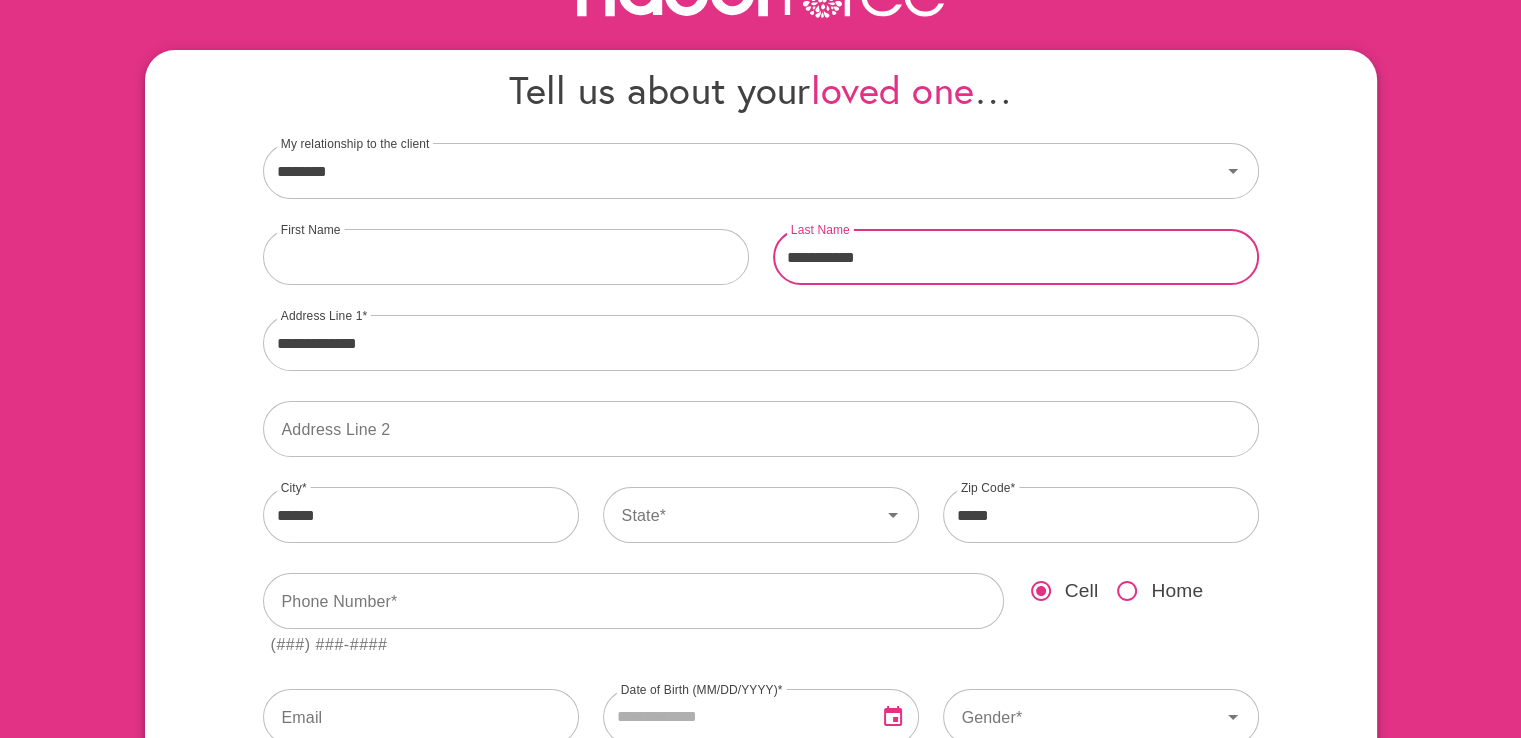 drag, startPoint x: 899, startPoint y: 246, endPoint x: 834, endPoint y: 244, distance: 65.03076 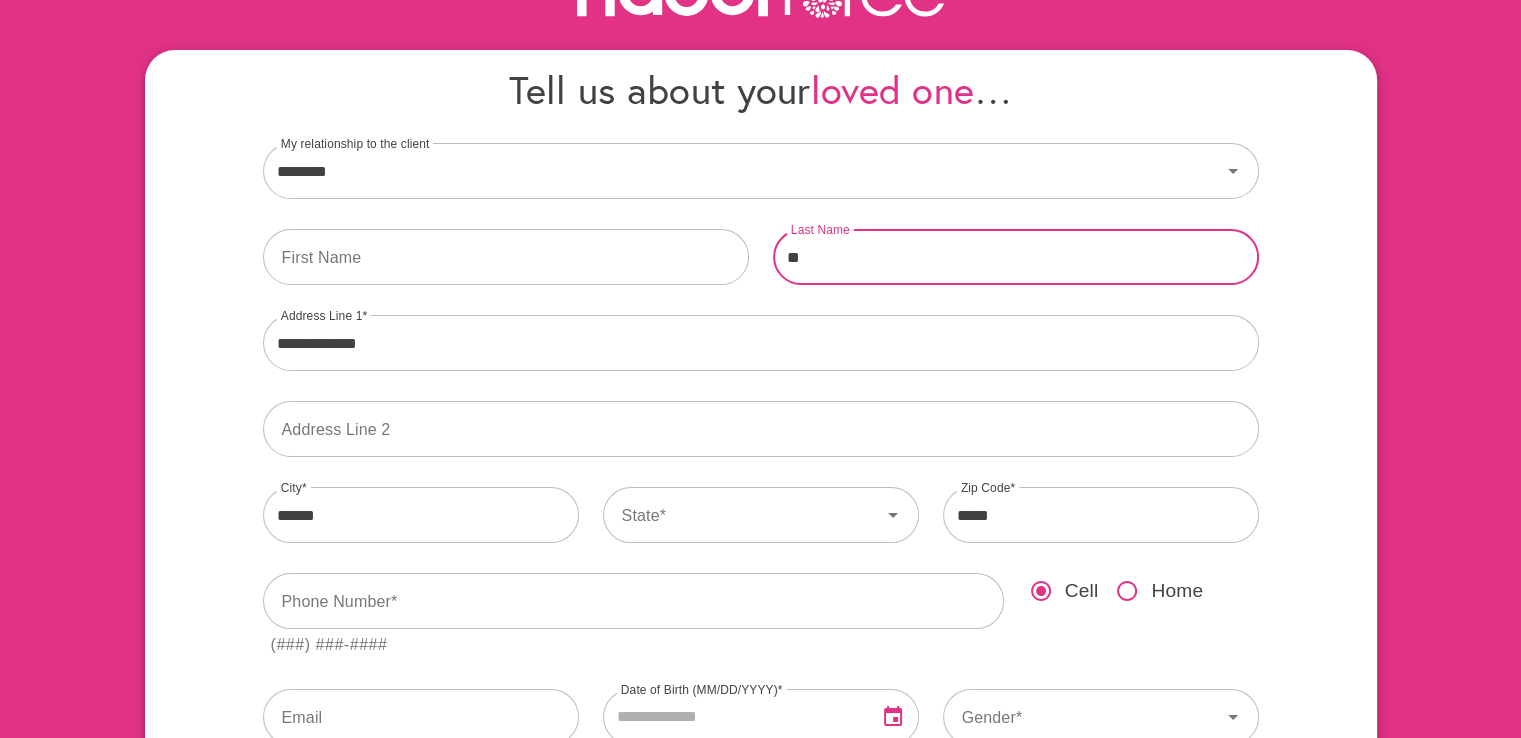 type on "*" 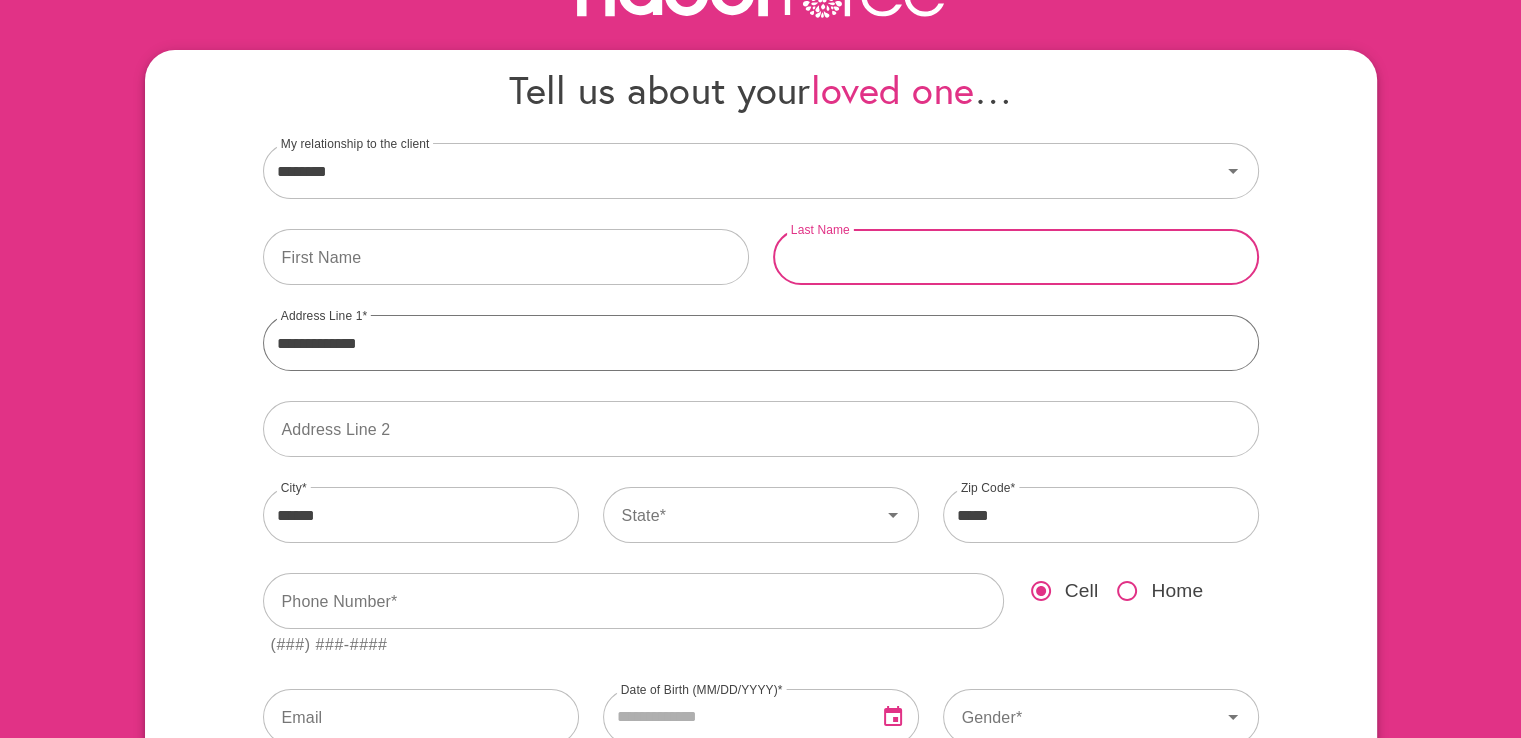 type 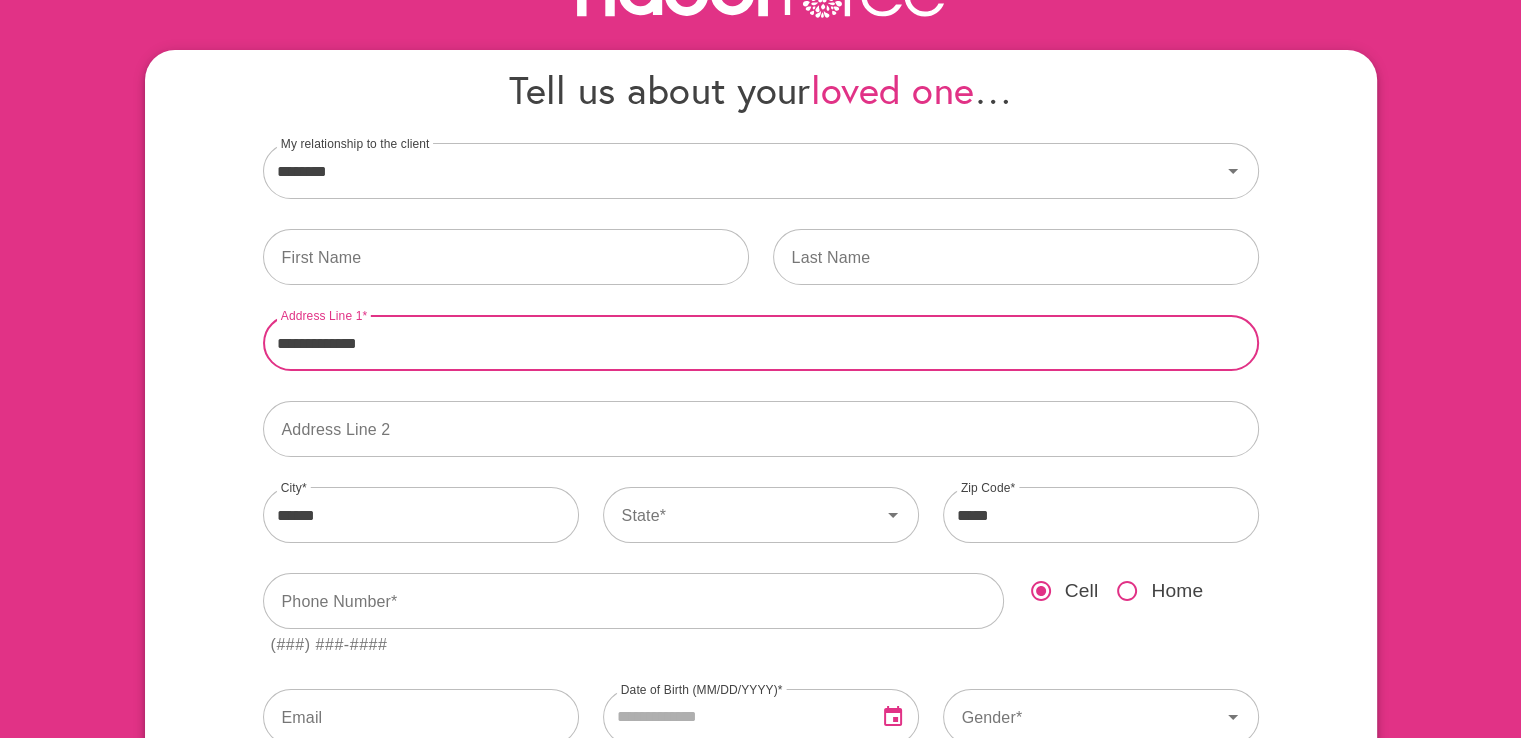 drag, startPoint x: 440, startPoint y: 331, endPoint x: 182, endPoint y: 334, distance: 258.01746 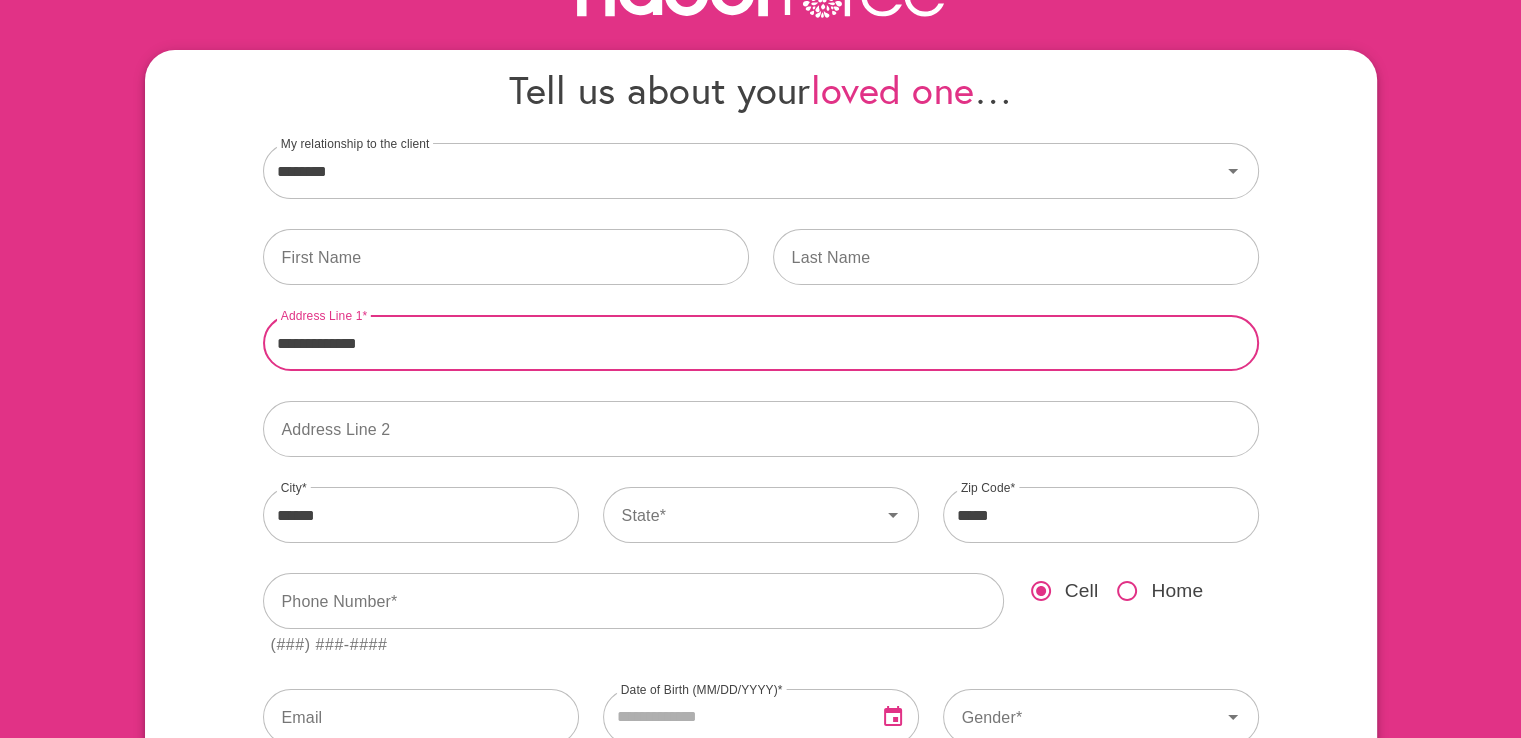 click on "**********" at bounding box center [761, 528] 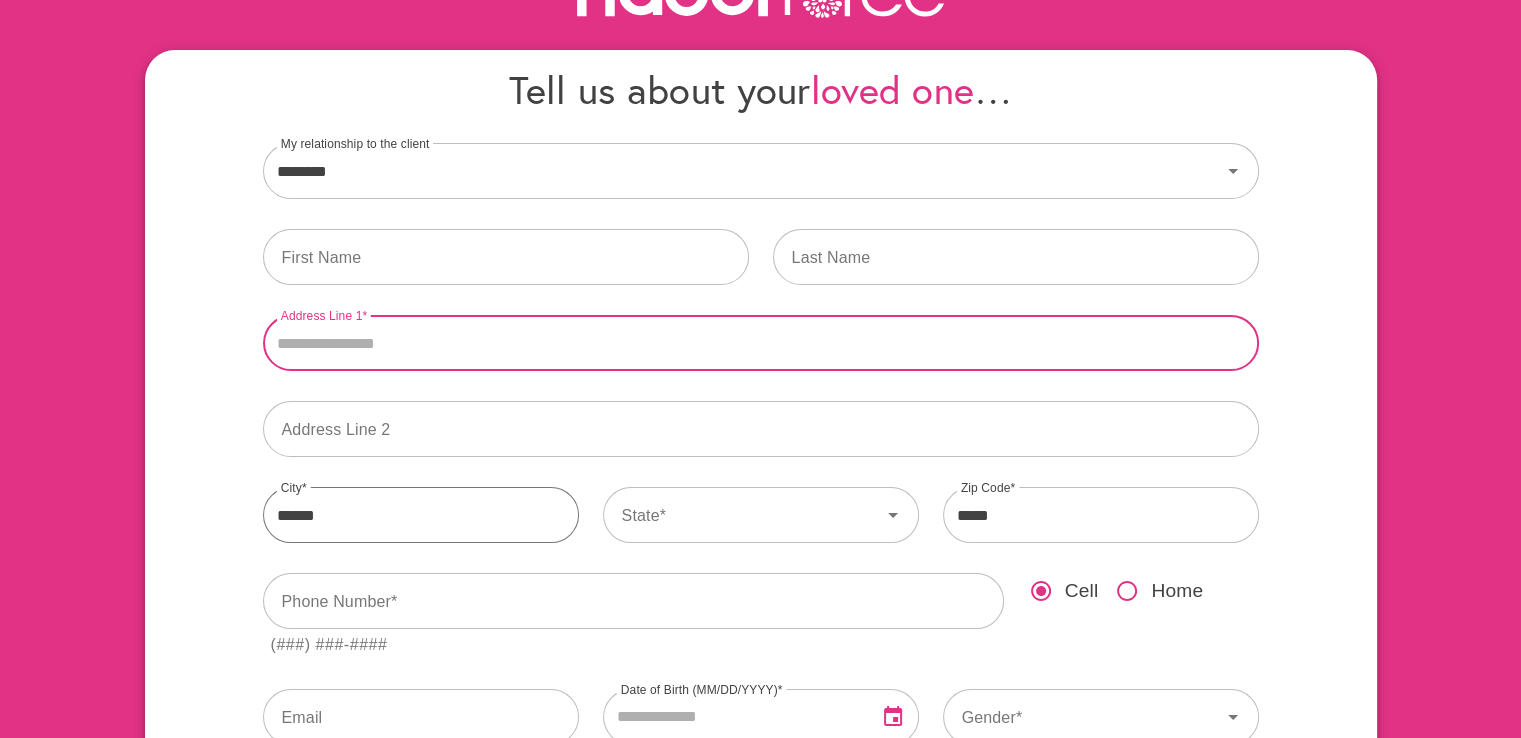 type 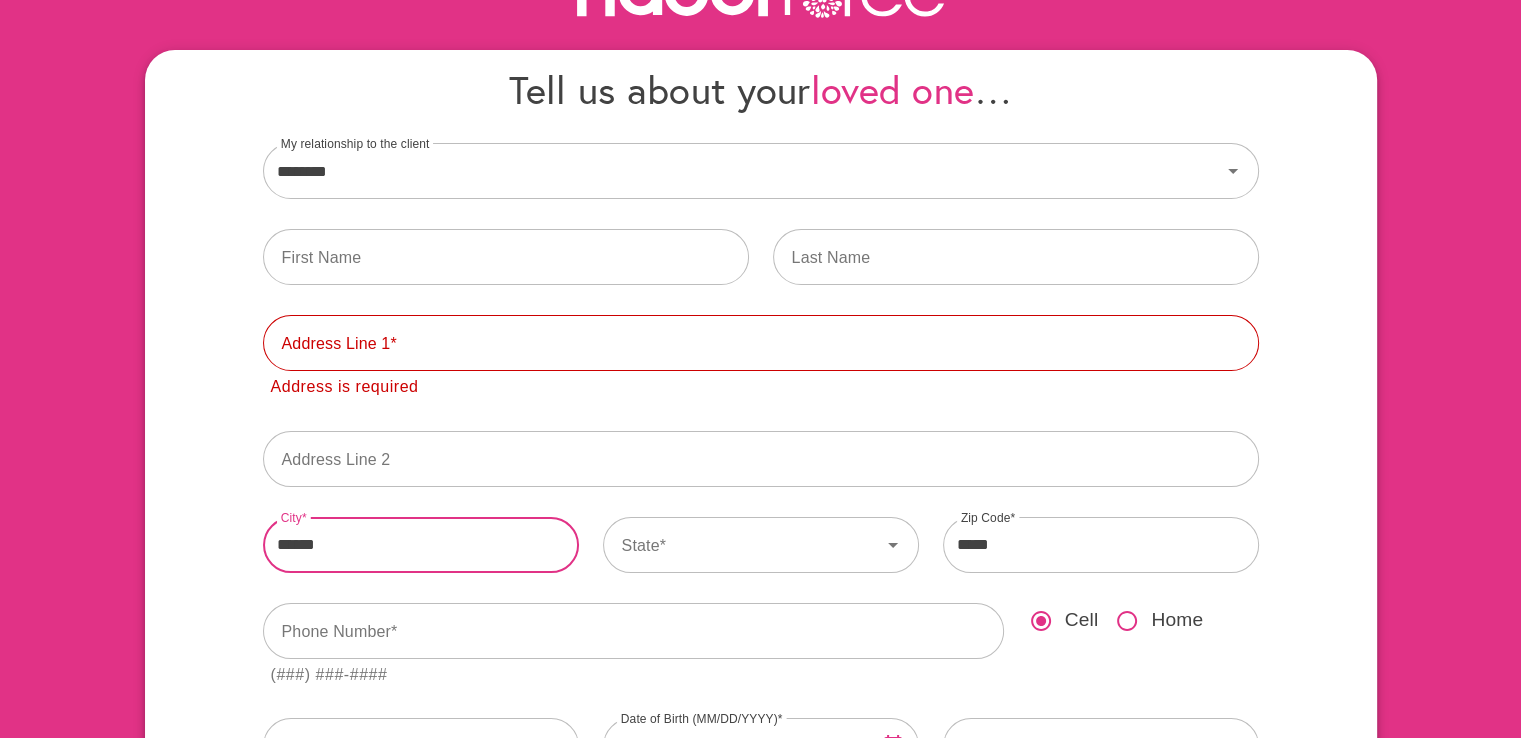 drag, startPoint x: 384, startPoint y: 517, endPoint x: 186, endPoint y: 489, distance: 199.97 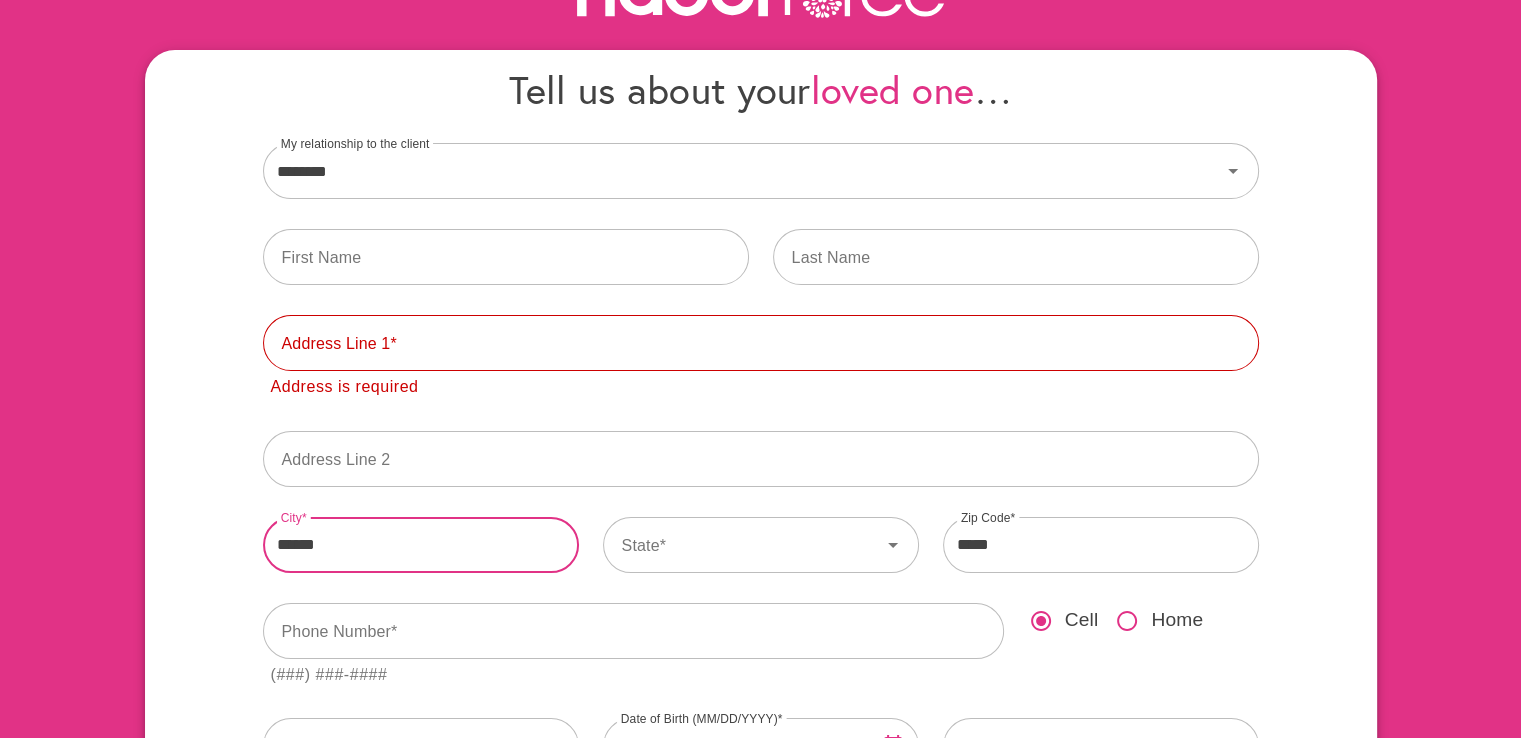 click on "Tell us about your loved one …
********
My relationship to the client
[FIRST] Name
[LAST] Name
[ADDRESS] Address is required
[ADDRESS]
****** [CITY]
[STATE]
***** [ZIP CODE]
[PHONE]
Cell
Home
Email
[DATE]
Gender
How did you hear about us?
Continue
Go Back" at bounding box center (761, 543) 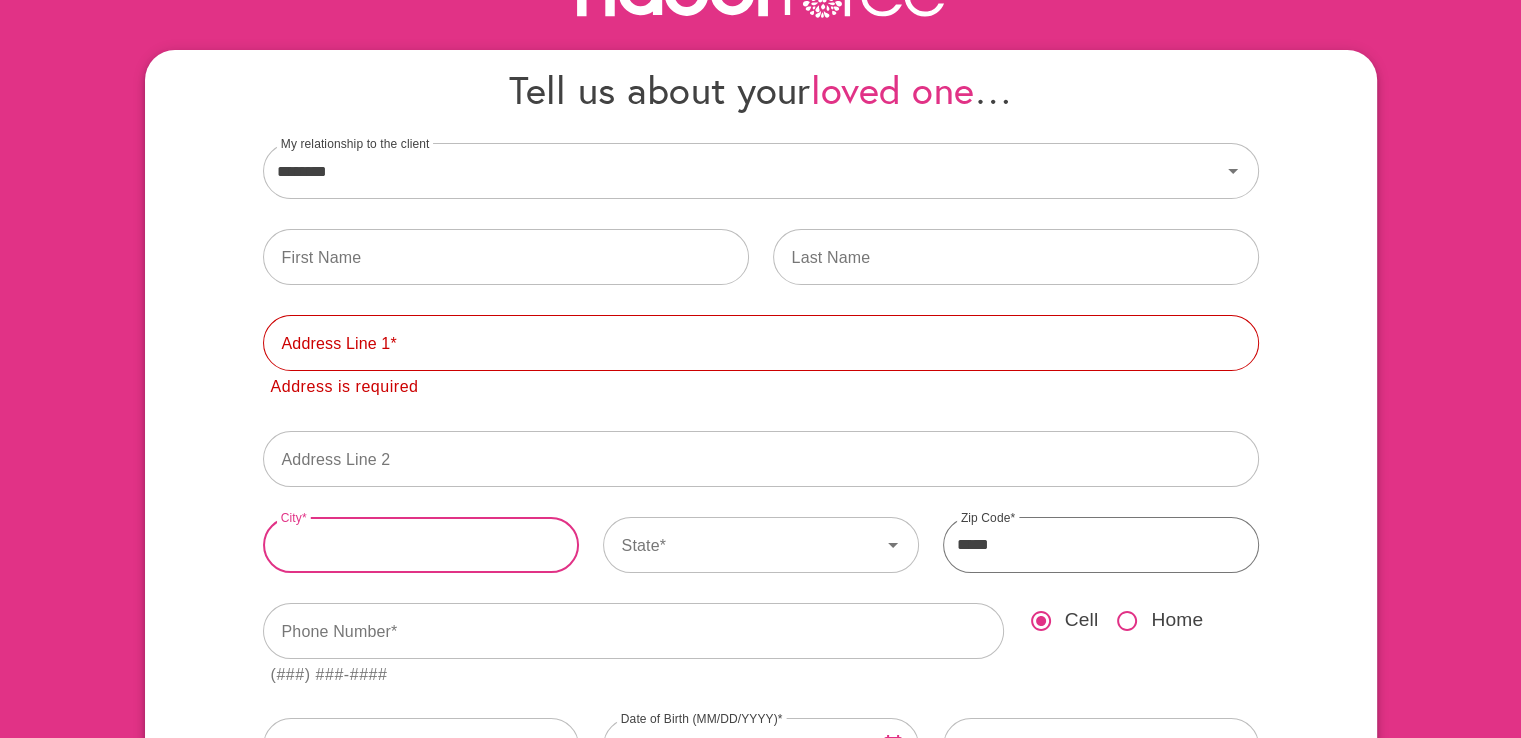 type 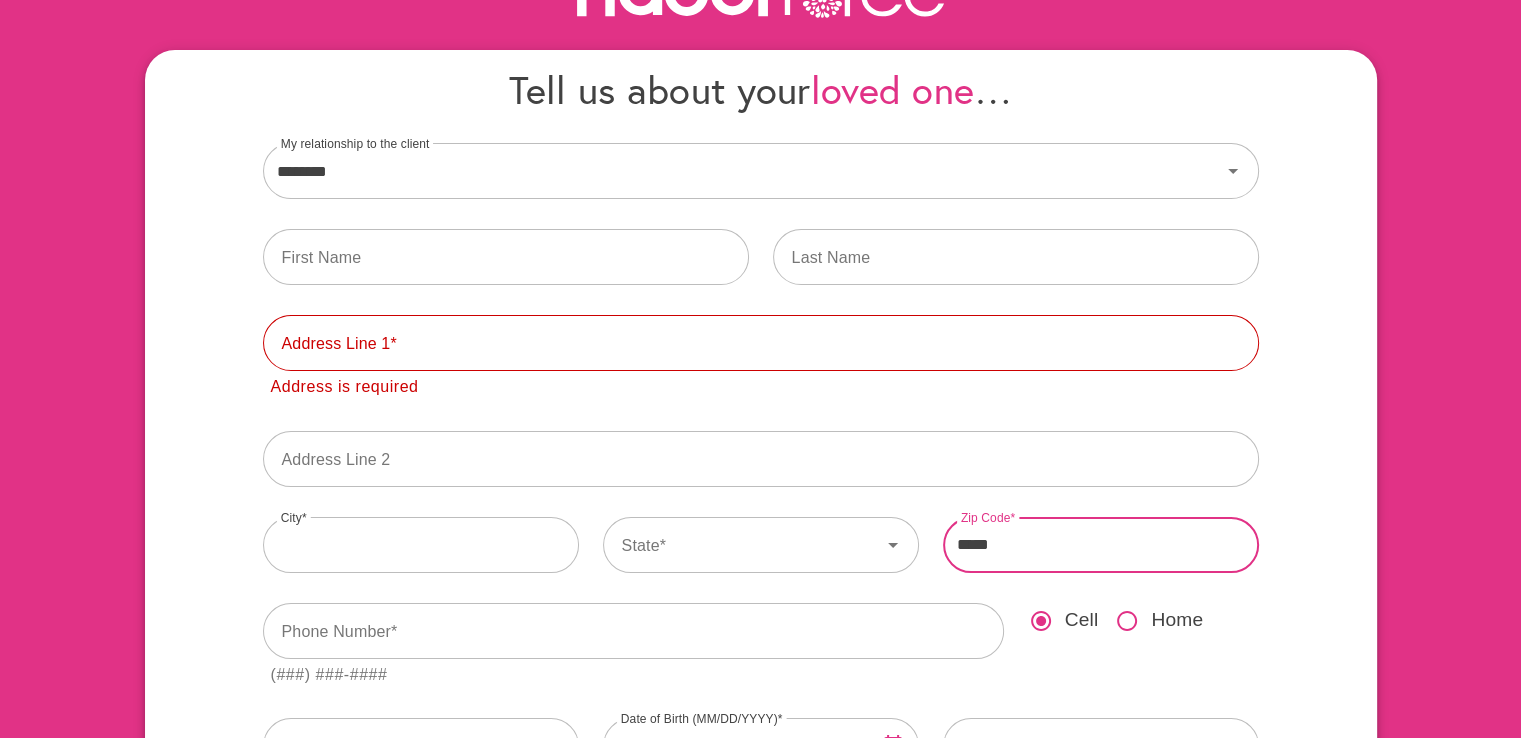 drag, startPoint x: 1005, startPoint y: 537, endPoint x: 929, endPoint y: 541, distance: 76.105194 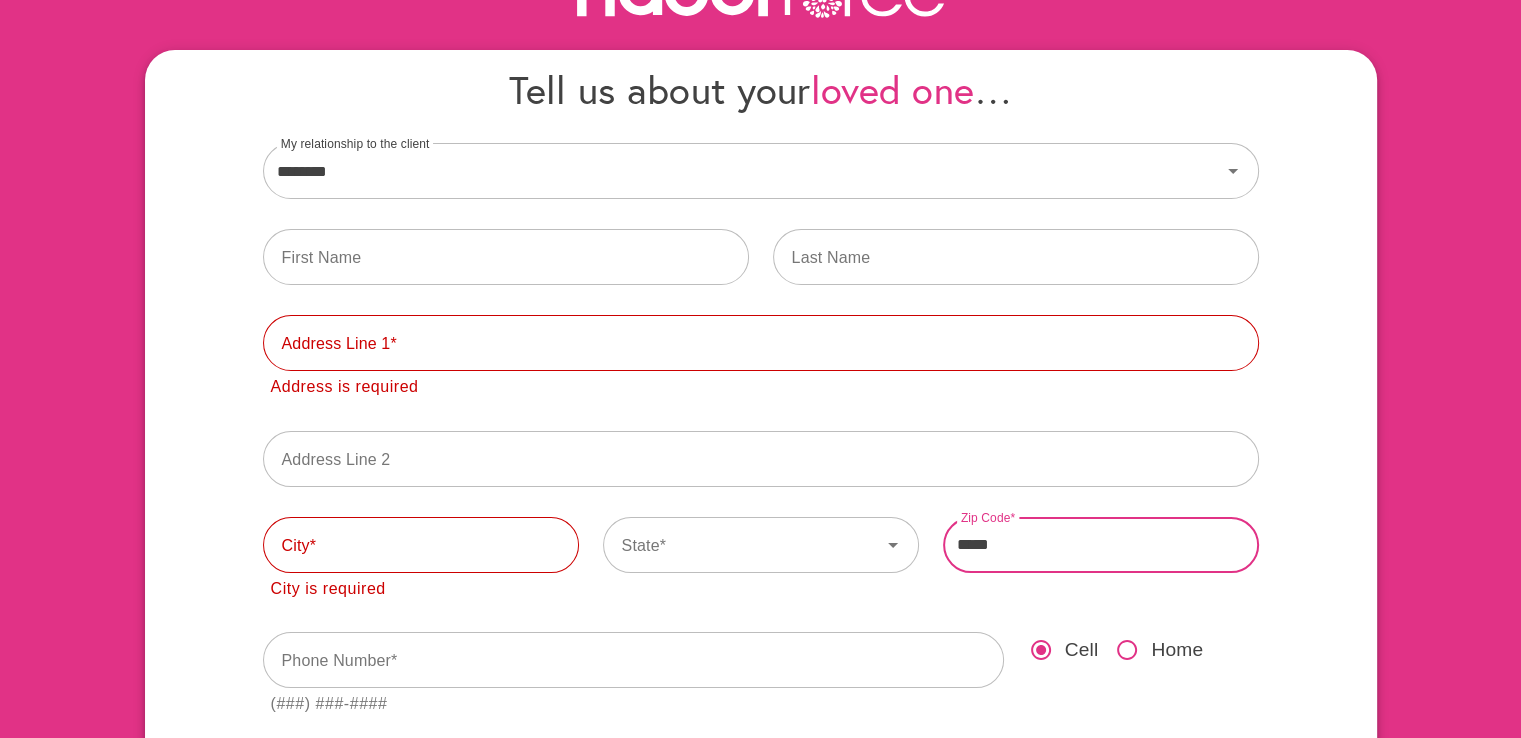 type 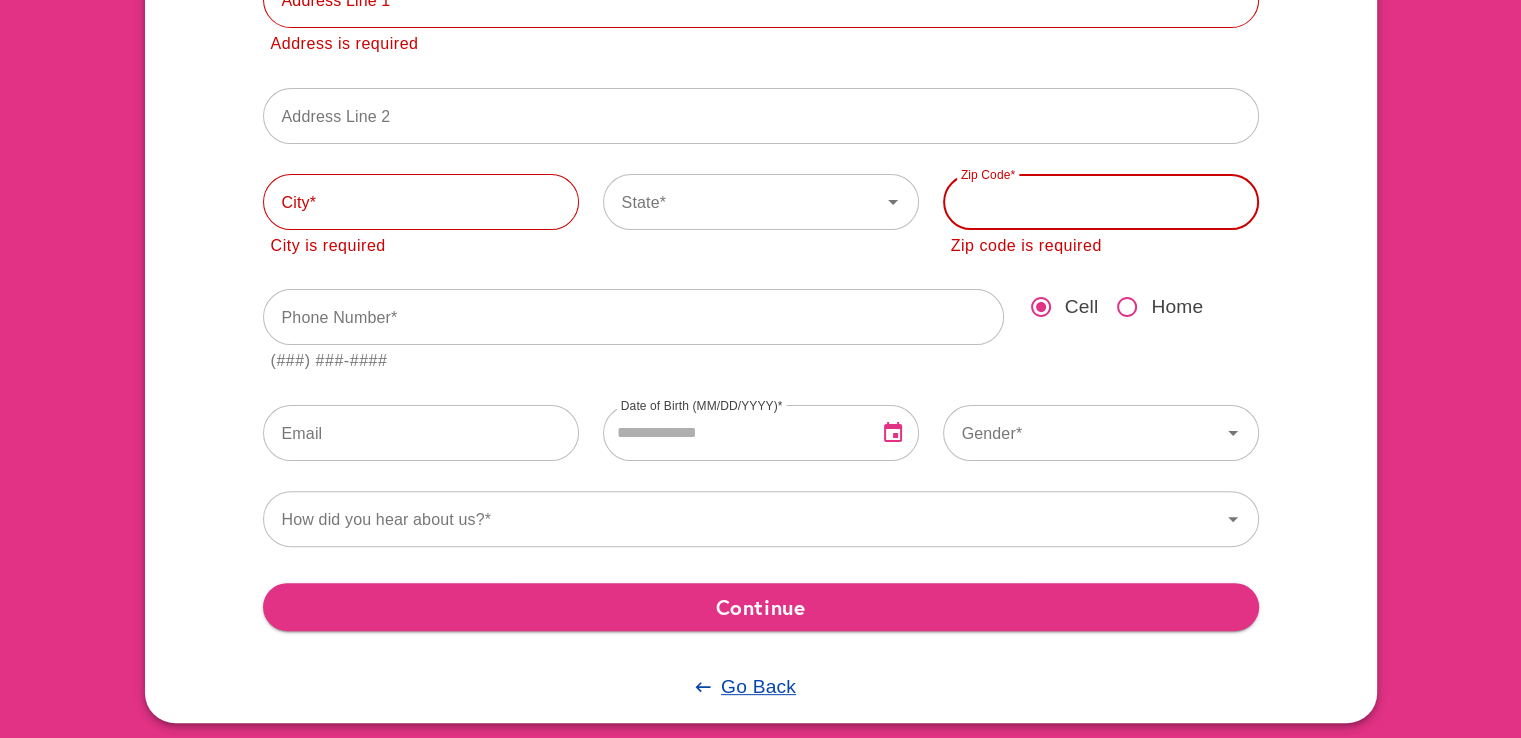 scroll, scrollTop: 471, scrollLeft: 0, axis: vertical 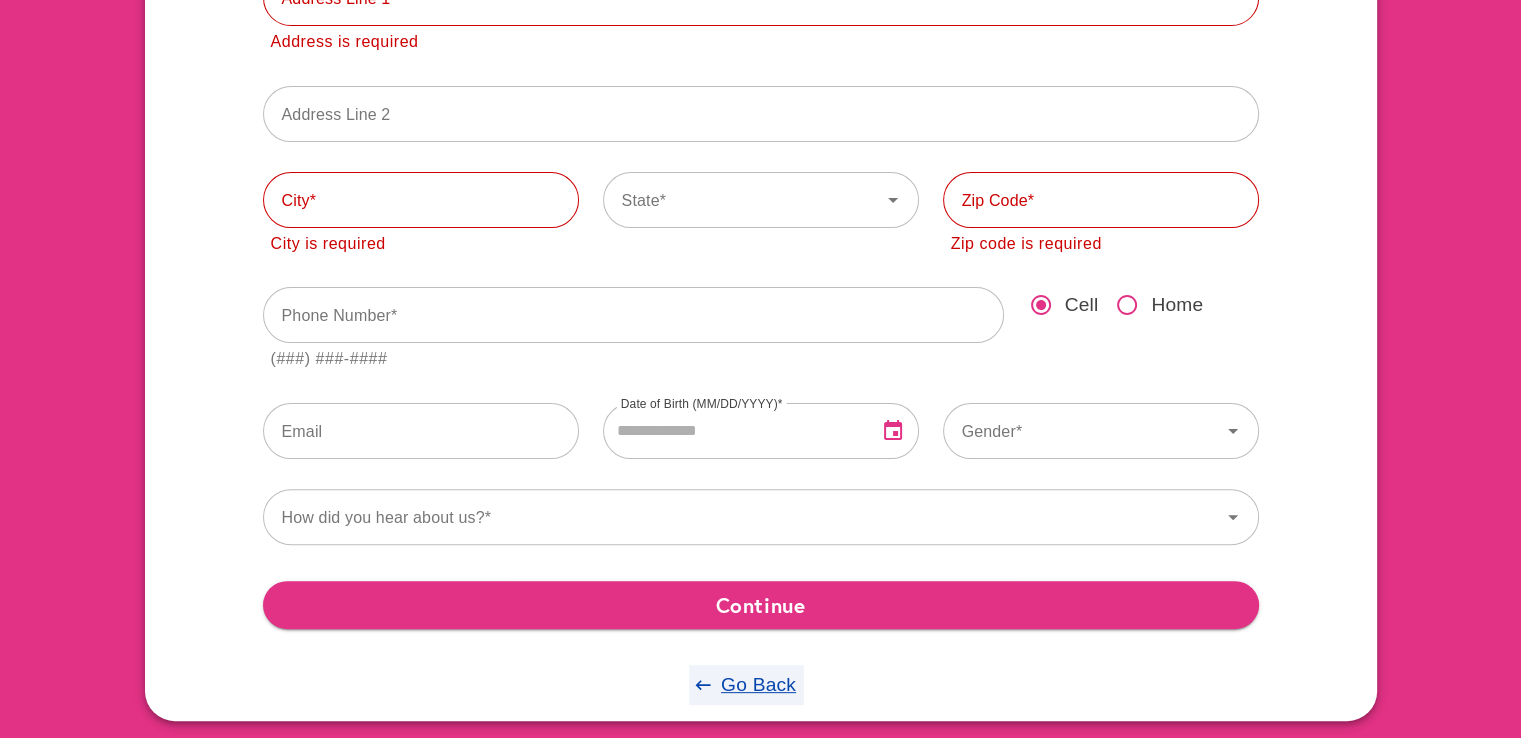 click on "Go Back" at bounding box center (758, 684) 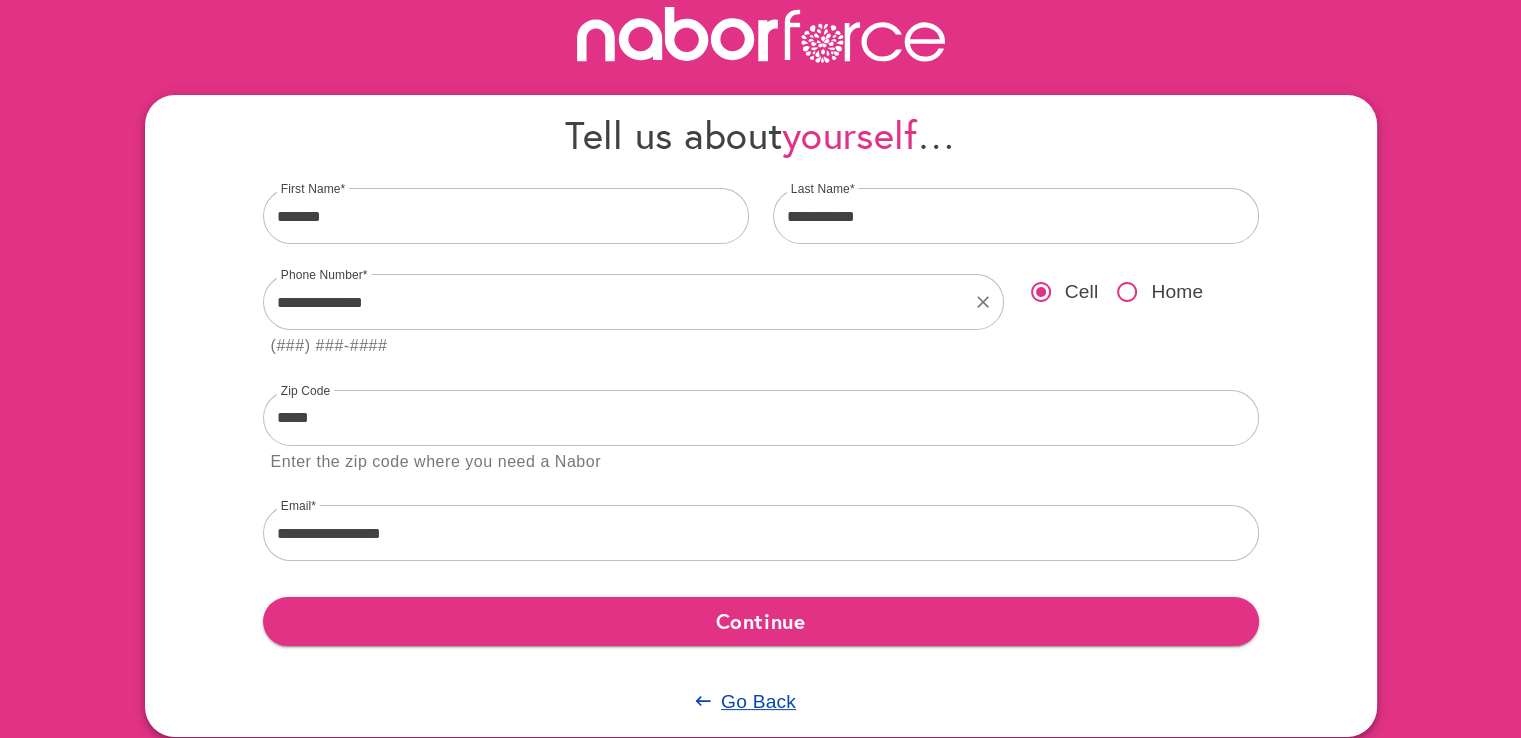 scroll, scrollTop: 120, scrollLeft: 0, axis: vertical 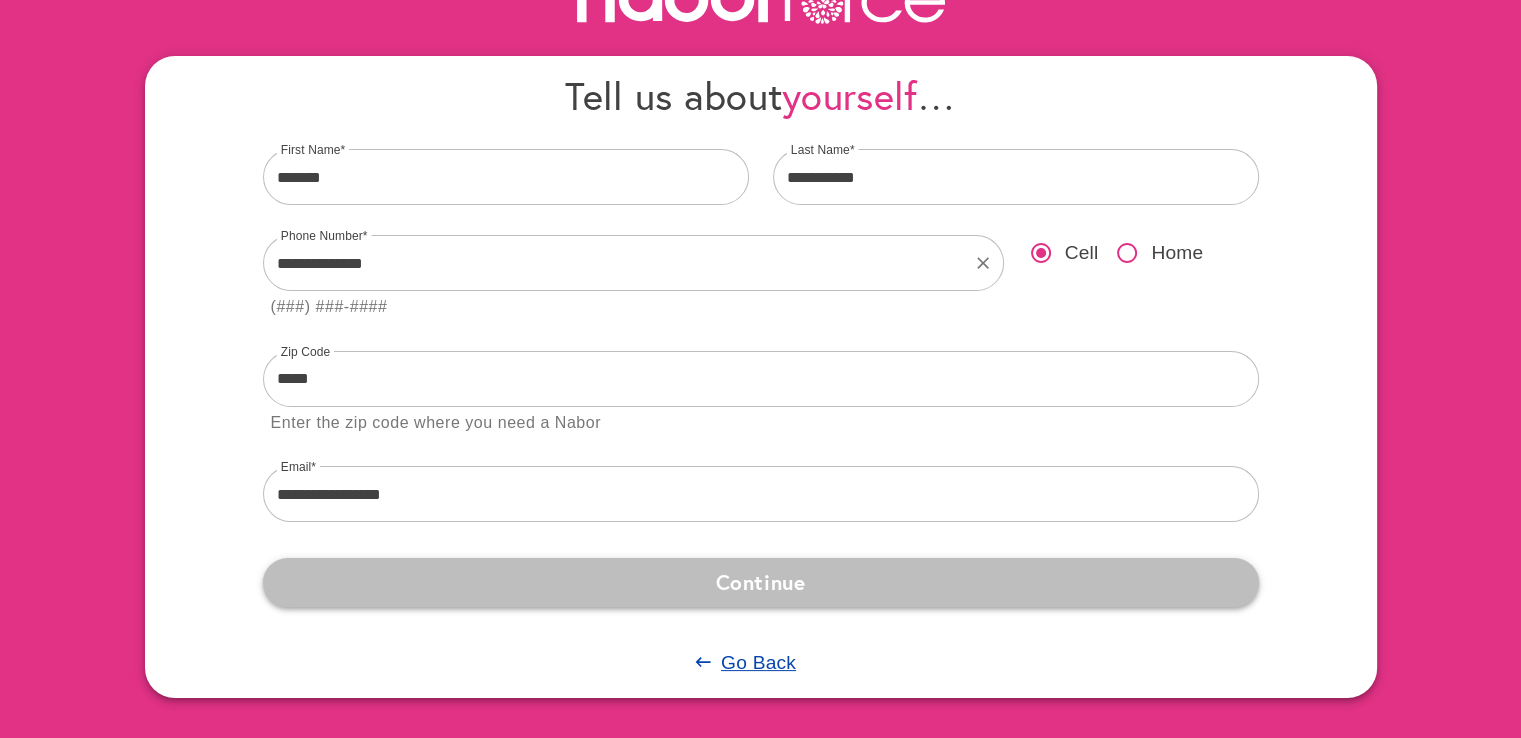 click on "Continue" at bounding box center [761, 582] 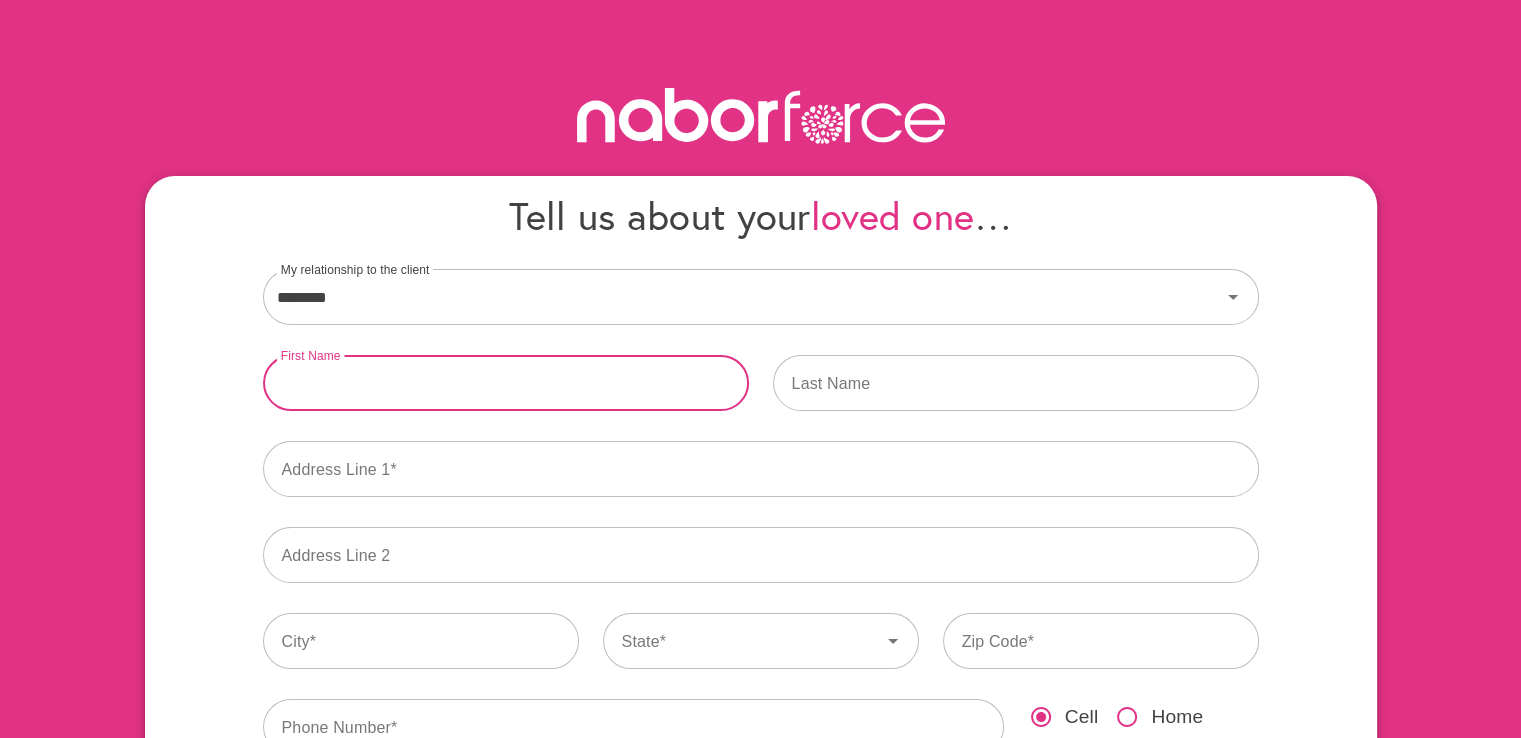 click at bounding box center (506, 383) 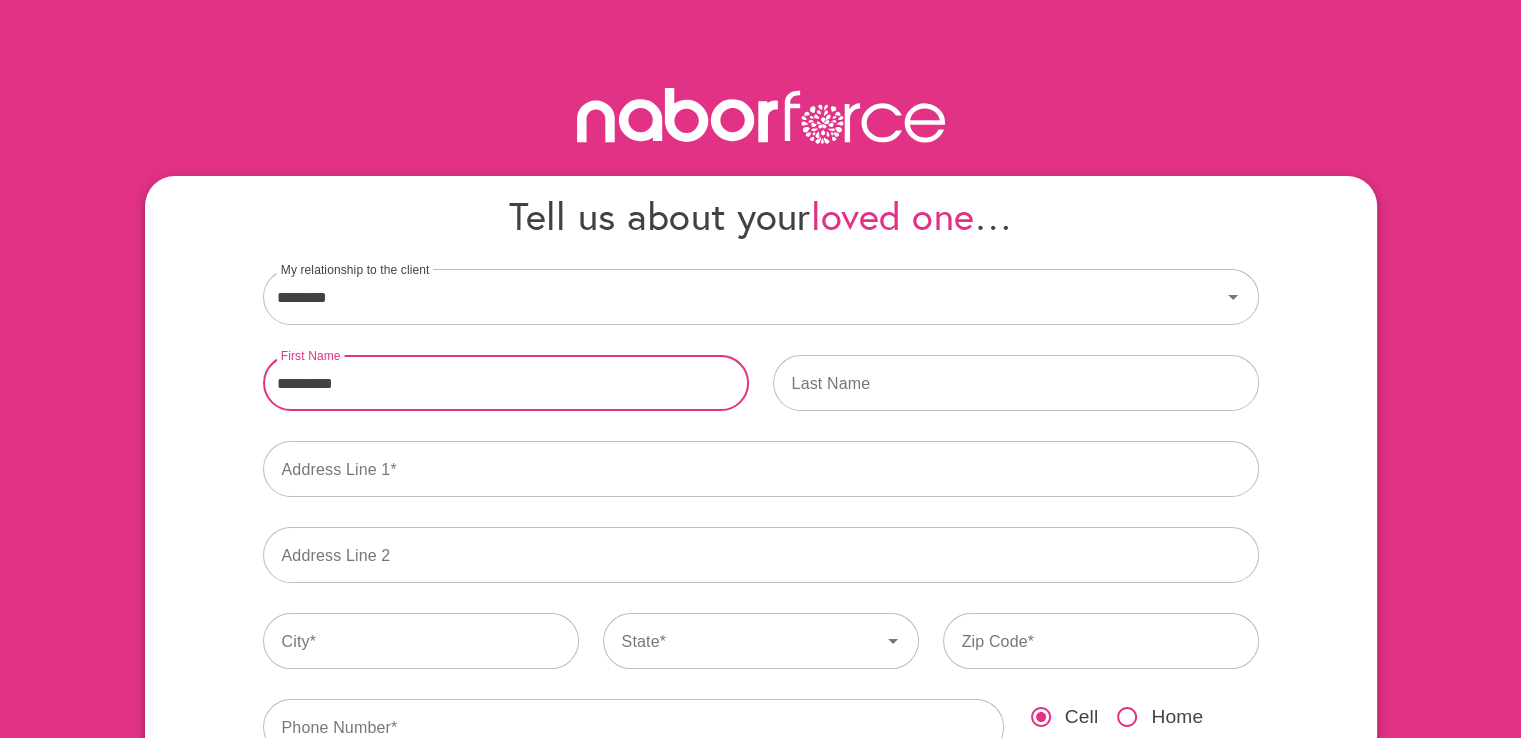 type on "*********" 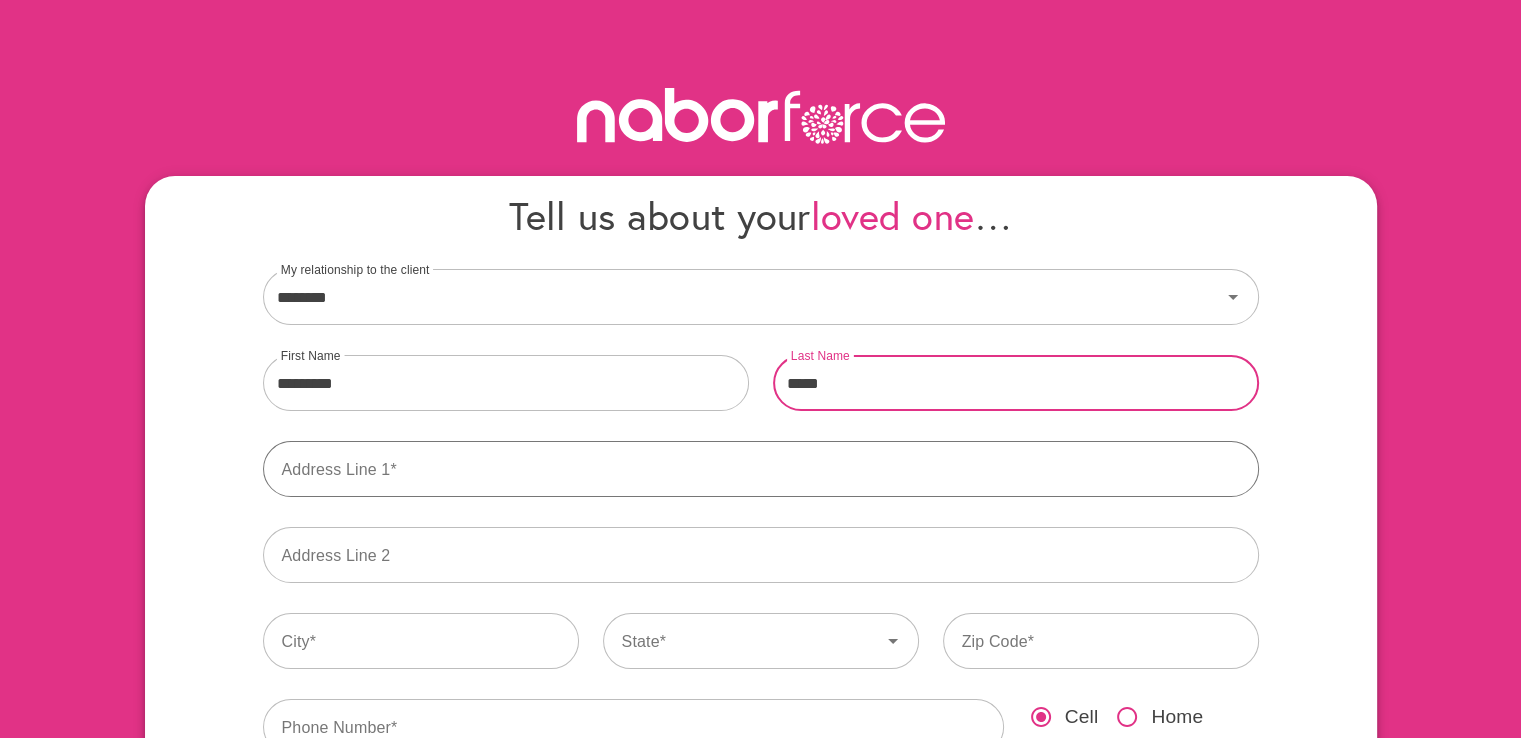 type on "*****" 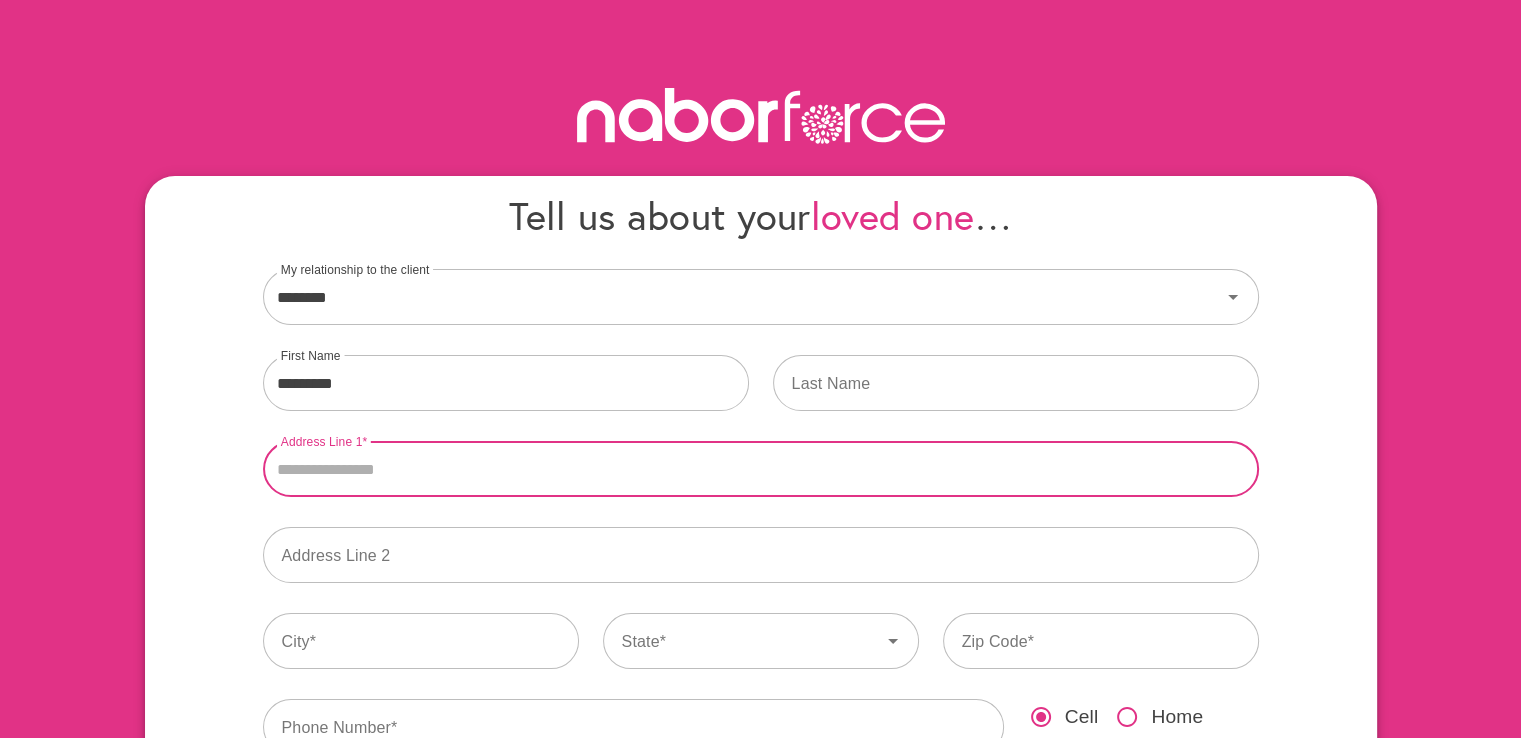 click on "Address Line 1" at bounding box center (761, 469) 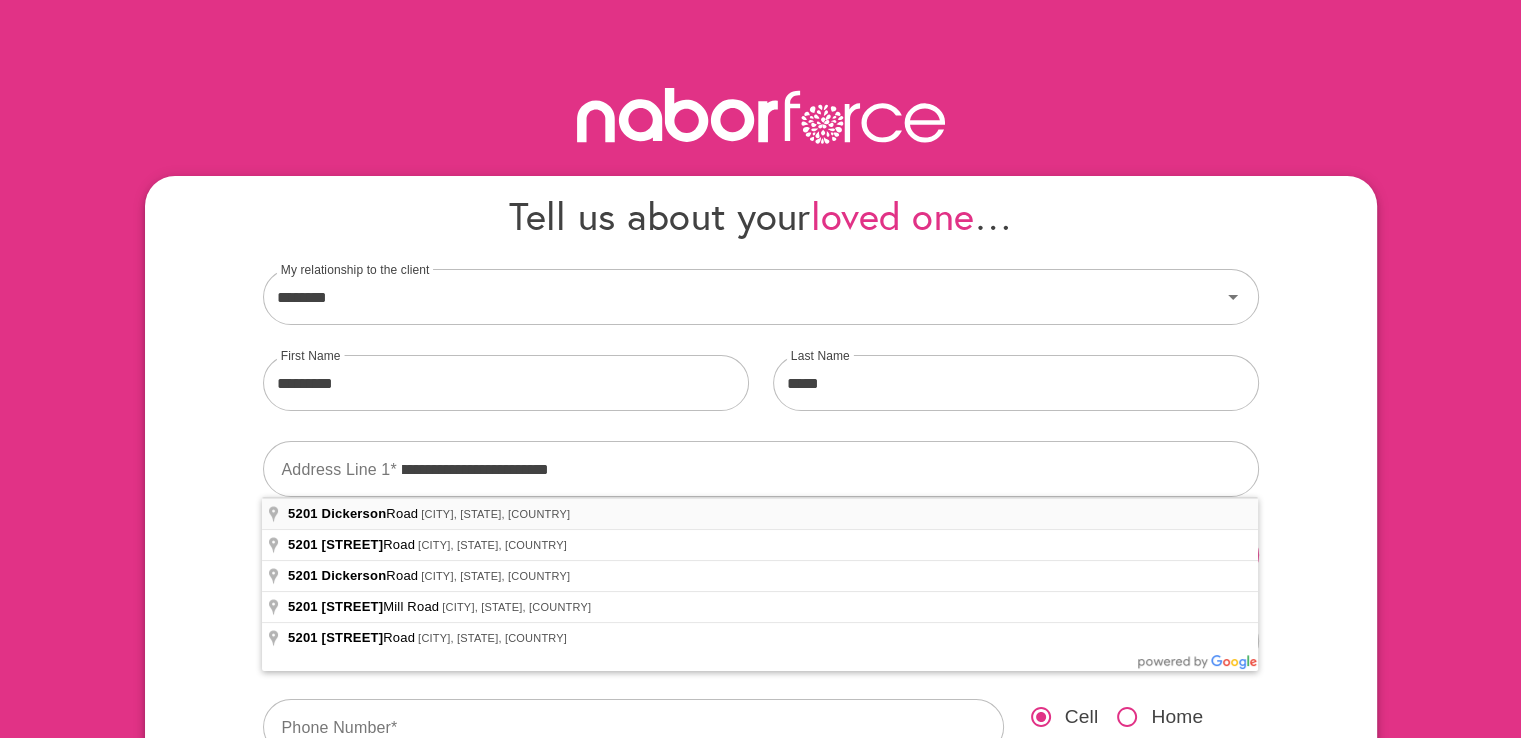 type on "**********" 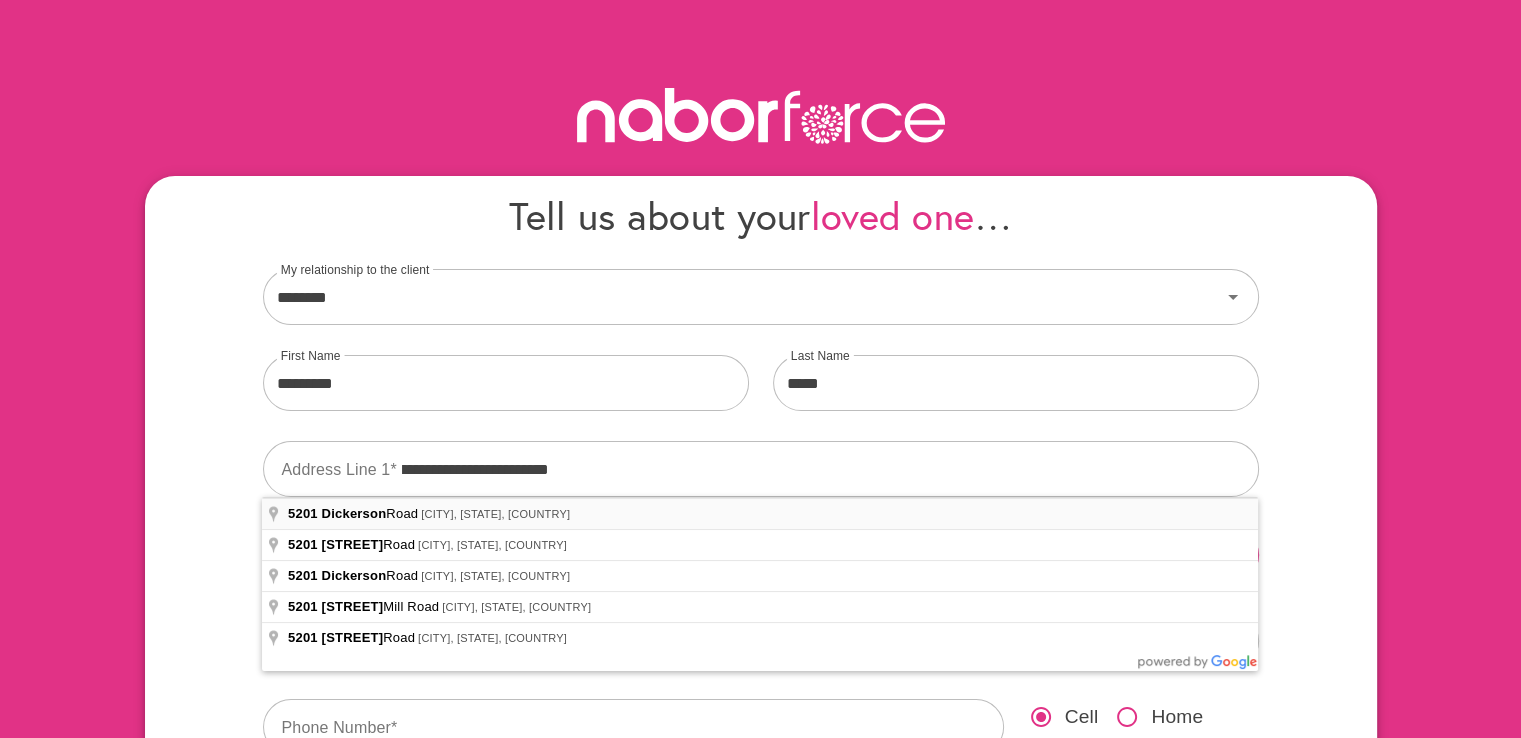 type on "**********" 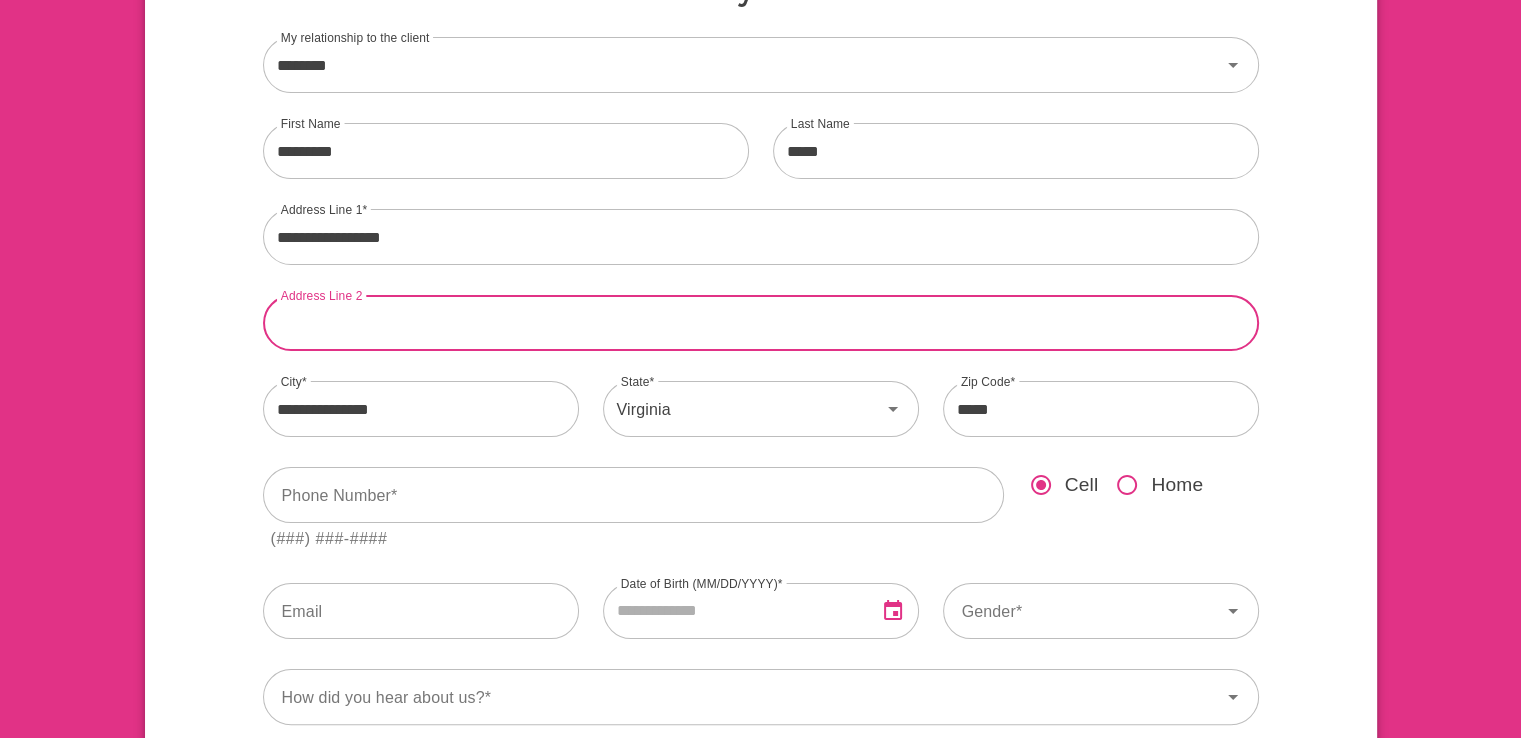 scroll, scrollTop: 233, scrollLeft: 0, axis: vertical 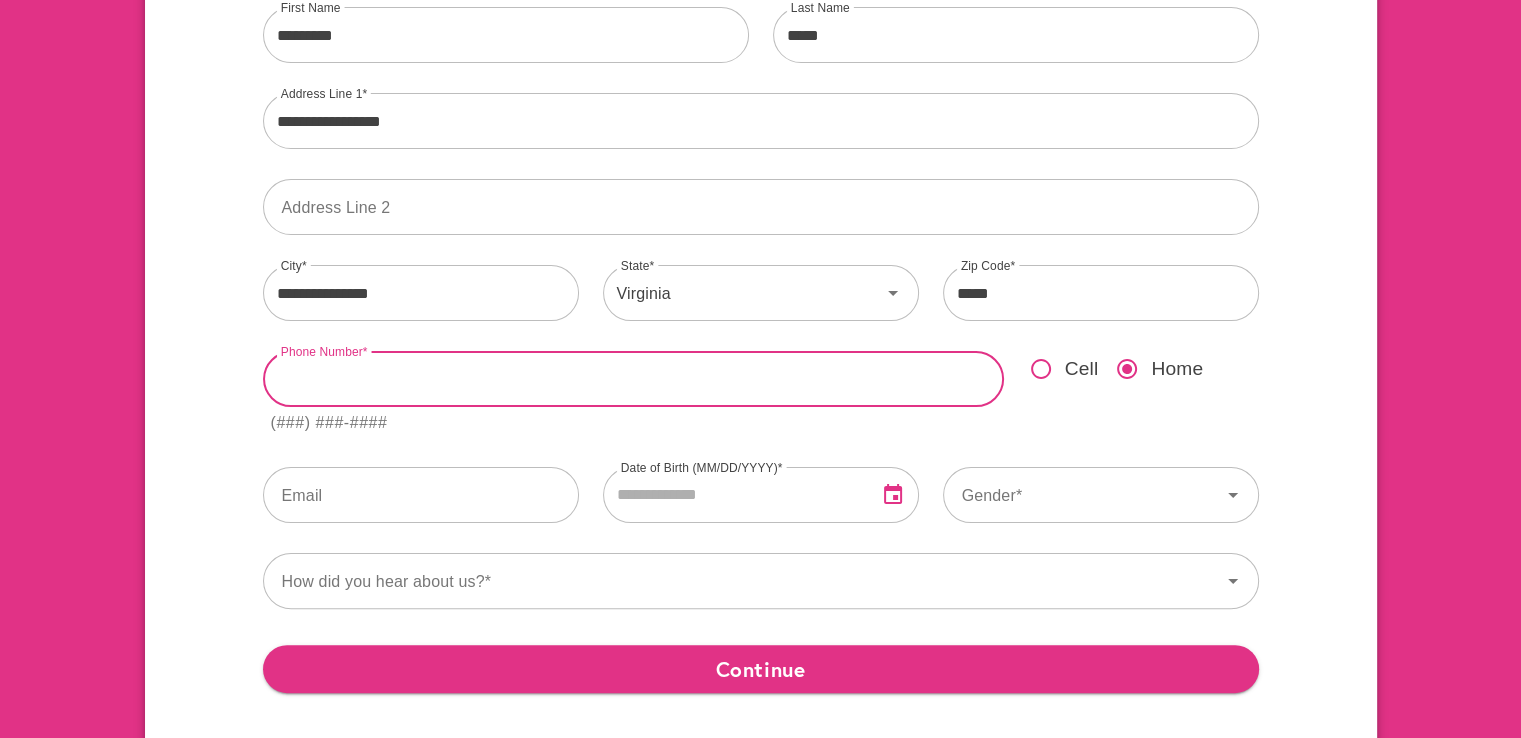 click at bounding box center [633, 379] 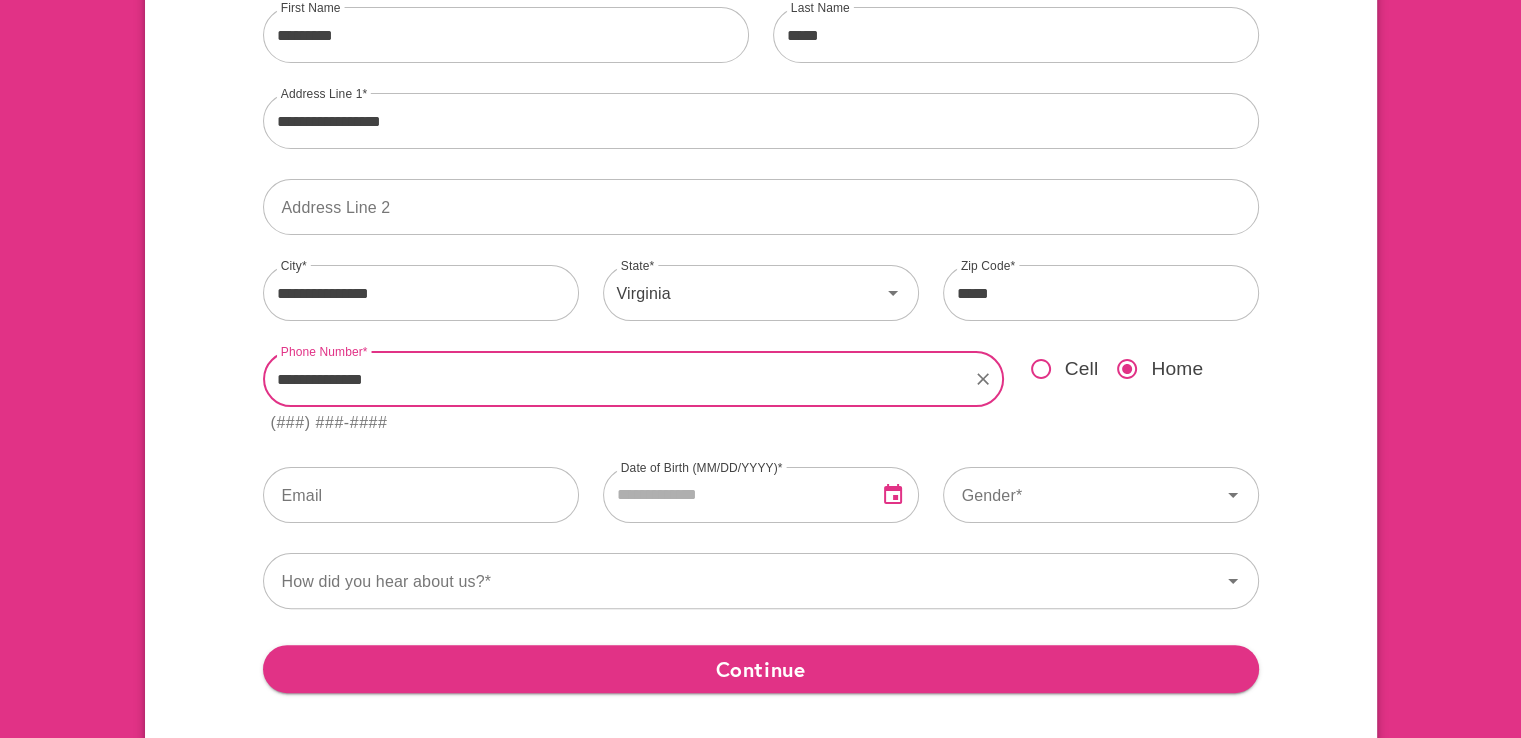 type on "**********" 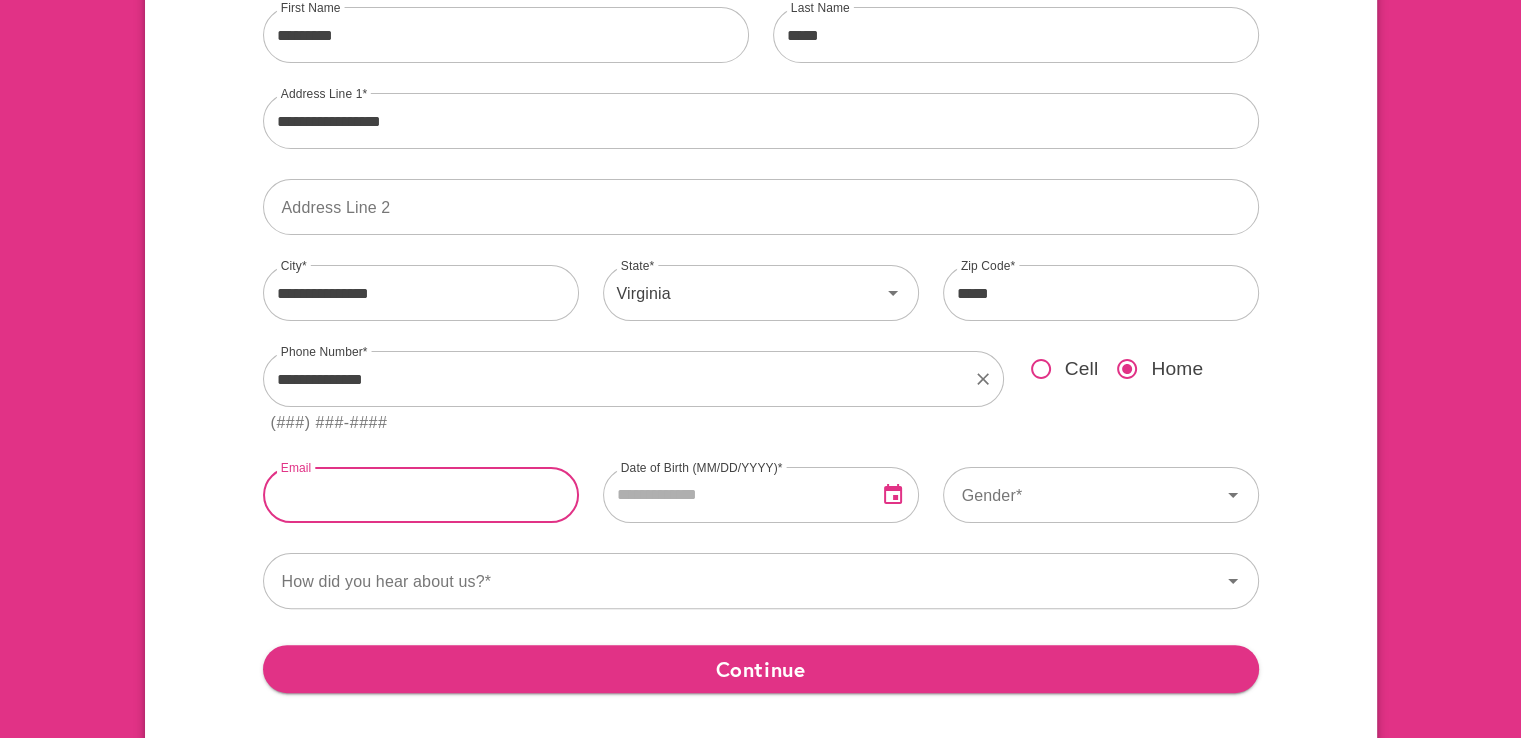 click at bounding box center [421, 495] 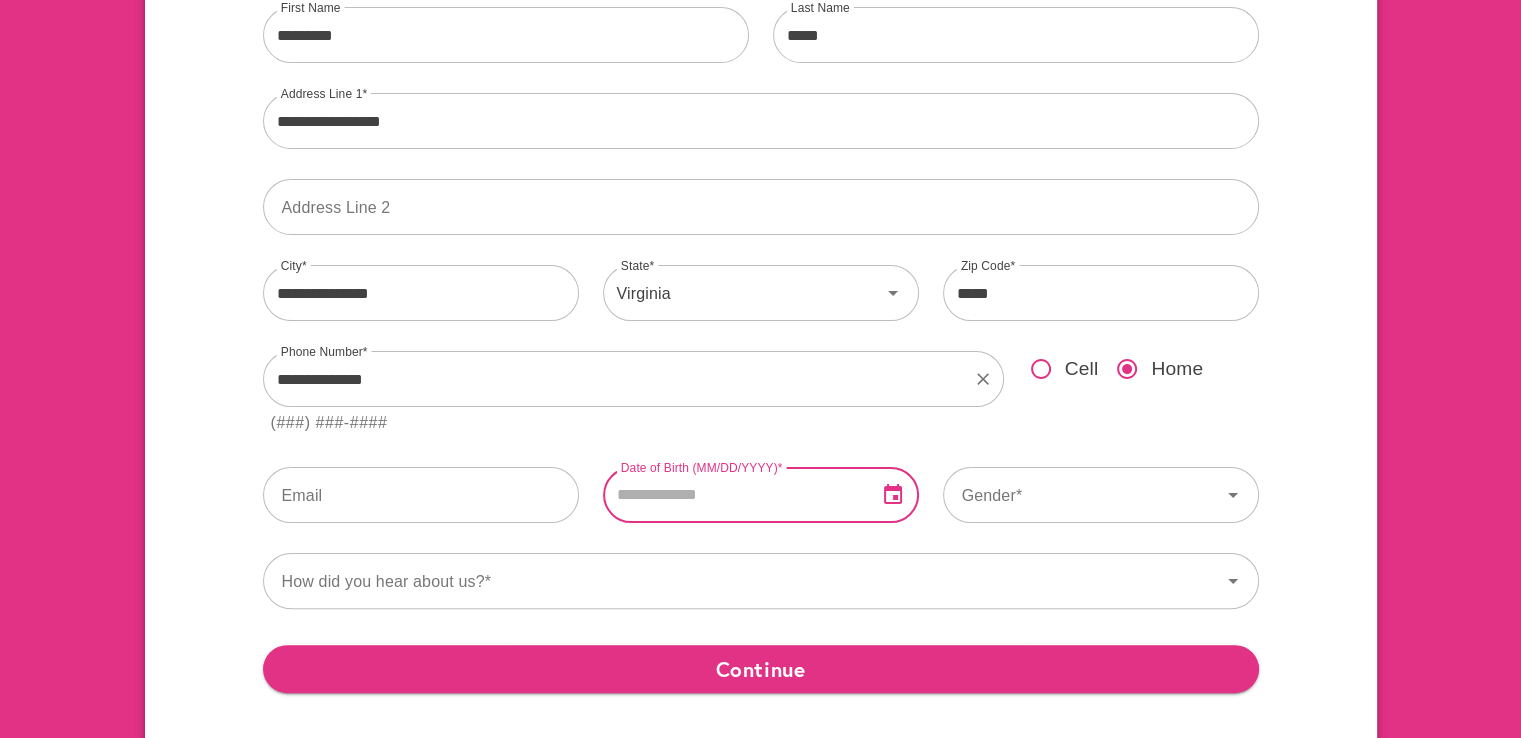 click at bounding box center (732, 495) 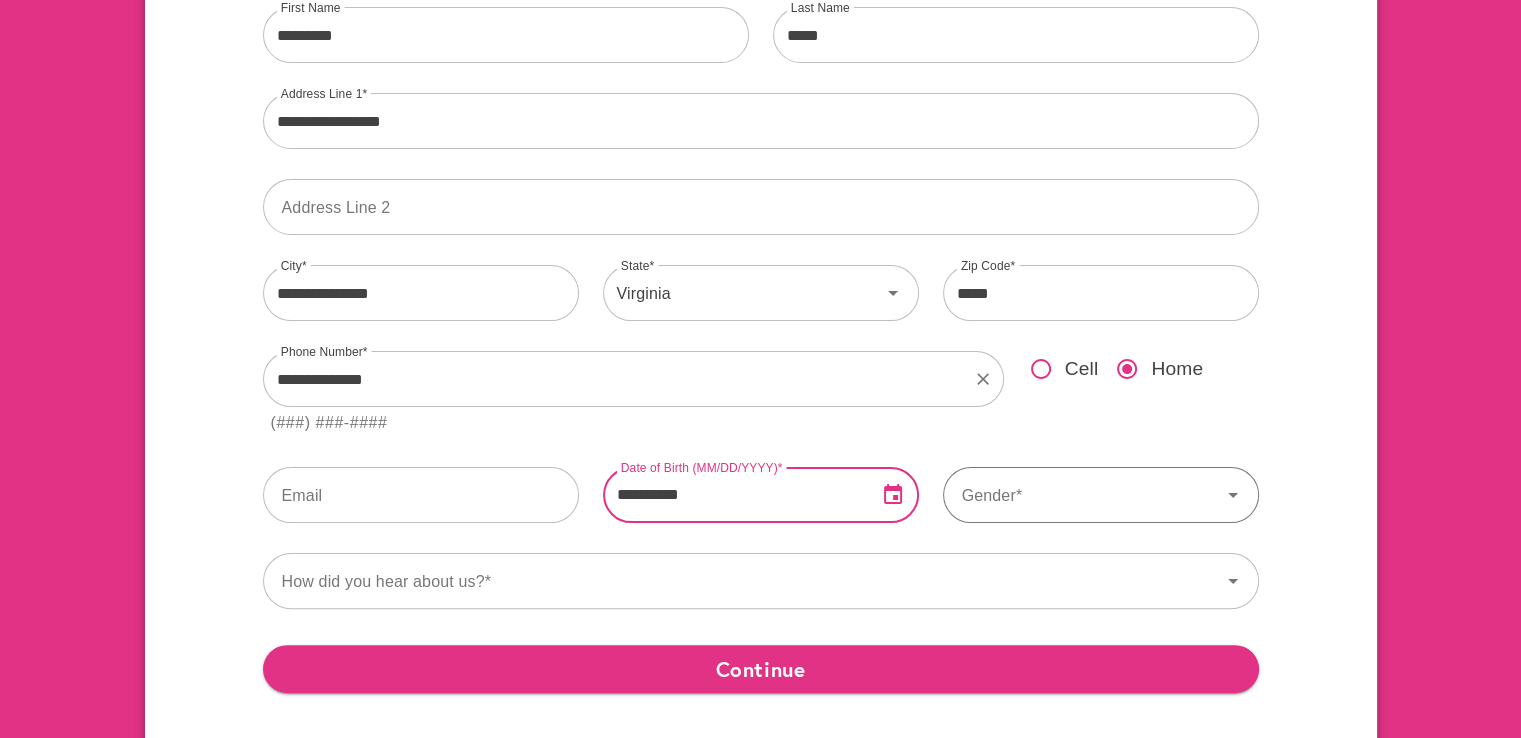 type on "**********" 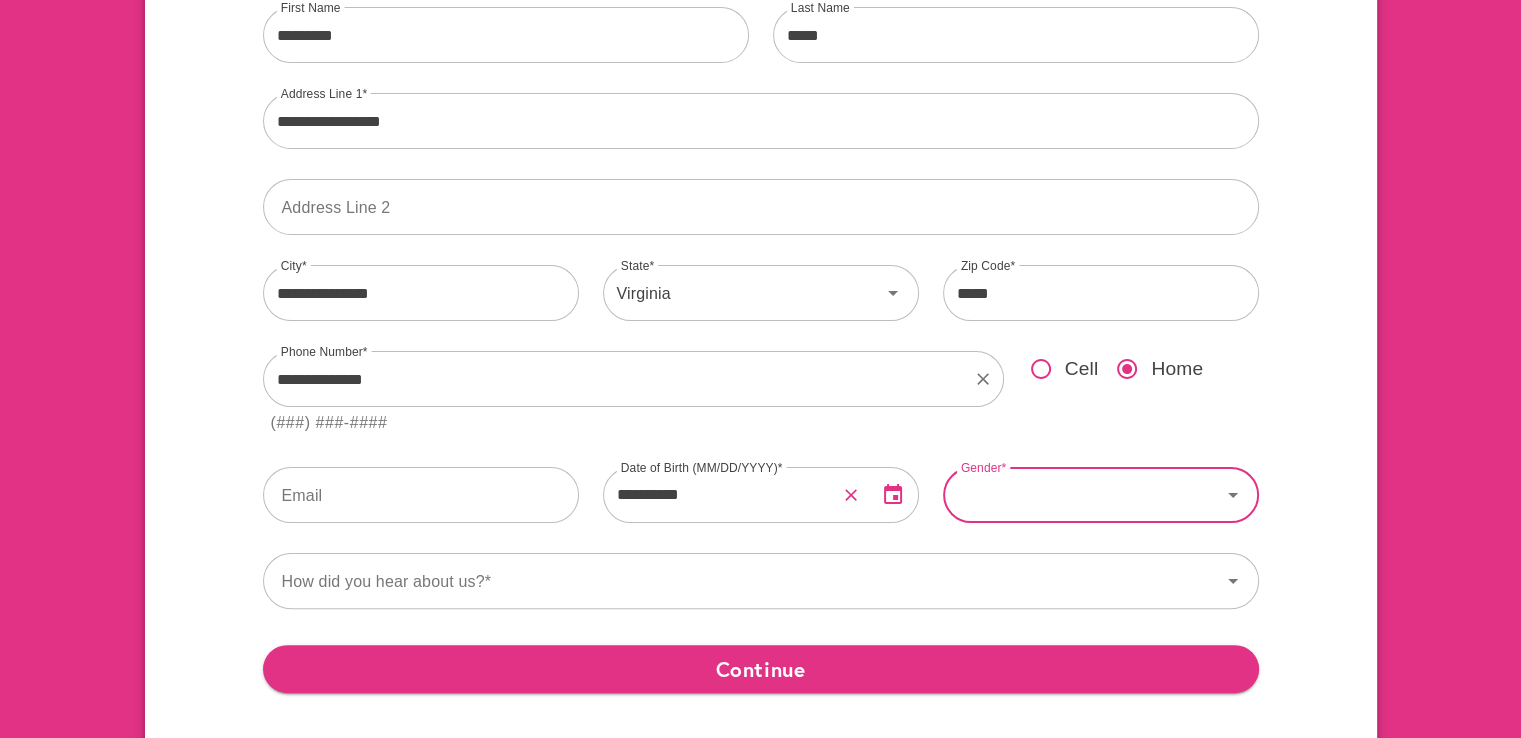 click on "Gender" at bounding box center (1082, 495) 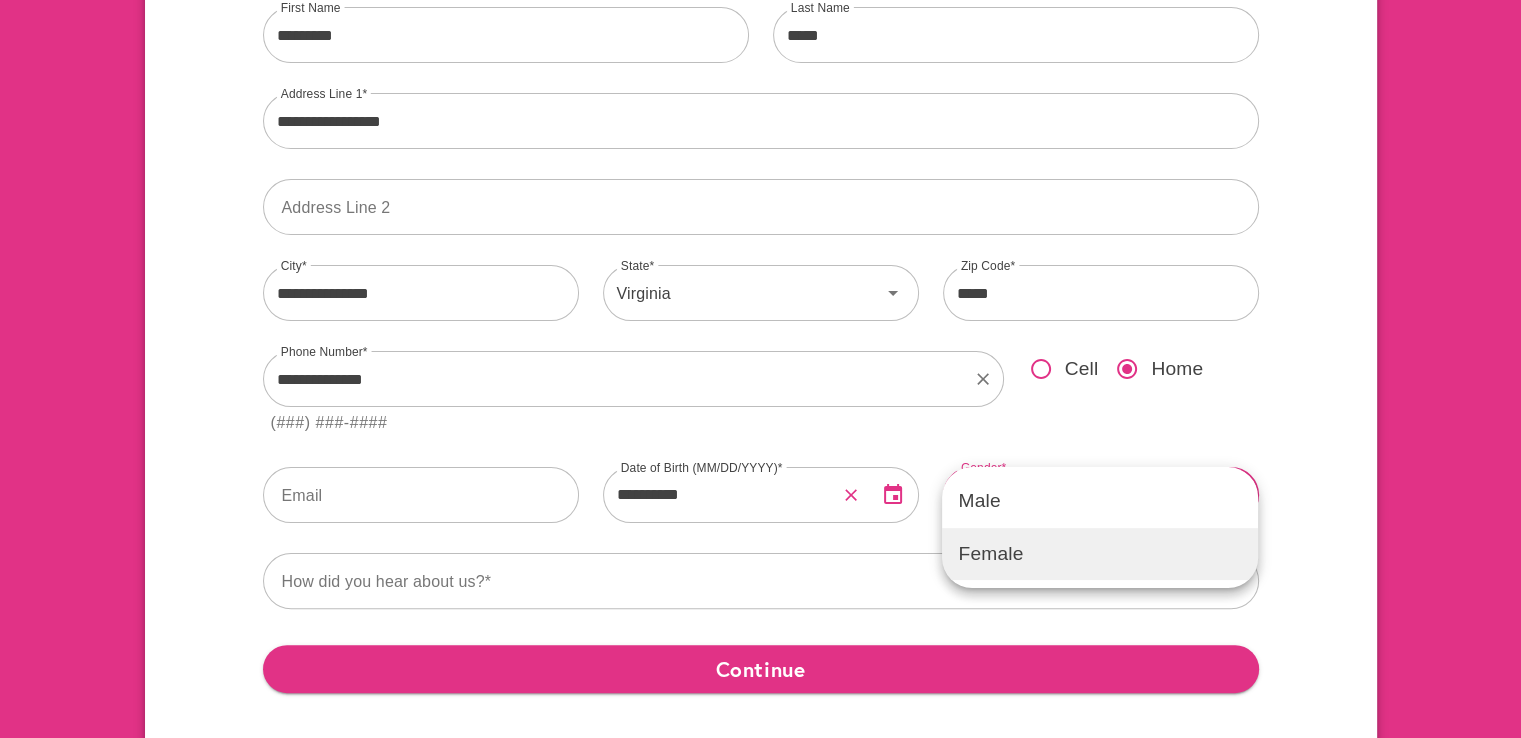 click on "Female" at bounding box center [1100, 554] 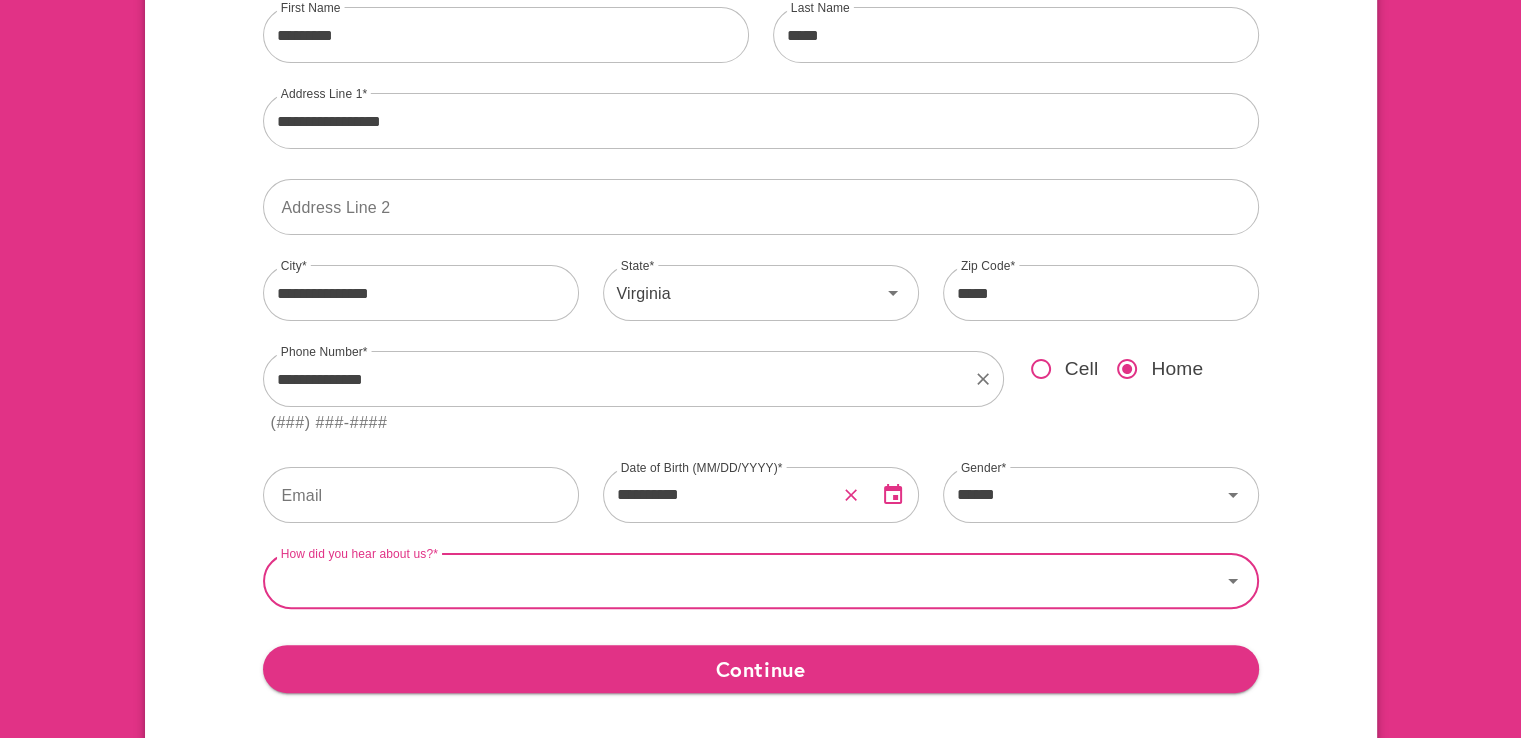 click on "How did you hear about us?" at bounding box center [742, 581] 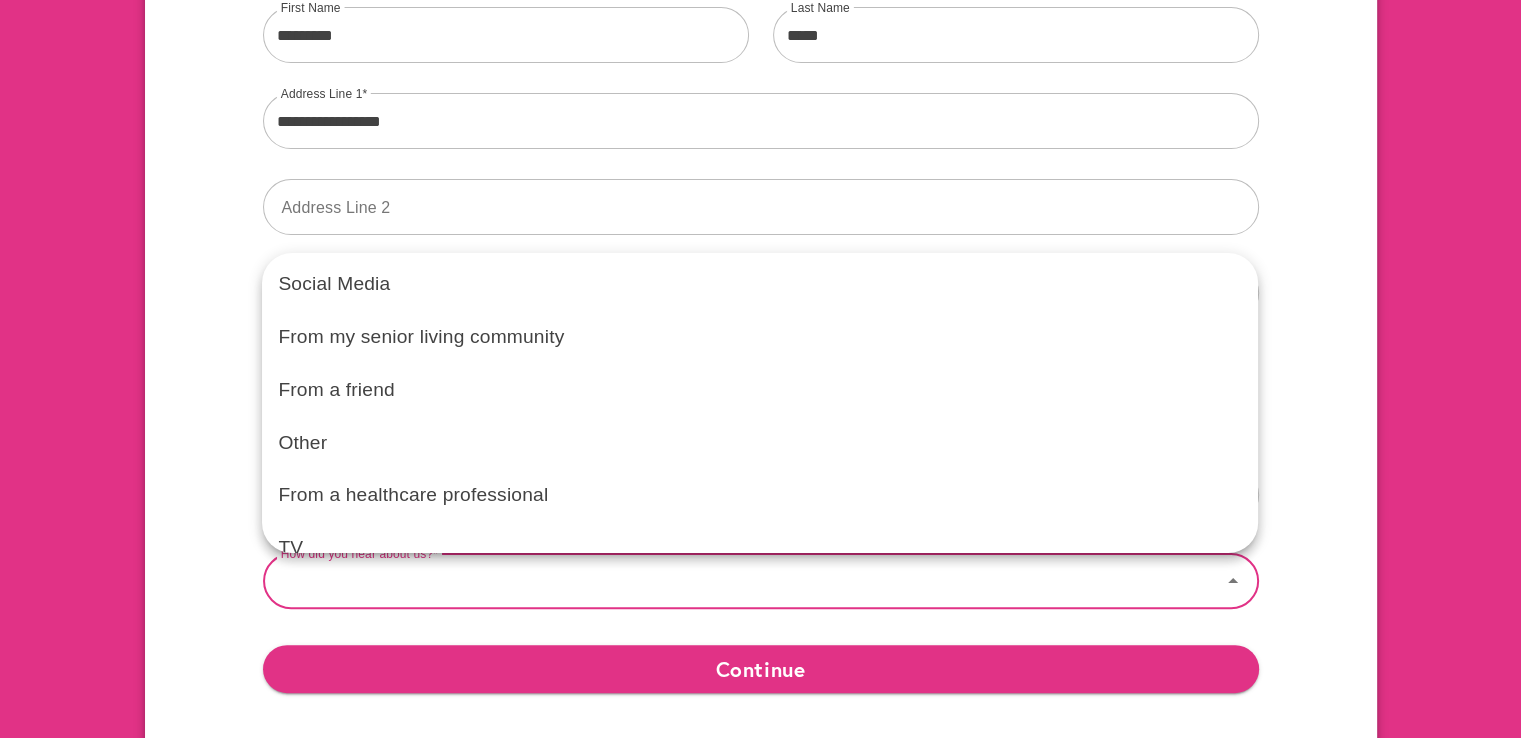 scroll, scrollTop: 138, scrollLeft: 0, axis: vertical 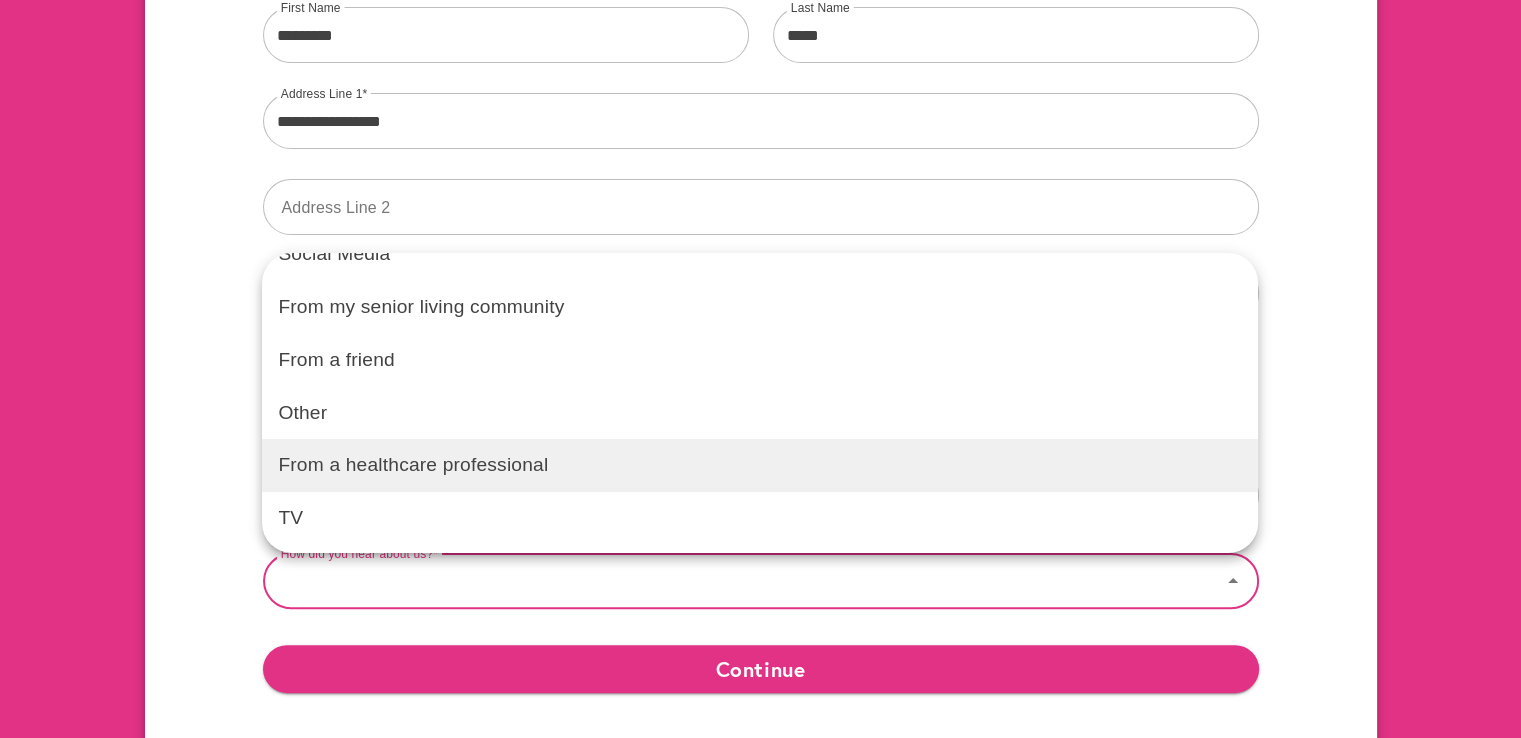 click on "From a healthcare professional" at bounding box center (760, 465) 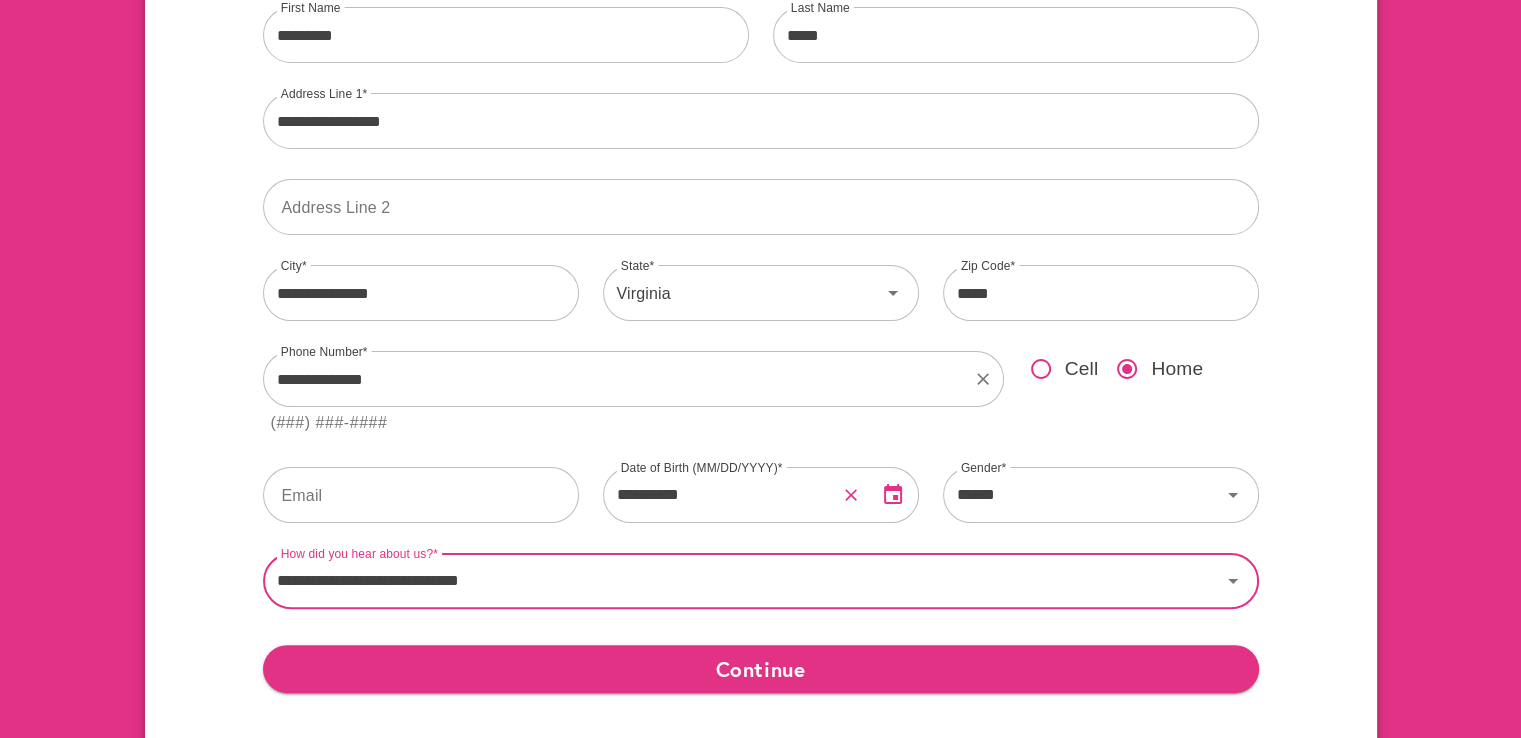 scroll, scrollTop: 410, scrollLeft: 0, axis: vertical 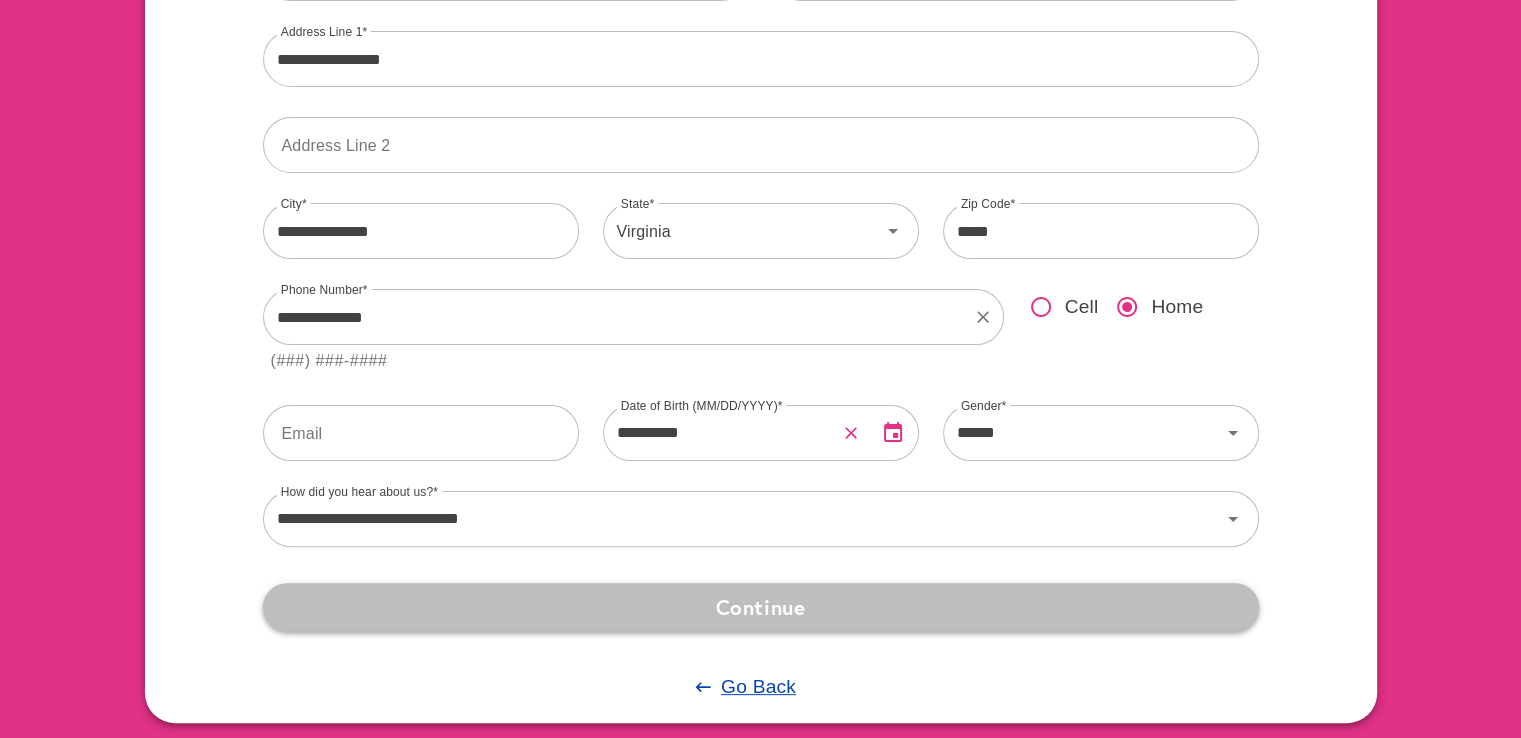 click on "Continue" at bounding box center (761, 607) 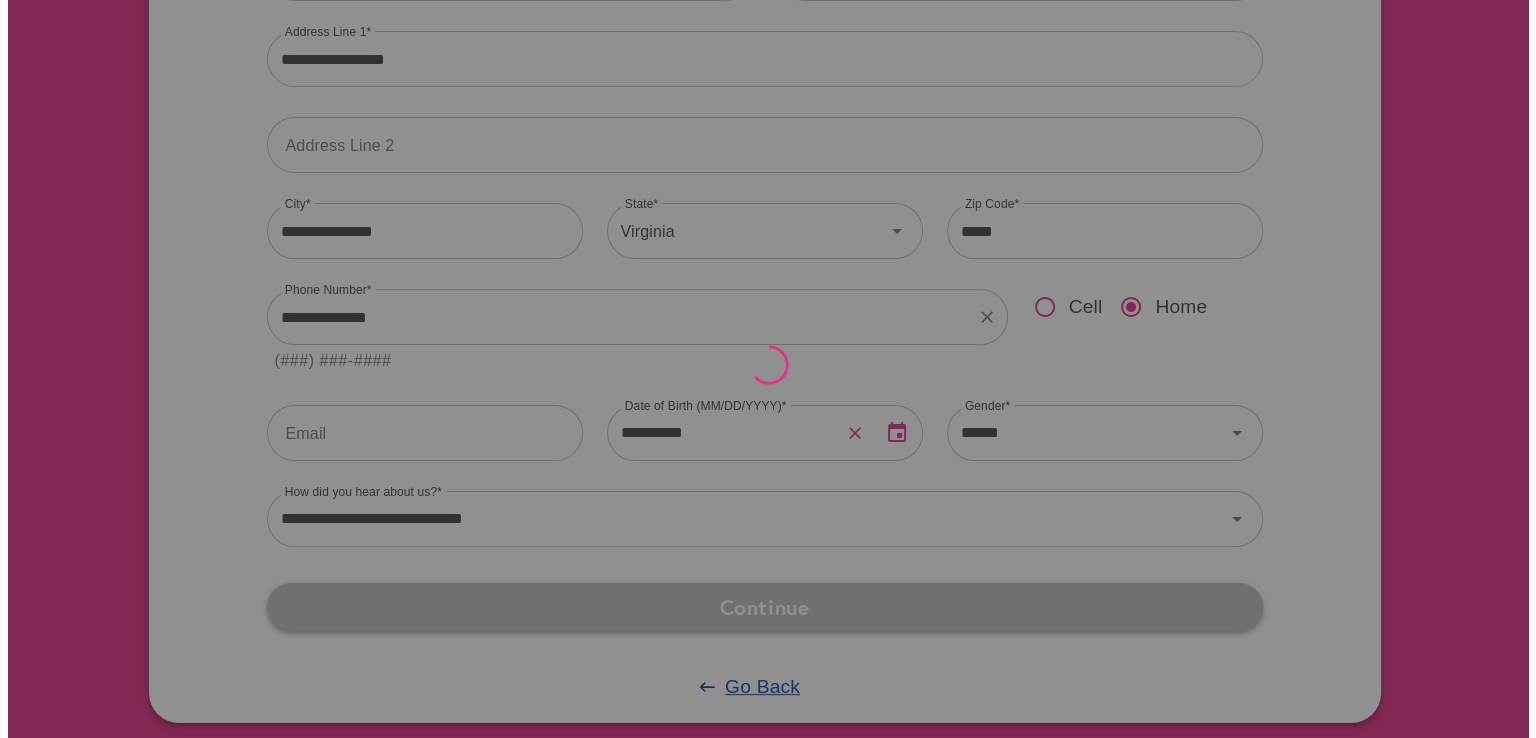 scroll, scrollTop: 0, scrollLeft: 0, axis: both 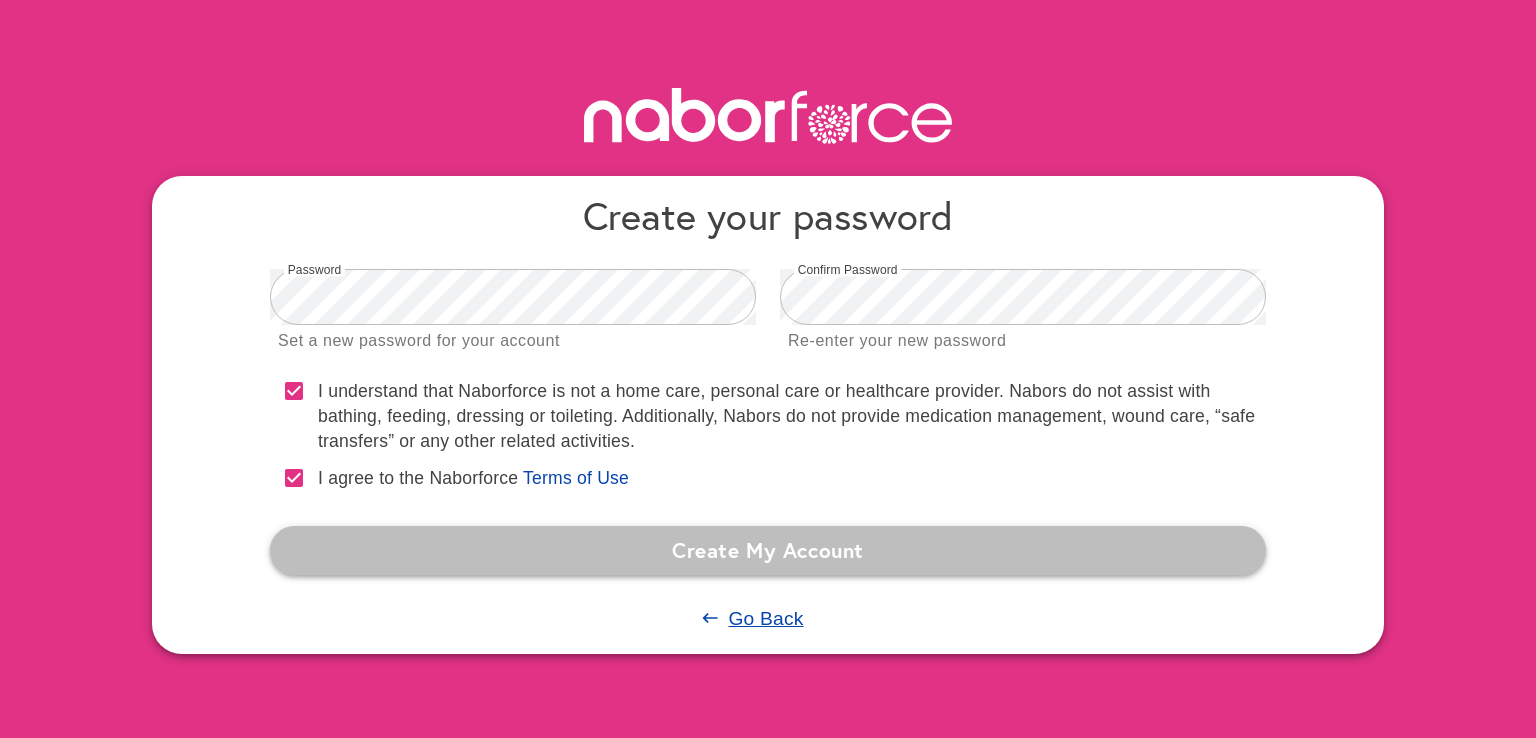 click on "Create My Account" at bounding box center (768, 550) 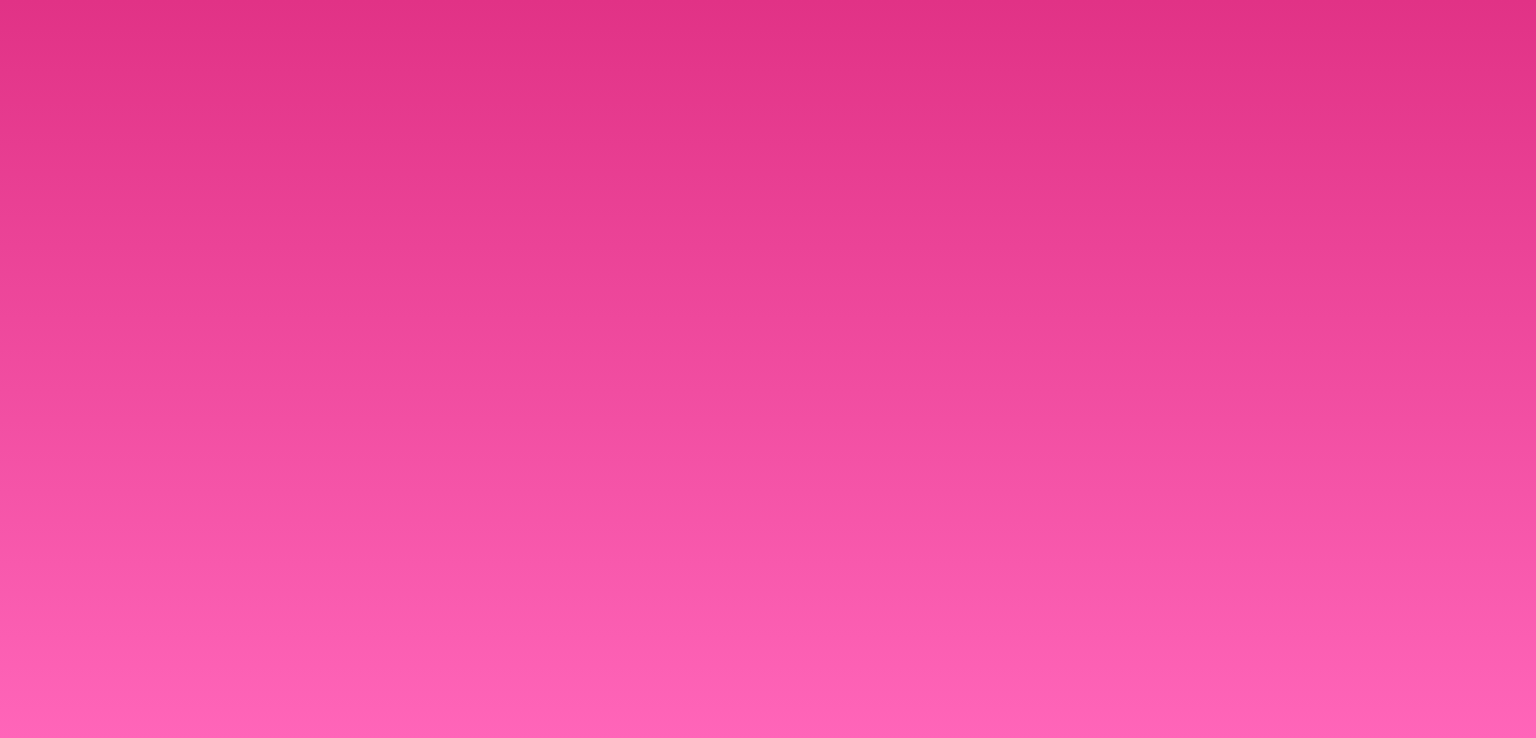 scroll, scrollTop: 0, scrollLeft: 0, axis: both 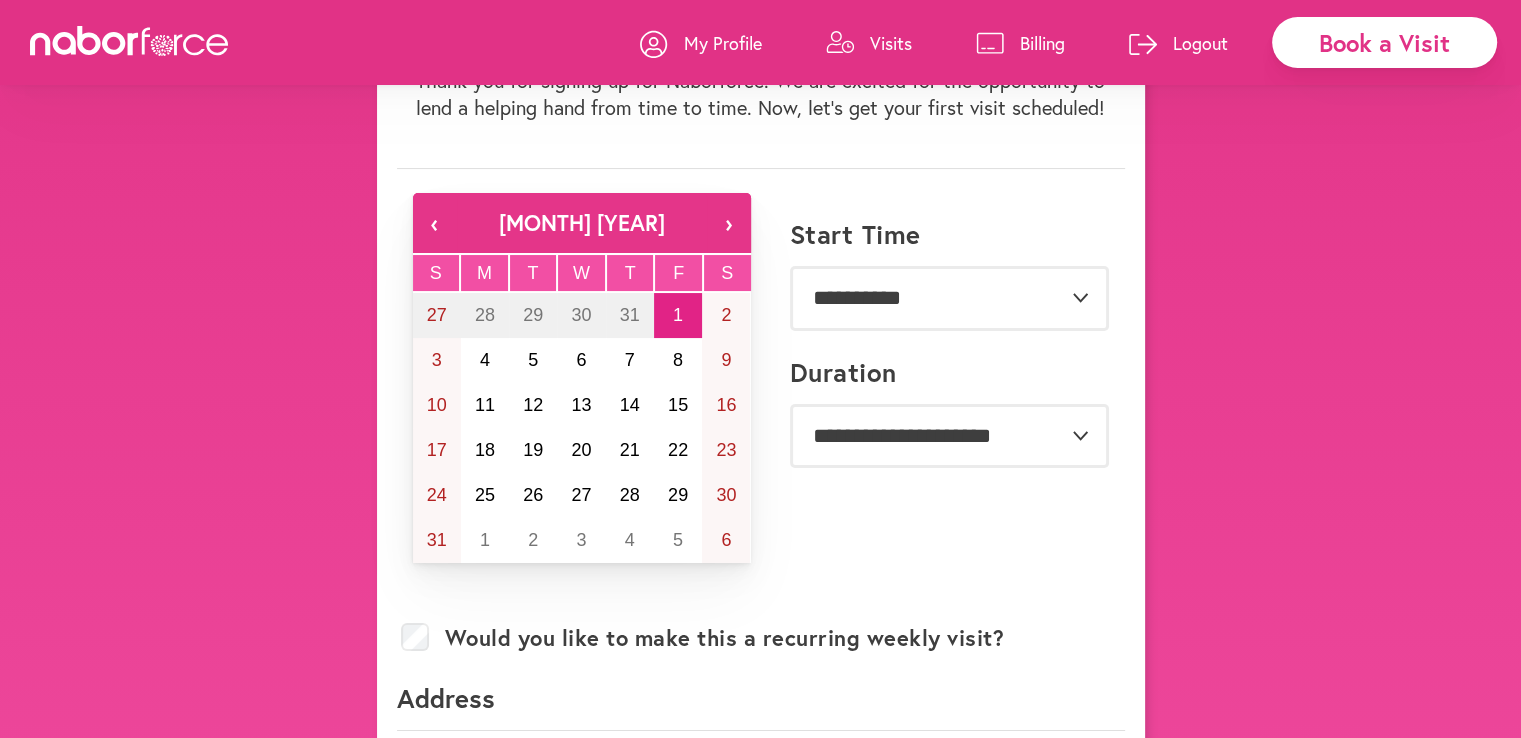 click on "›" at bounding box center (729, 223) 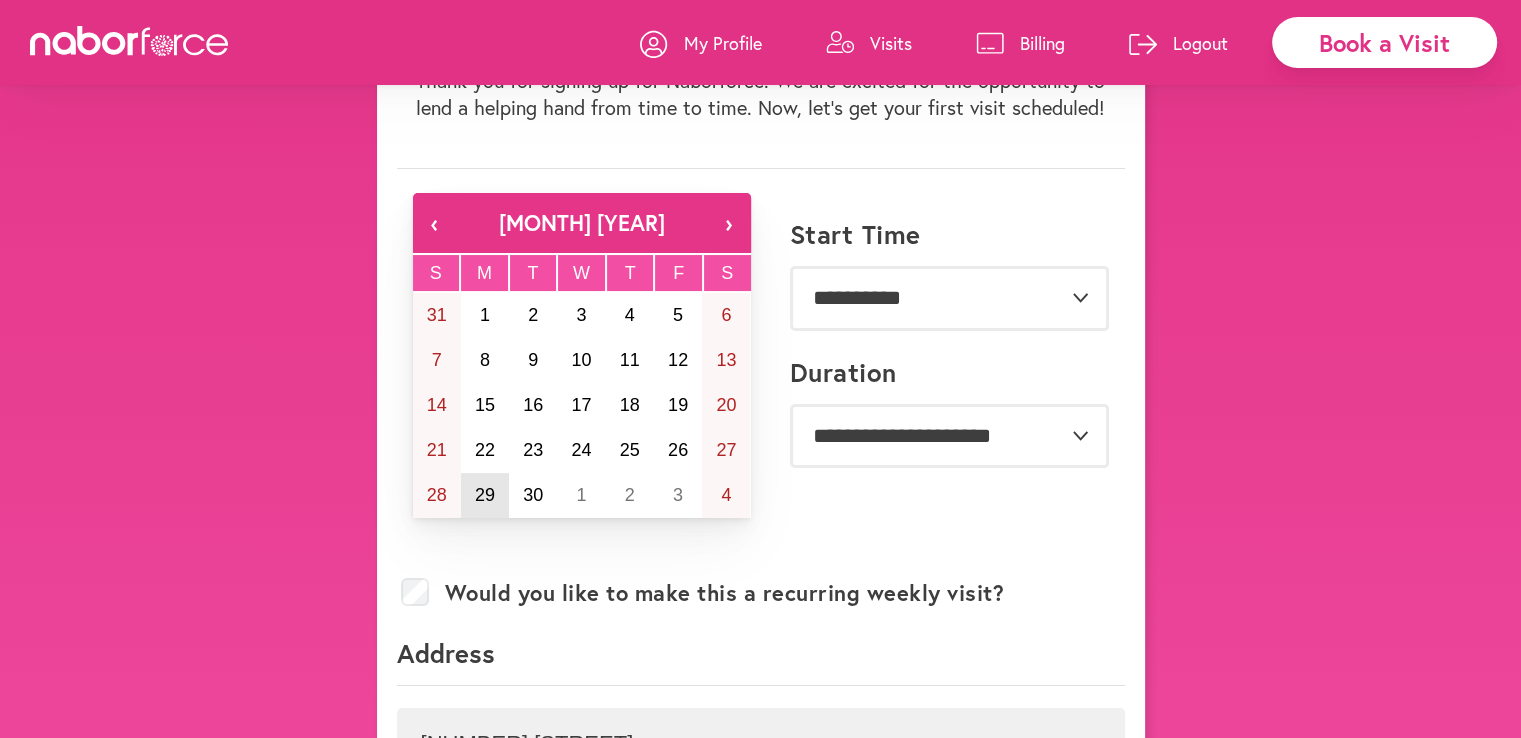 click on "29" at bounding box center [485, 495] 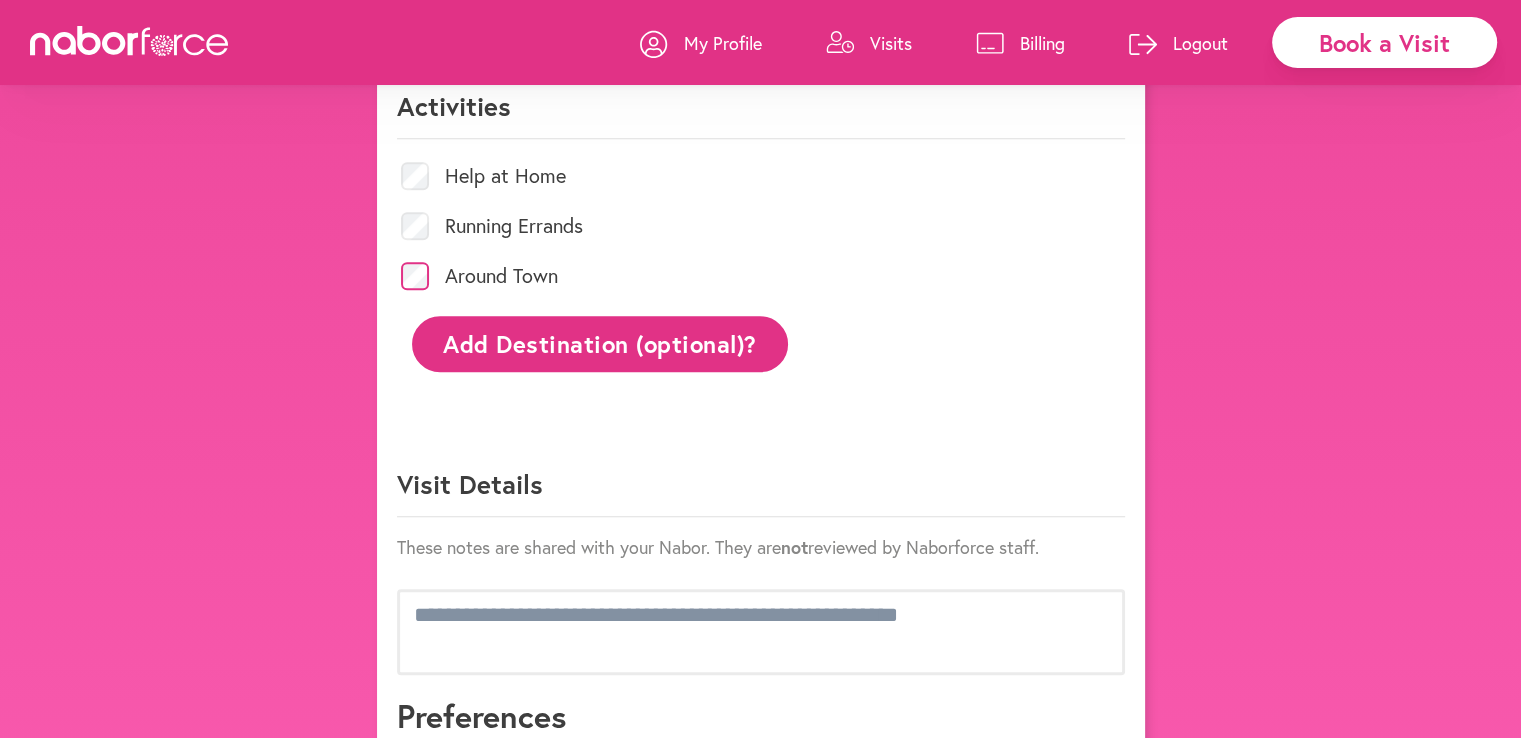 scroll, scrollTop: 1340, scrollLeft: 0, axis: vertical 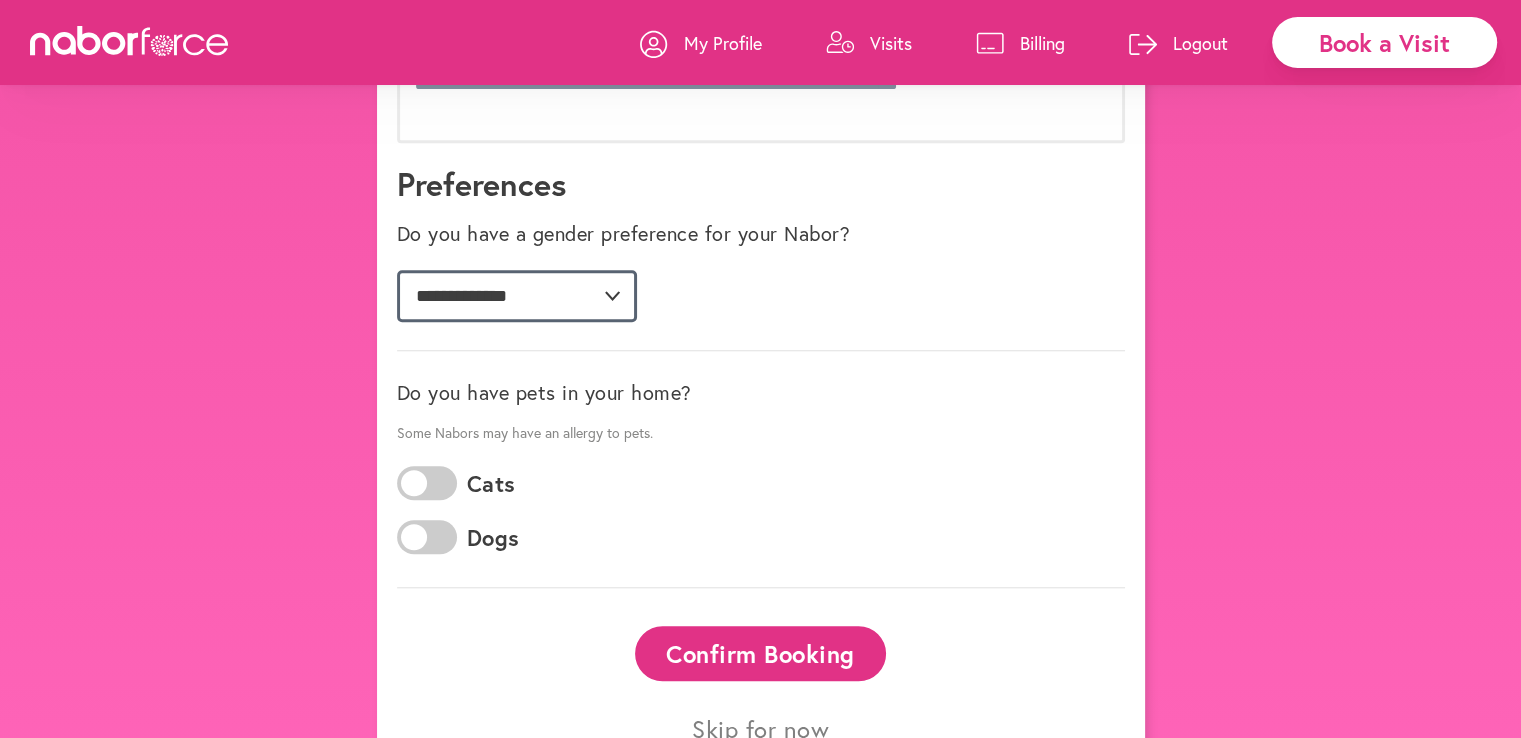 click on "**********" at bounding box center (517, 296) 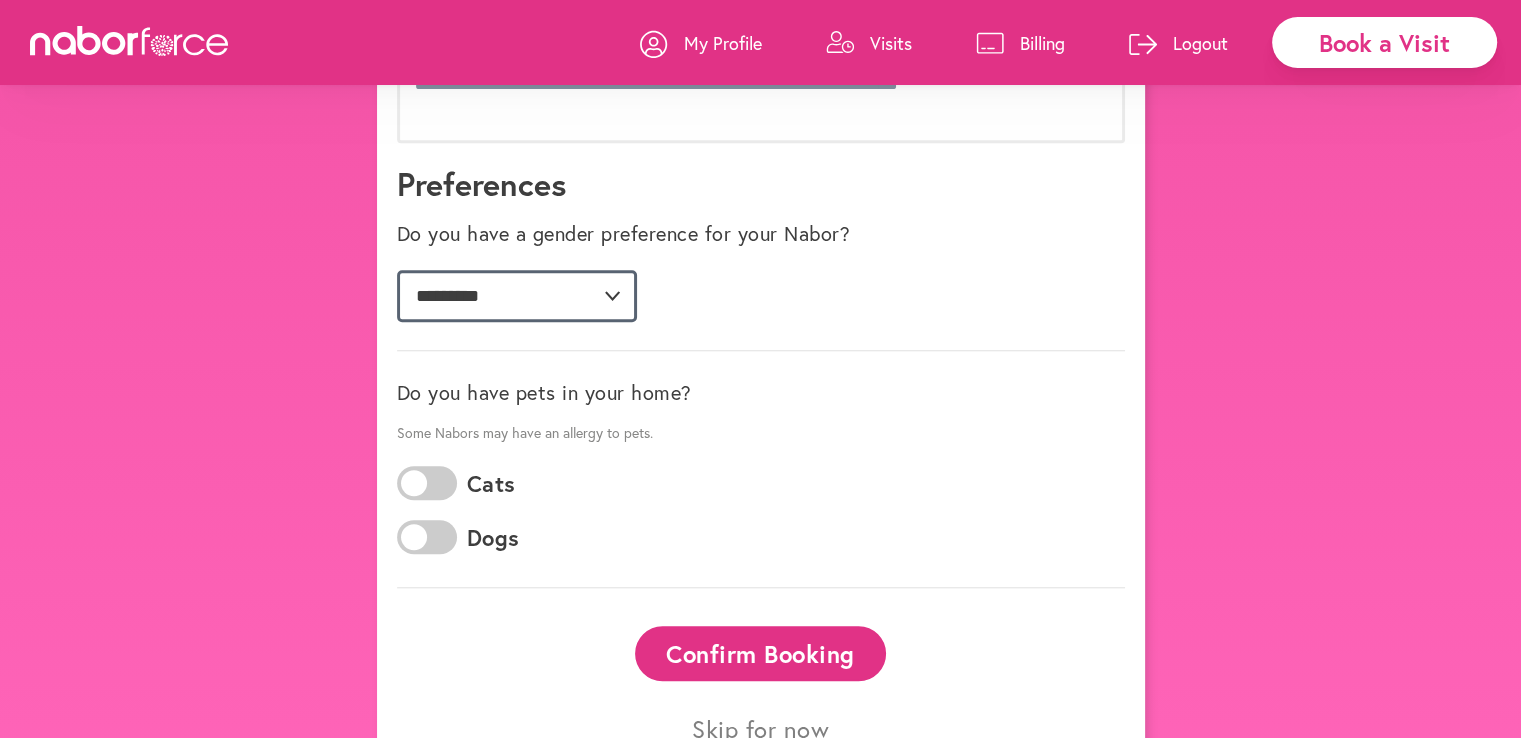 click on "**********" at bounding box center [517, 296] 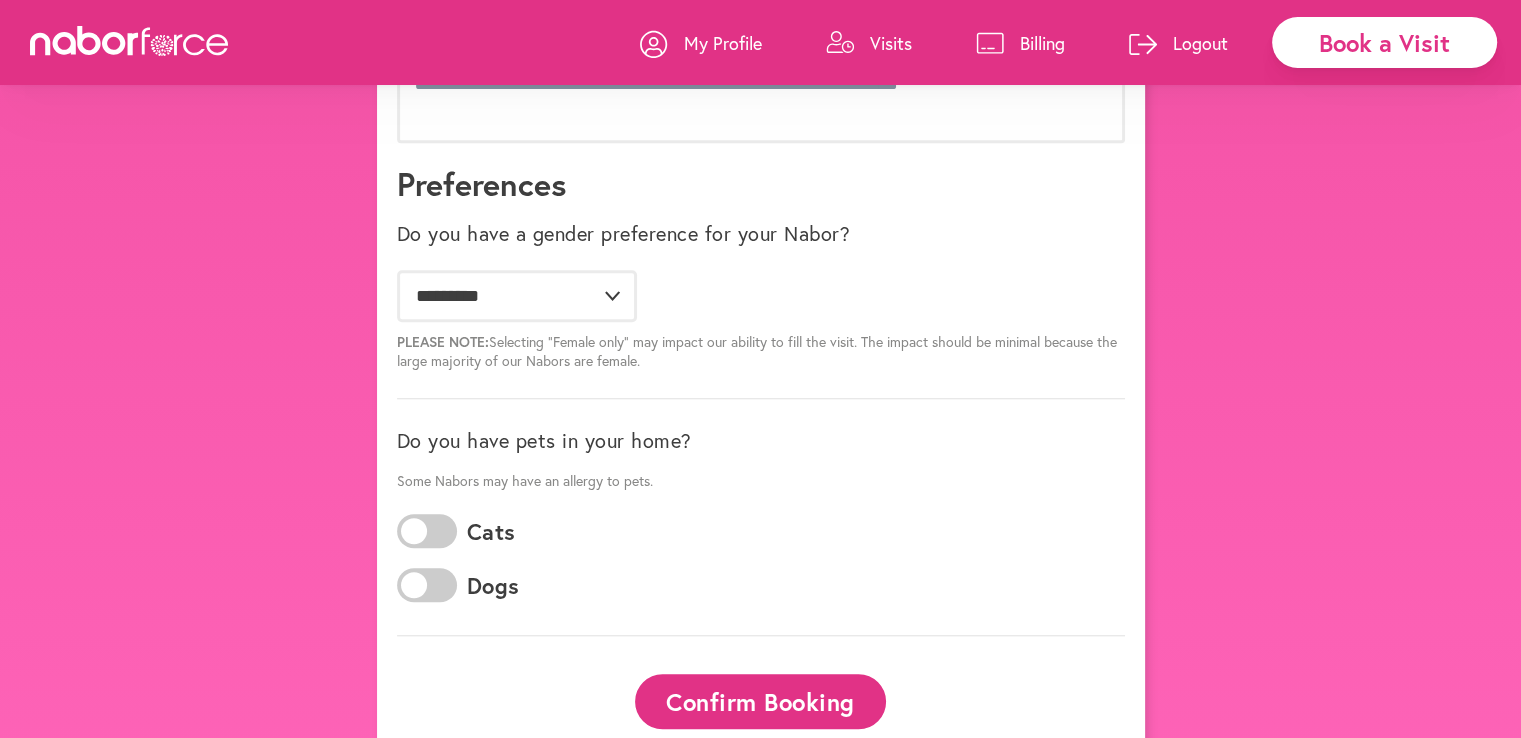 click at bounding box center (427, 585) 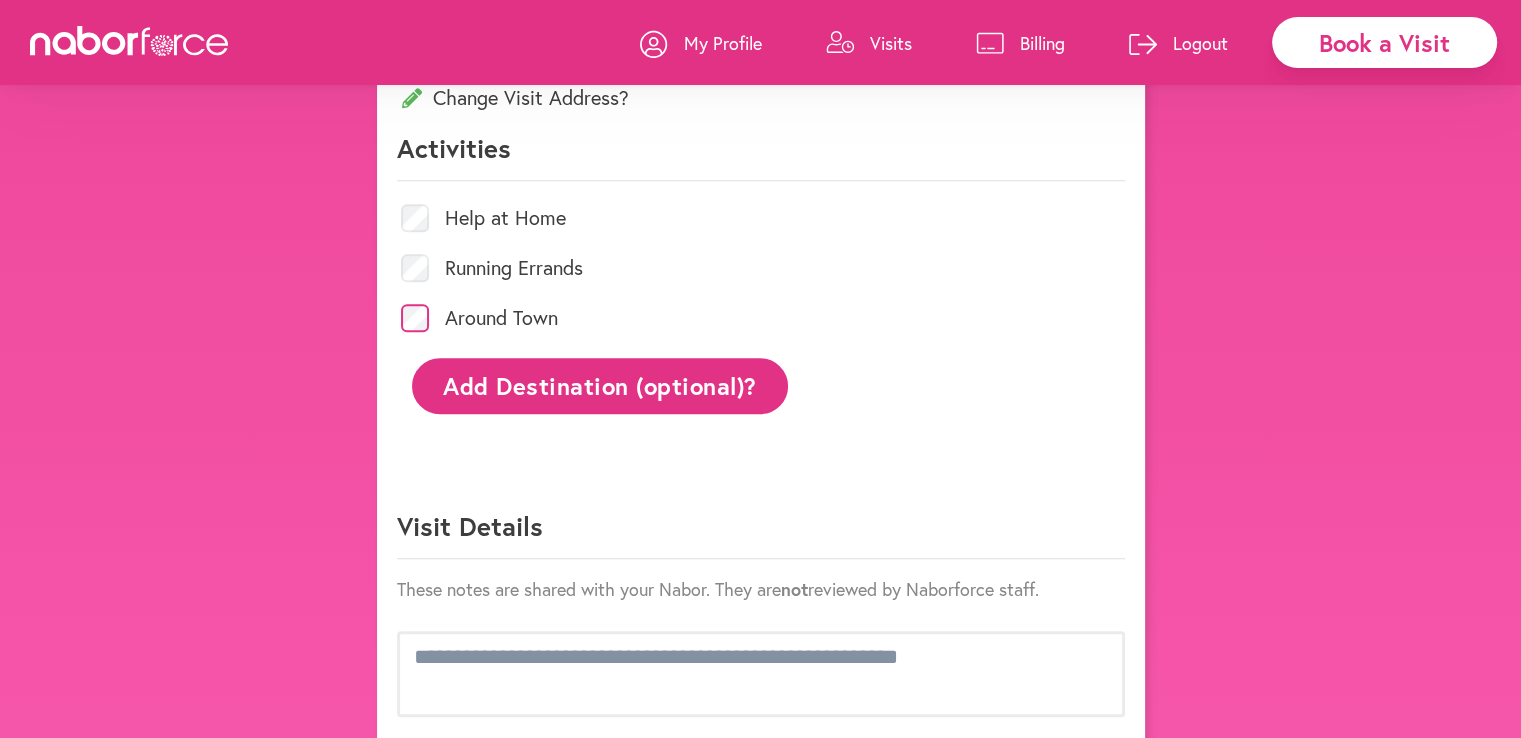 scroll, scrollTop: 976, scrollLeft: 0, axis: vertical 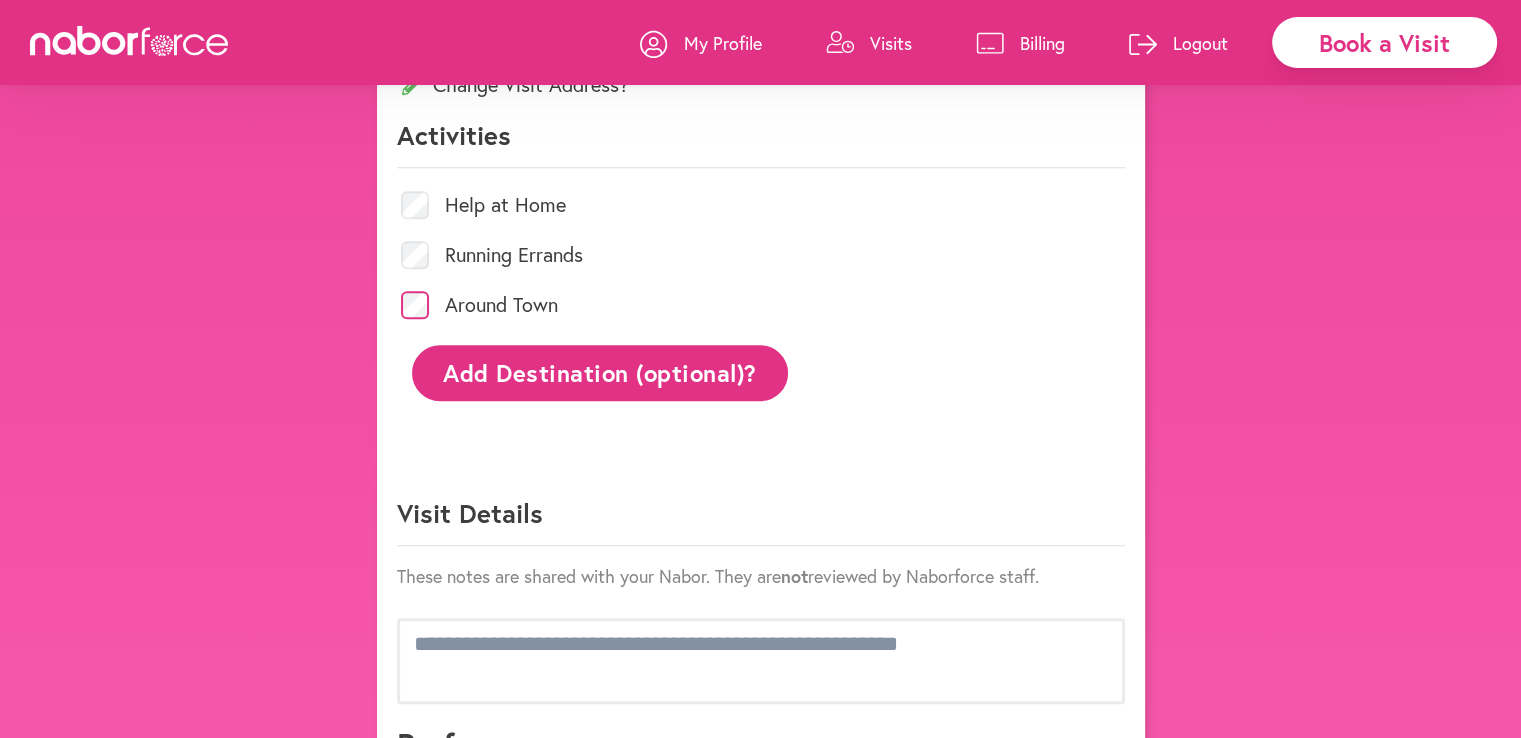 click on "Add Destination (optional)?" 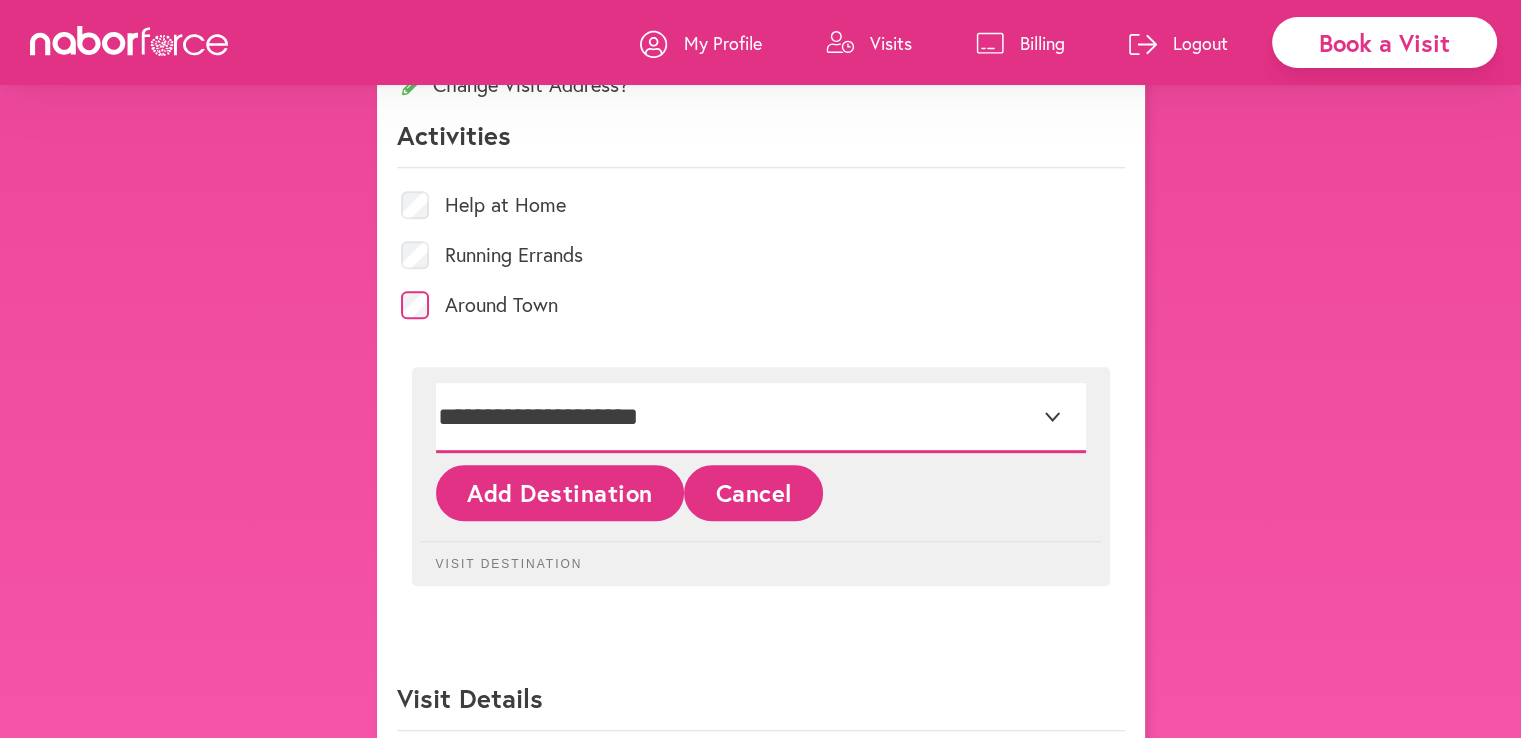 click on "**********" at bounding box center (761, 418) 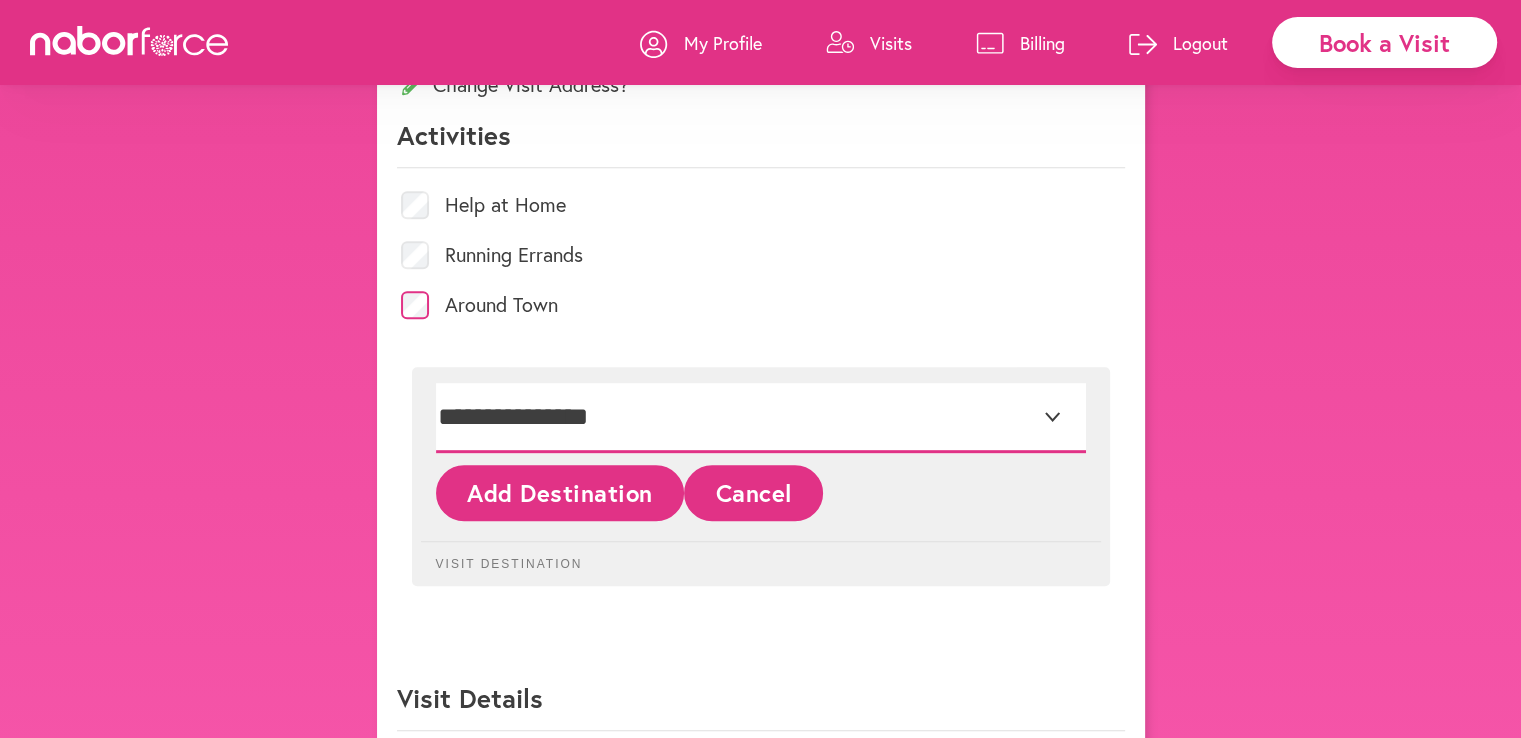 click on "**********" at bounding box center (761, 418) 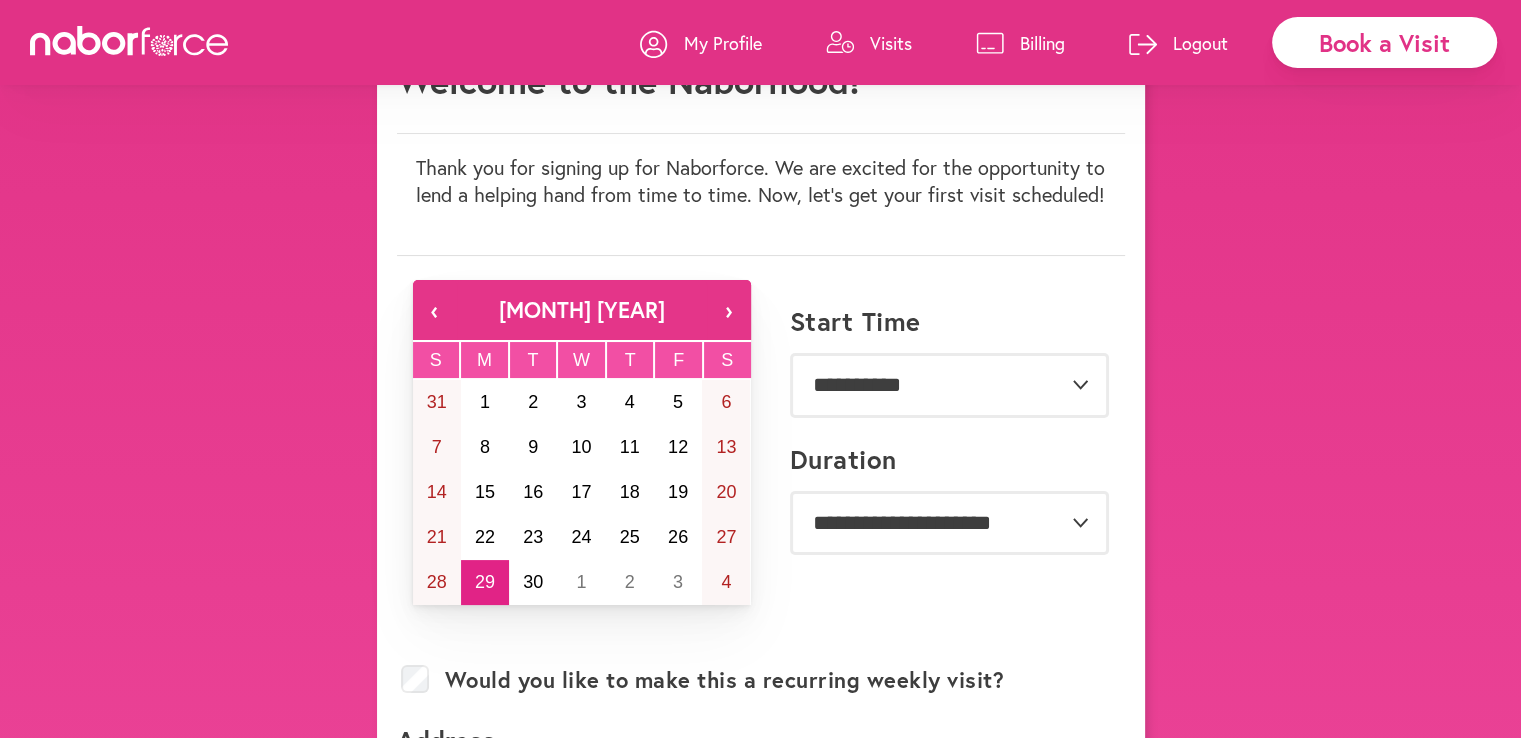 scroll, scrollTop: 72, scrollLeft: 0, axis: vertical 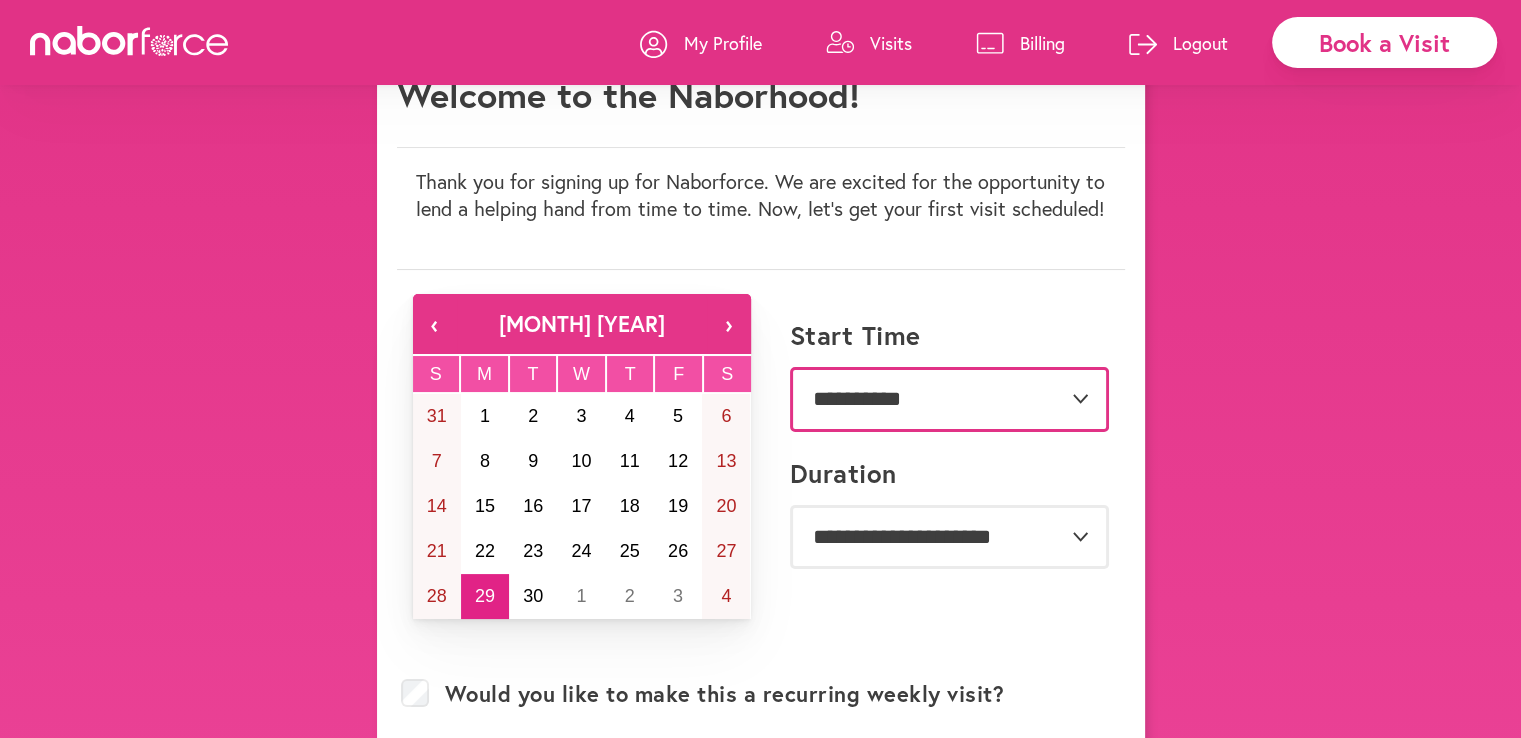 click on "**********" at bounding box center [949, 399] 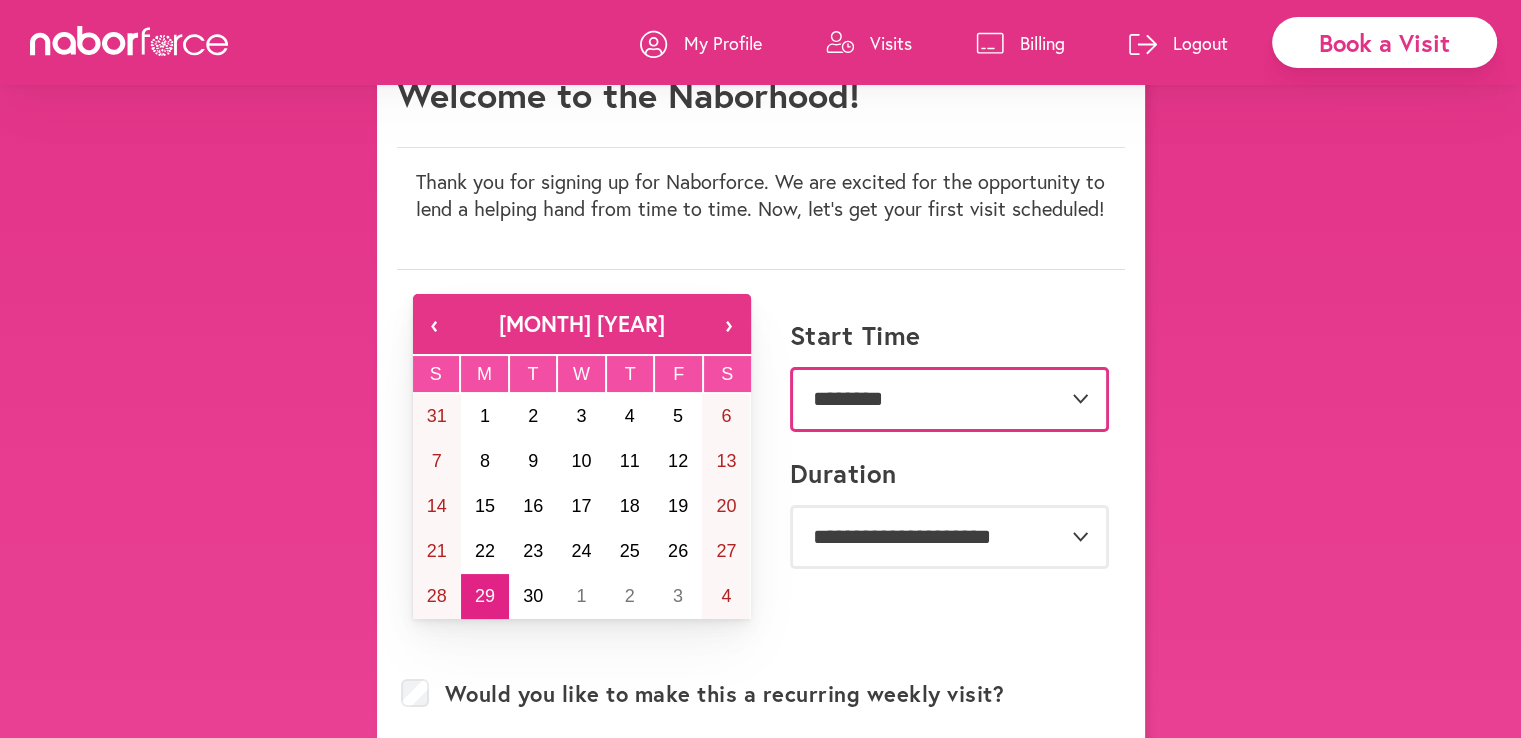 click on "**********" at bounding box center [949, 399] 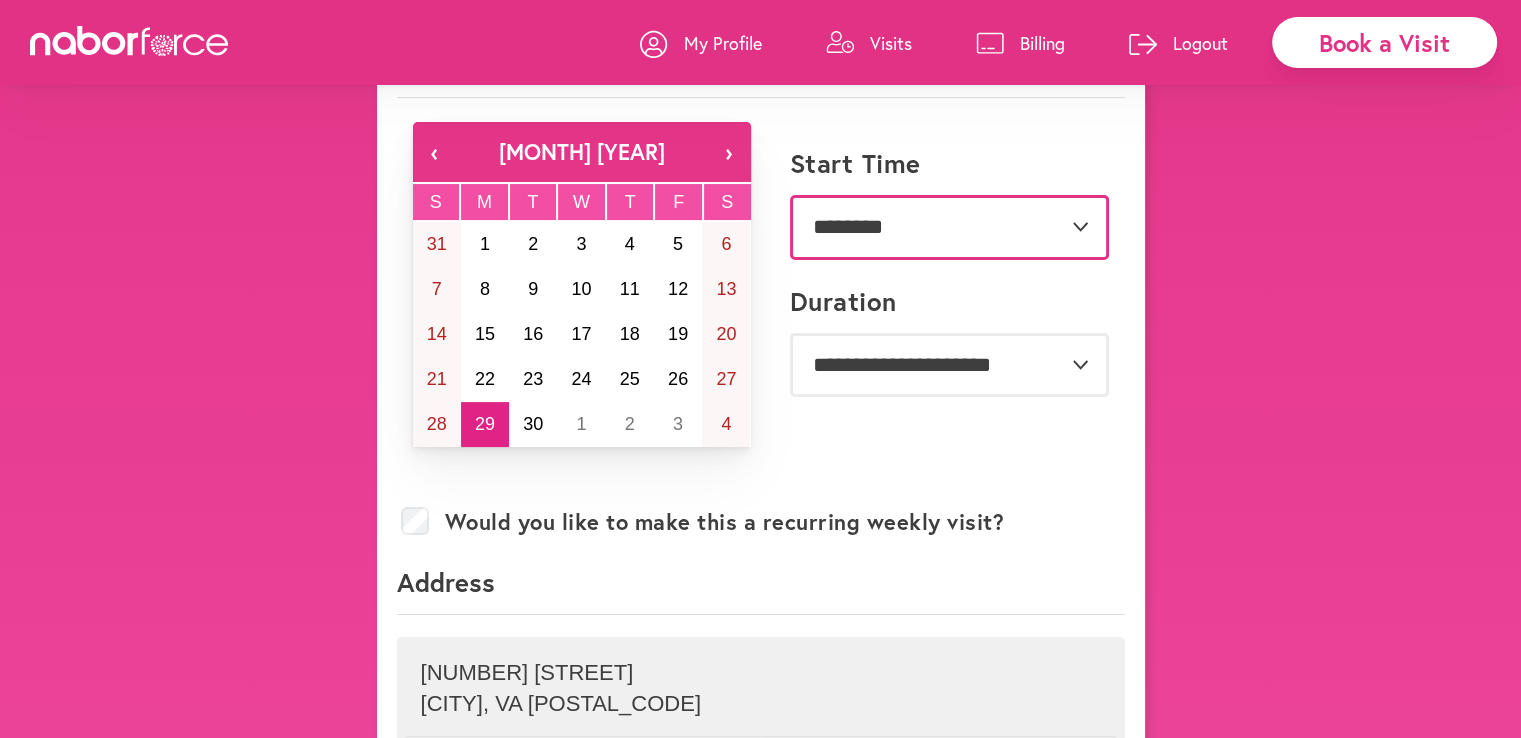 scroll, scrollTop: 248, scrollLeft: 0, axis: vertical 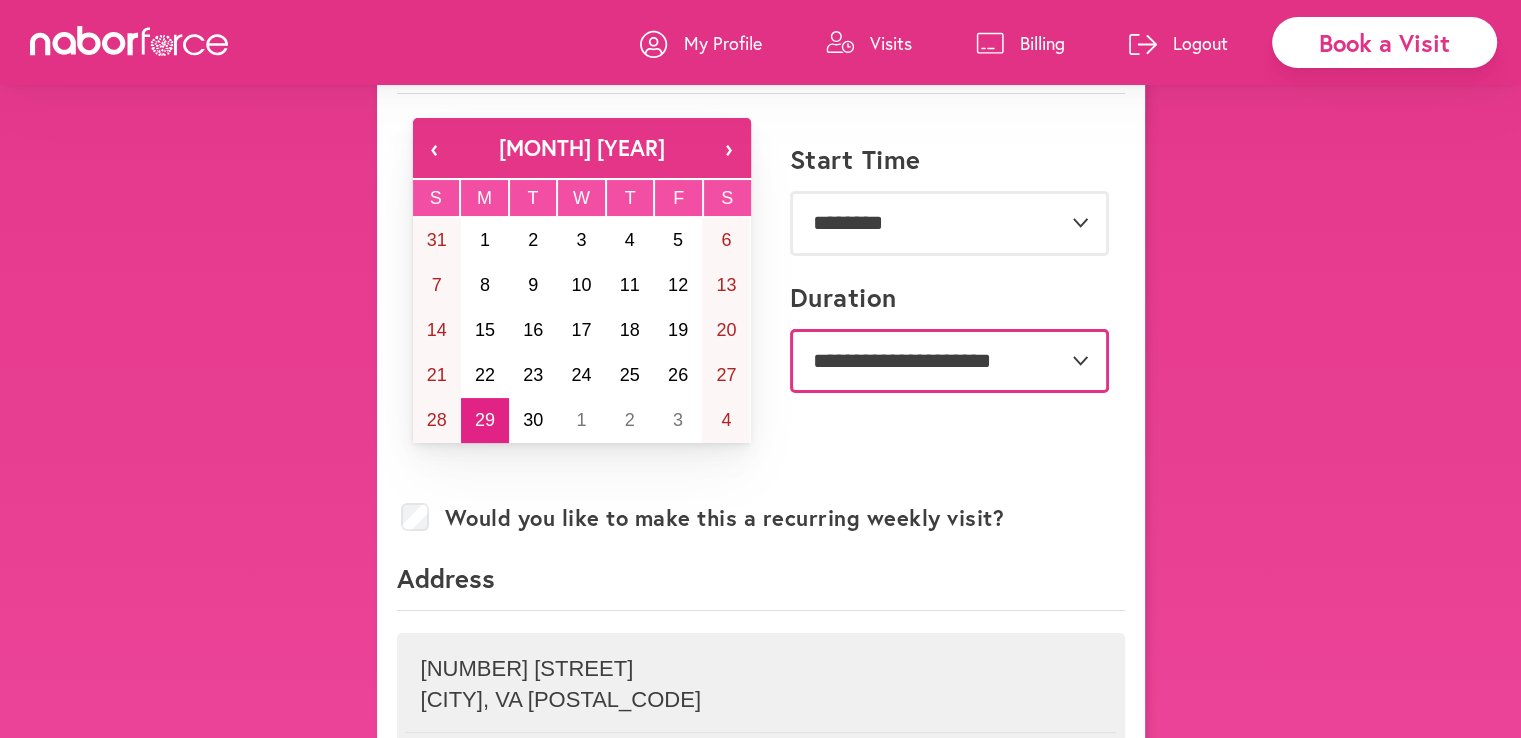 click on "**********" at bounding box center [949, 361] 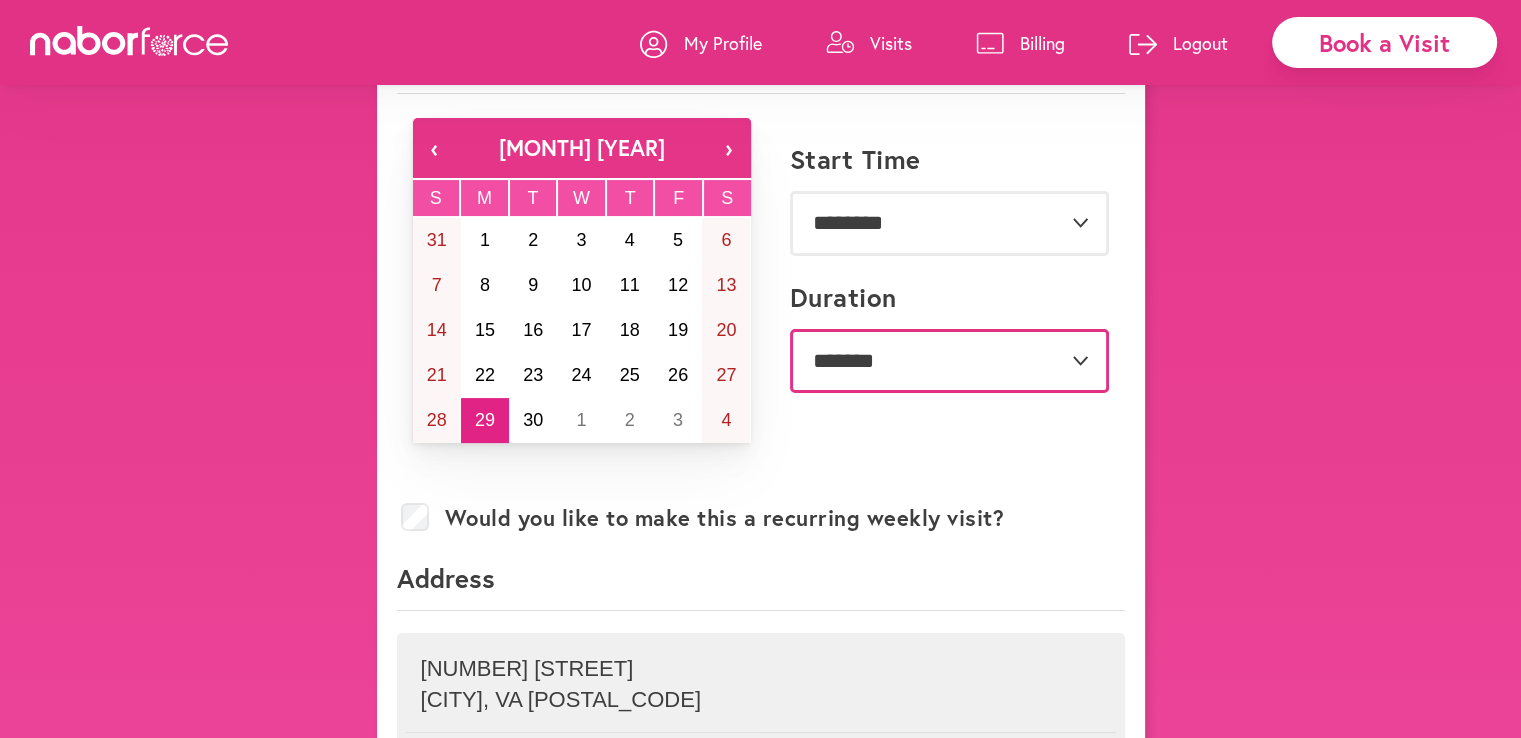 click on "**********" at bounding box center (949, 361) 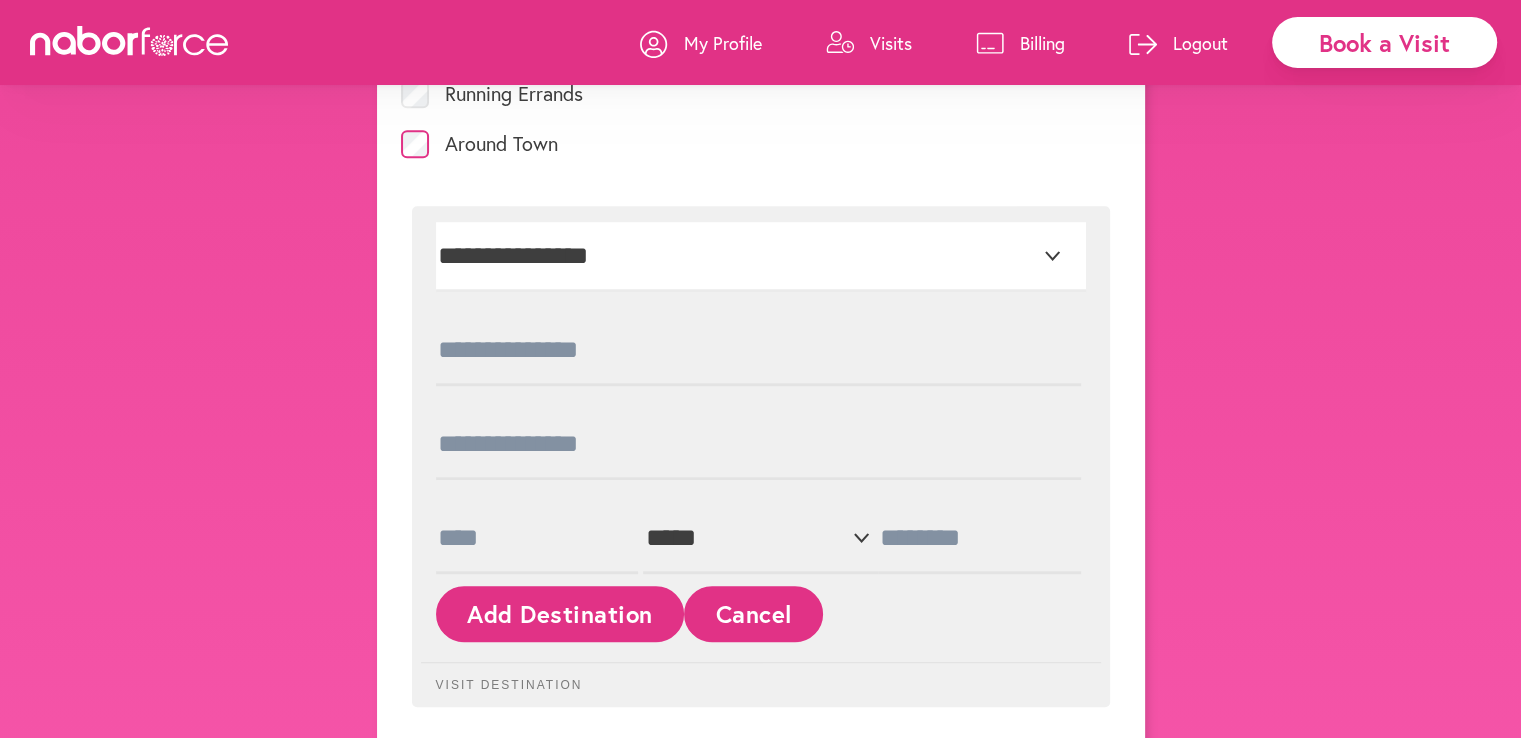 scroll, scrollTop: 1147, scrollLeft: 0, axis: vertical 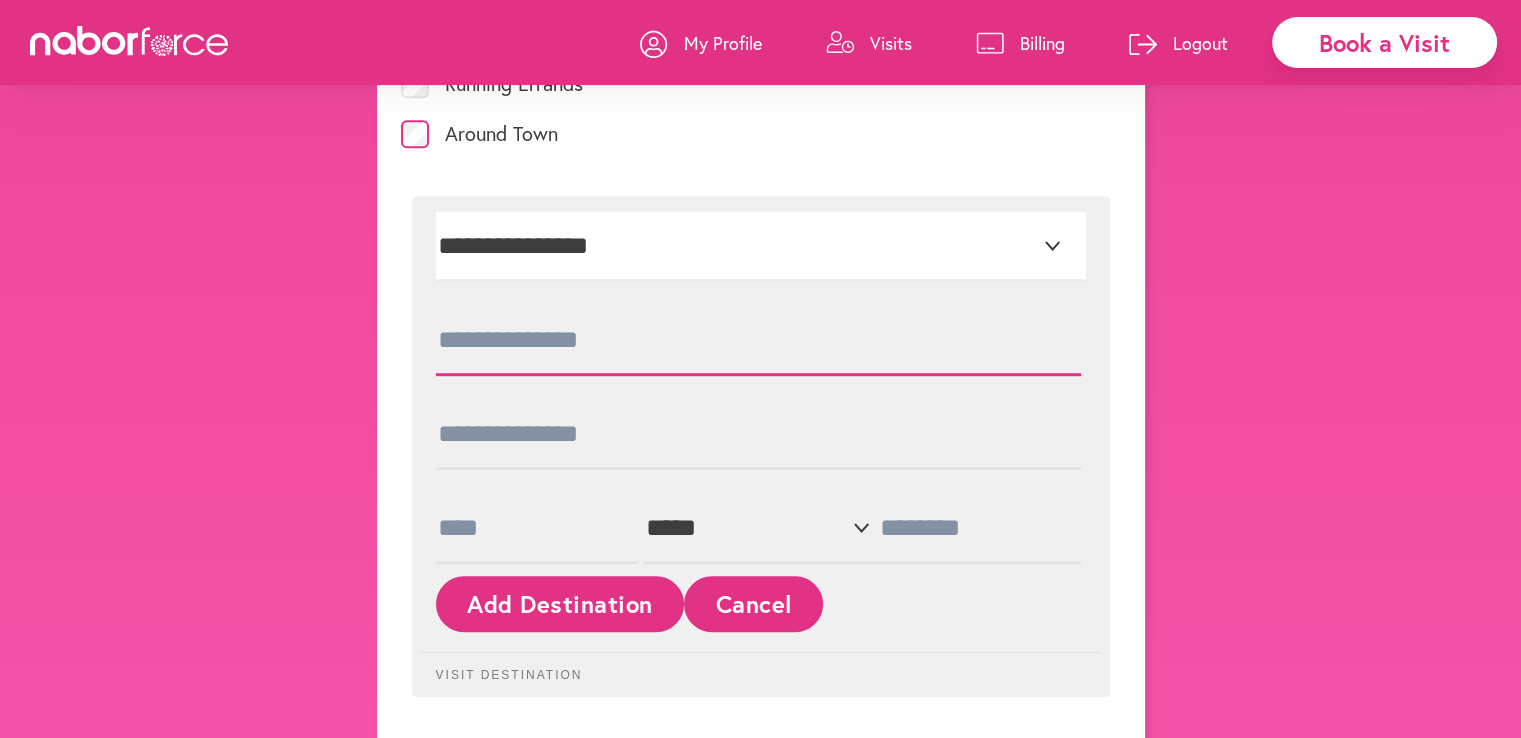 click at bounding box center (758, 341) 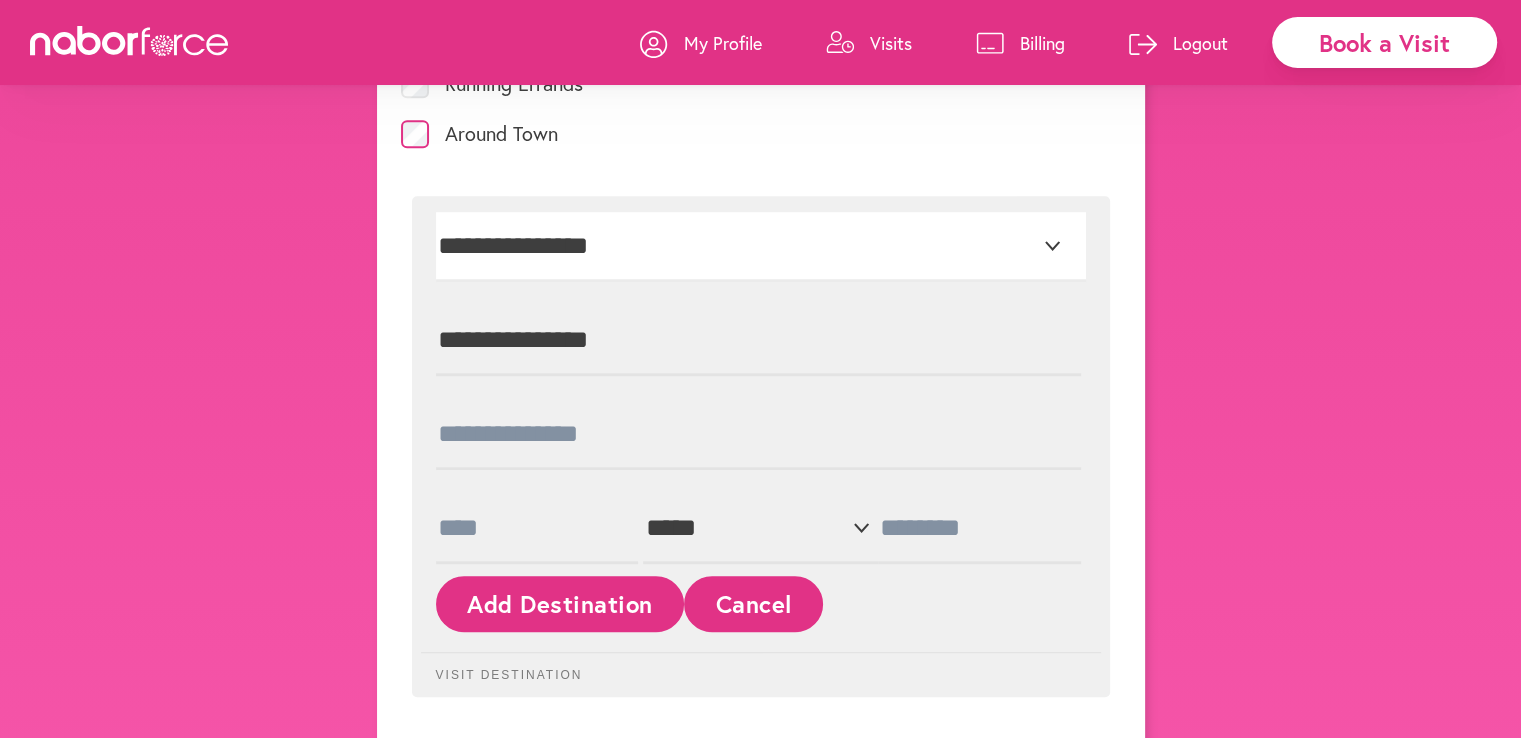 type on "**********" 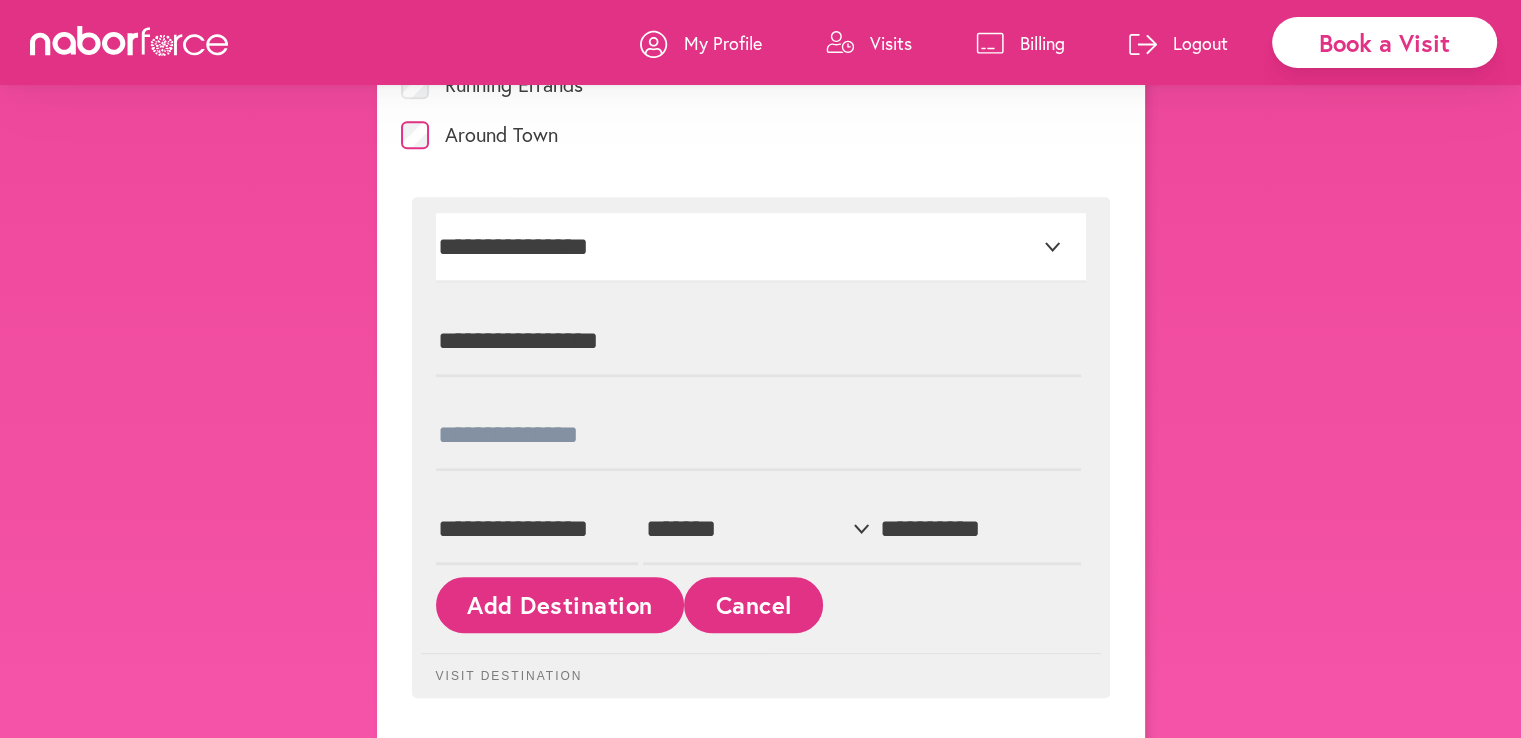 scroll, scrollTop: 1342, scrollLeft: 0, axis: vertical 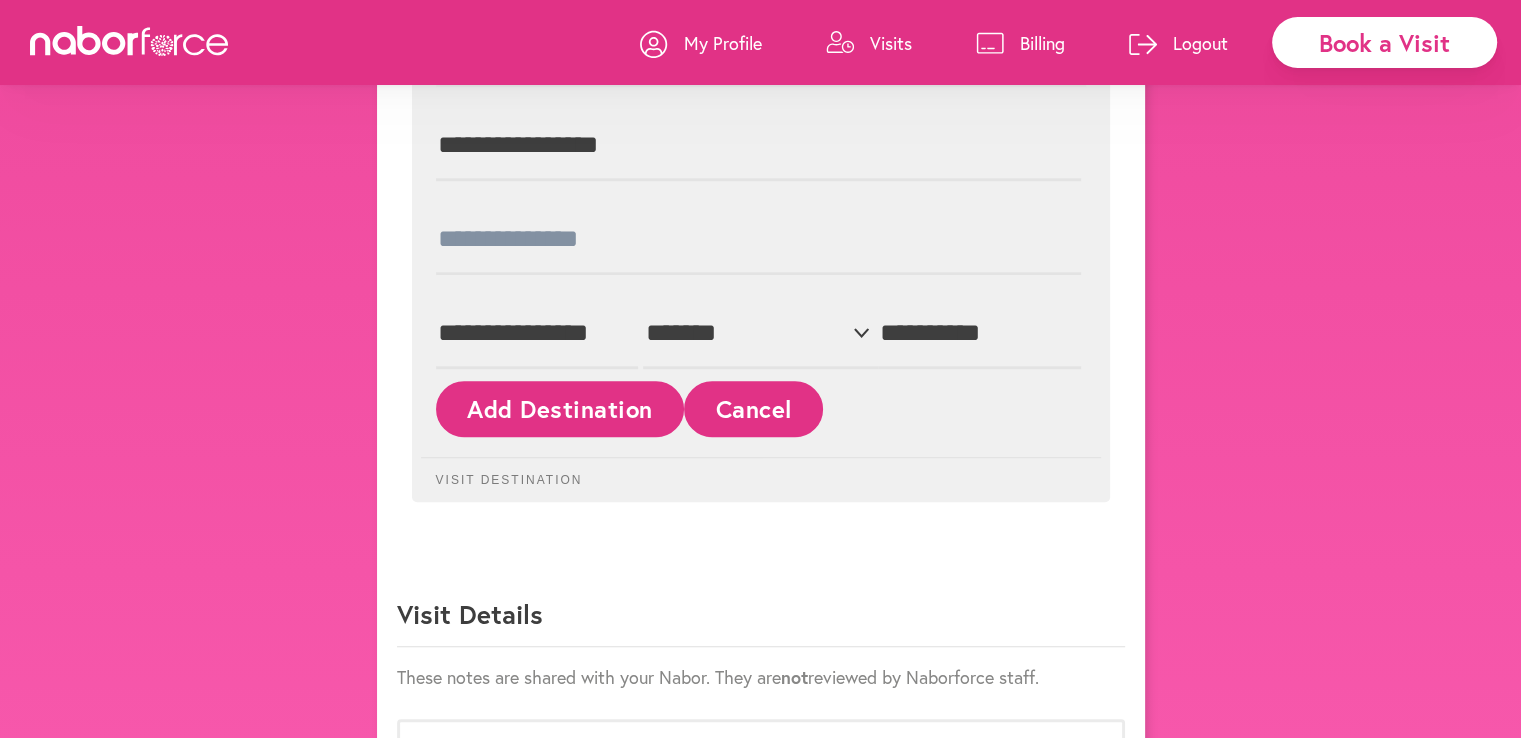 click on "Add Destination" at bounding box center (560, 408) 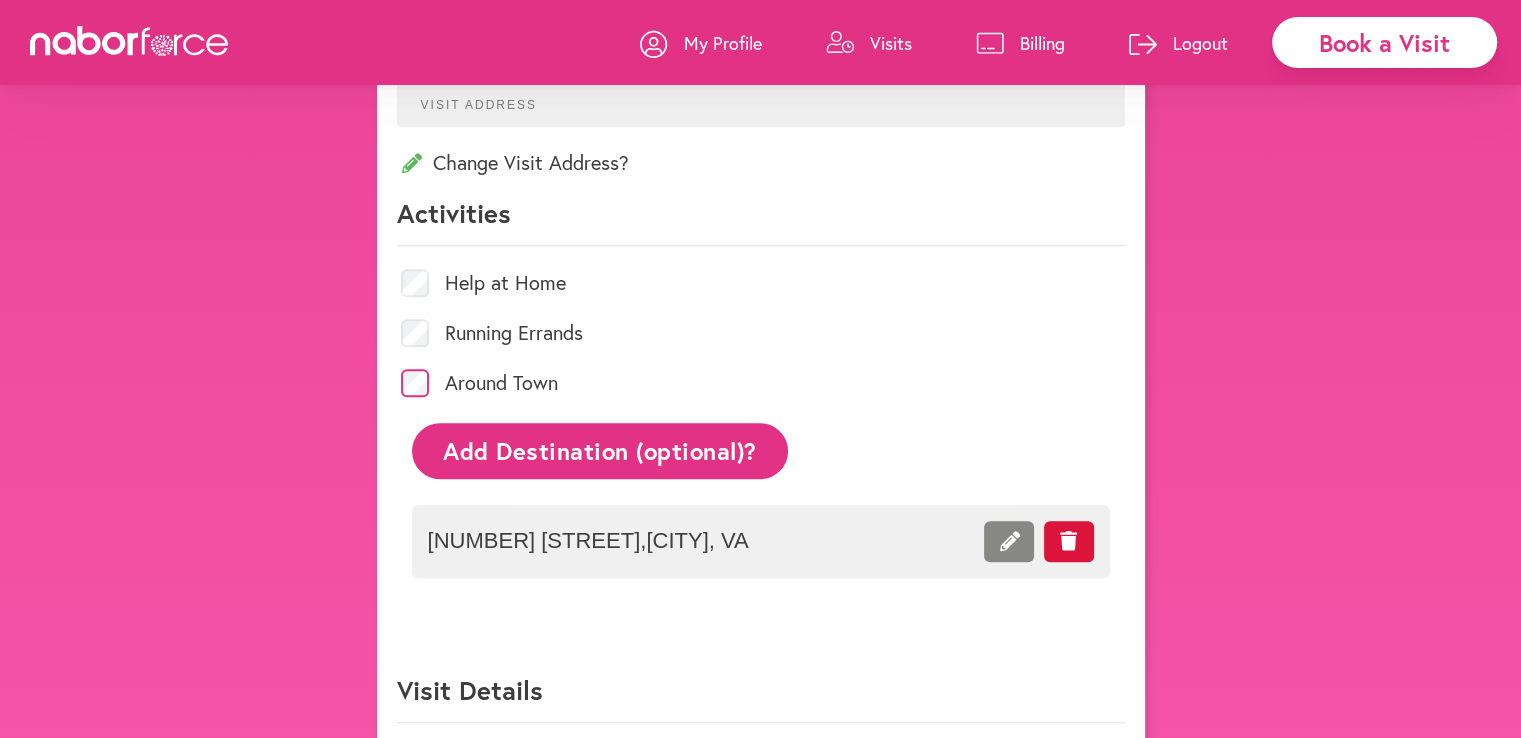 scroll, scrollTop: 880, scrollLeft: 0, axis: vertical 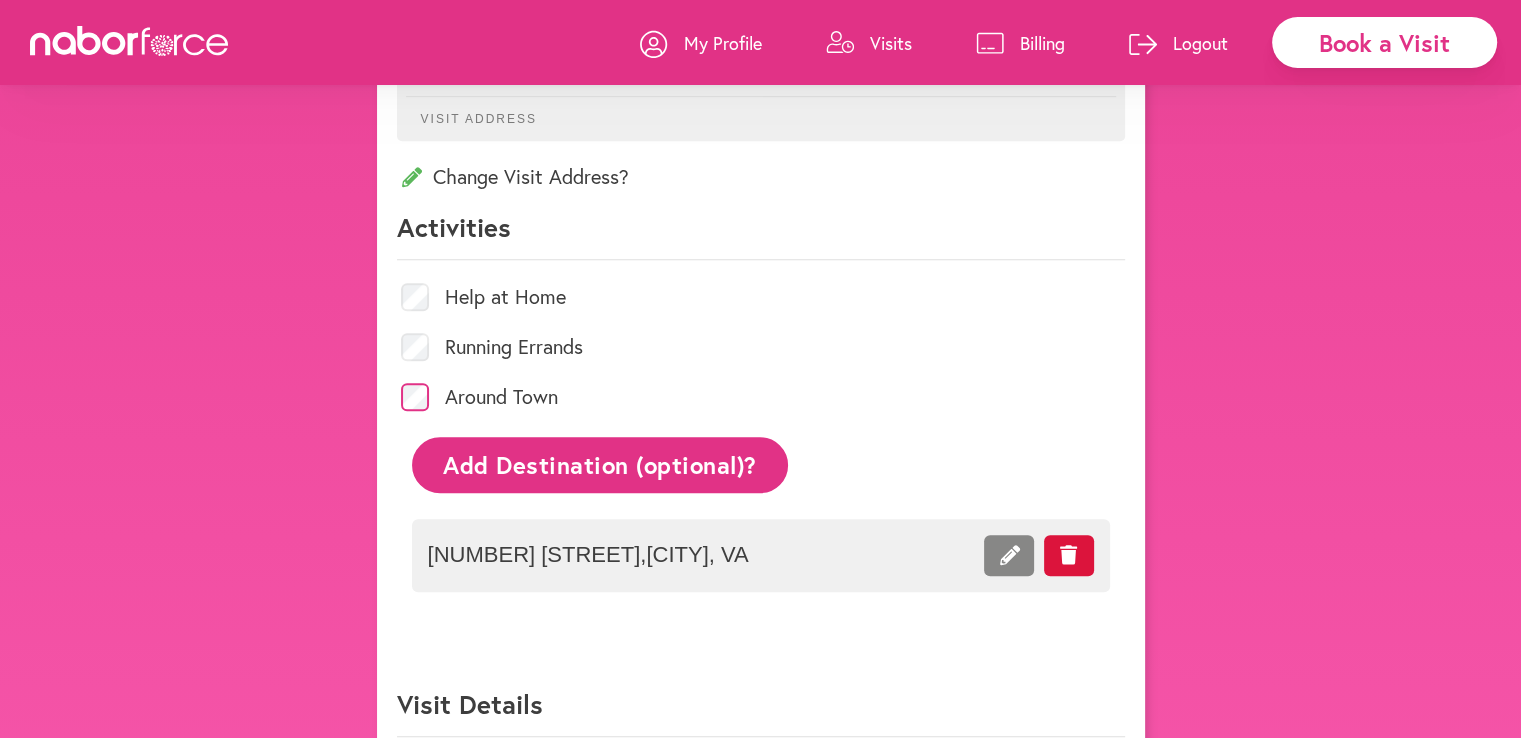 click at bounding box center (1009, 555) 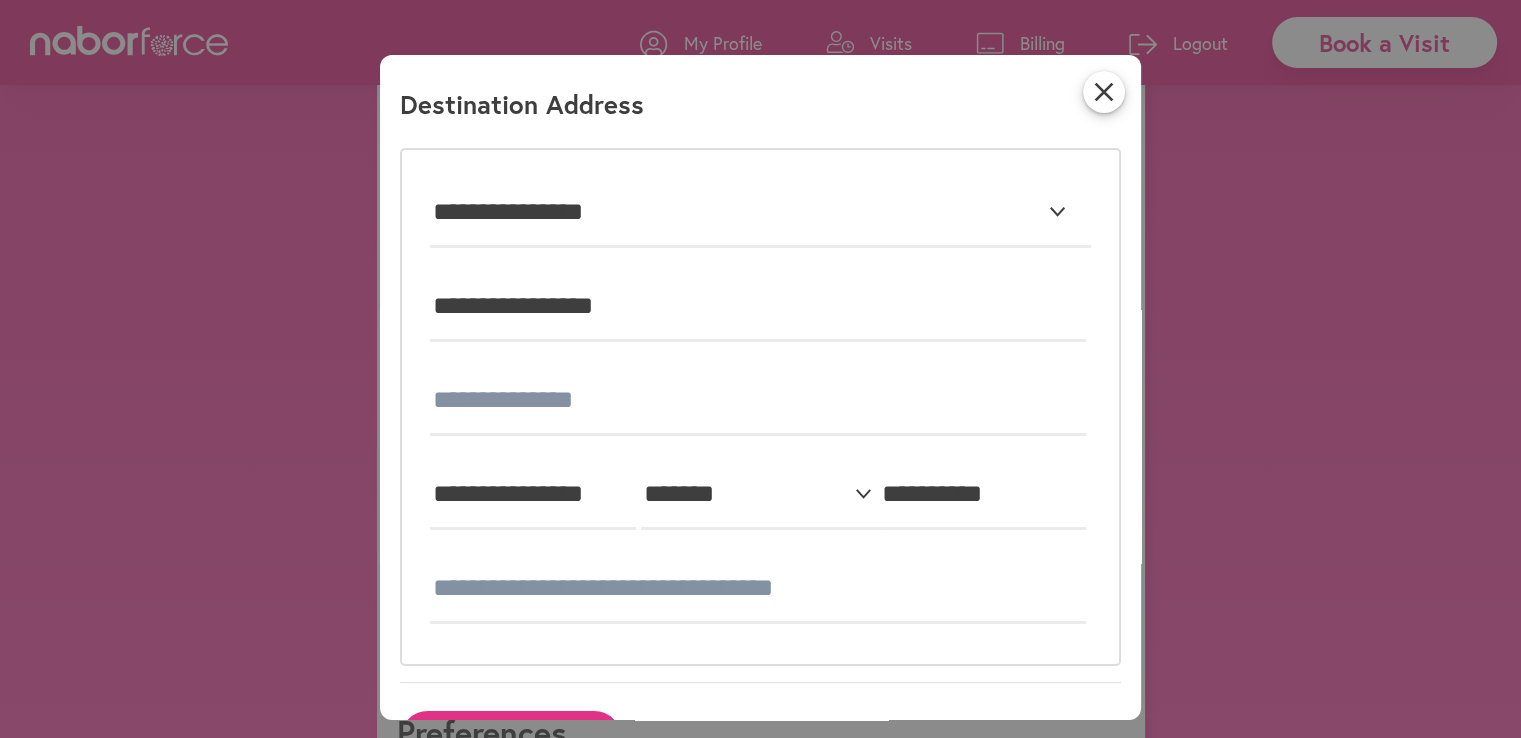 scroll, scrollTop: 1164, scrollLeft: 0, axis: vertical 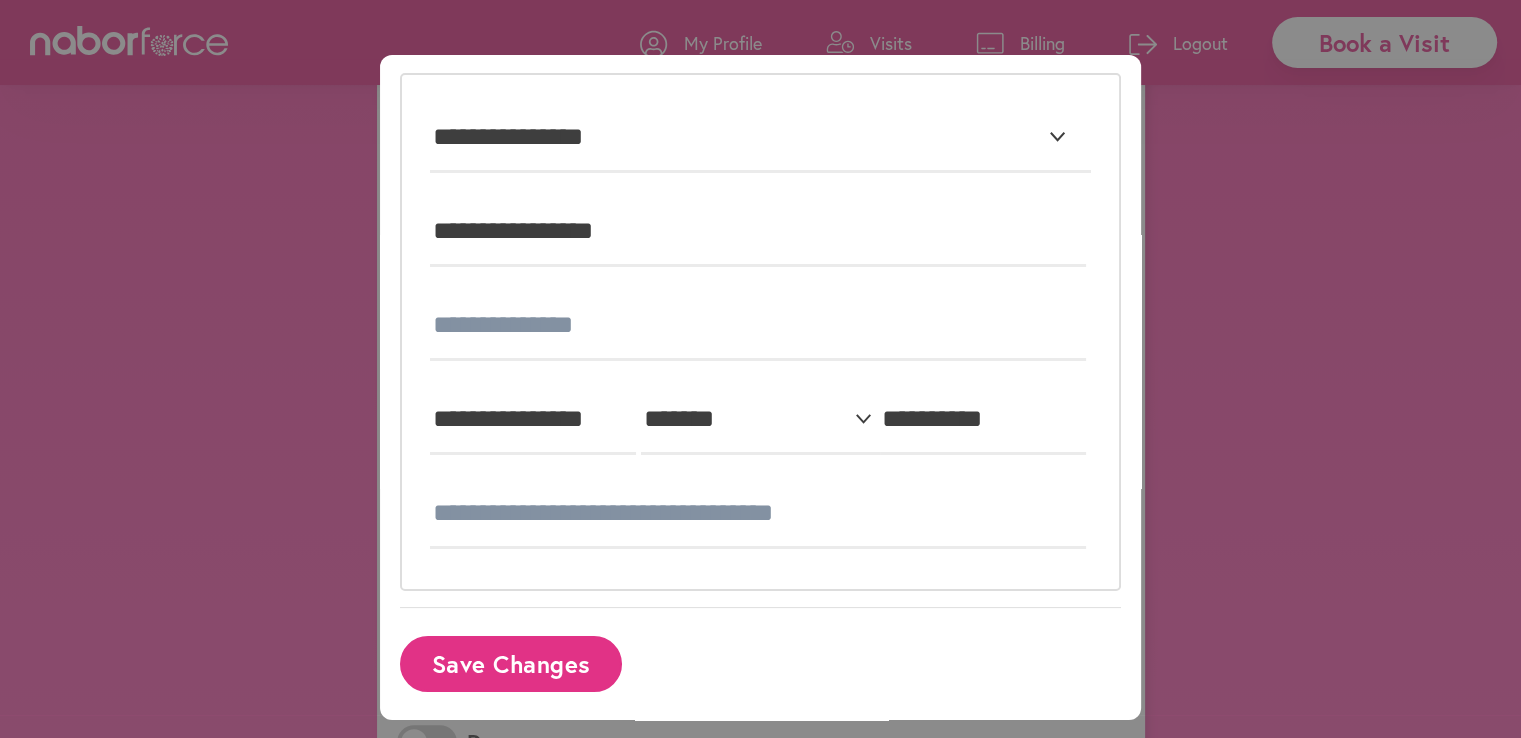 click on "Save Changes" at bounding box center [511, 663] 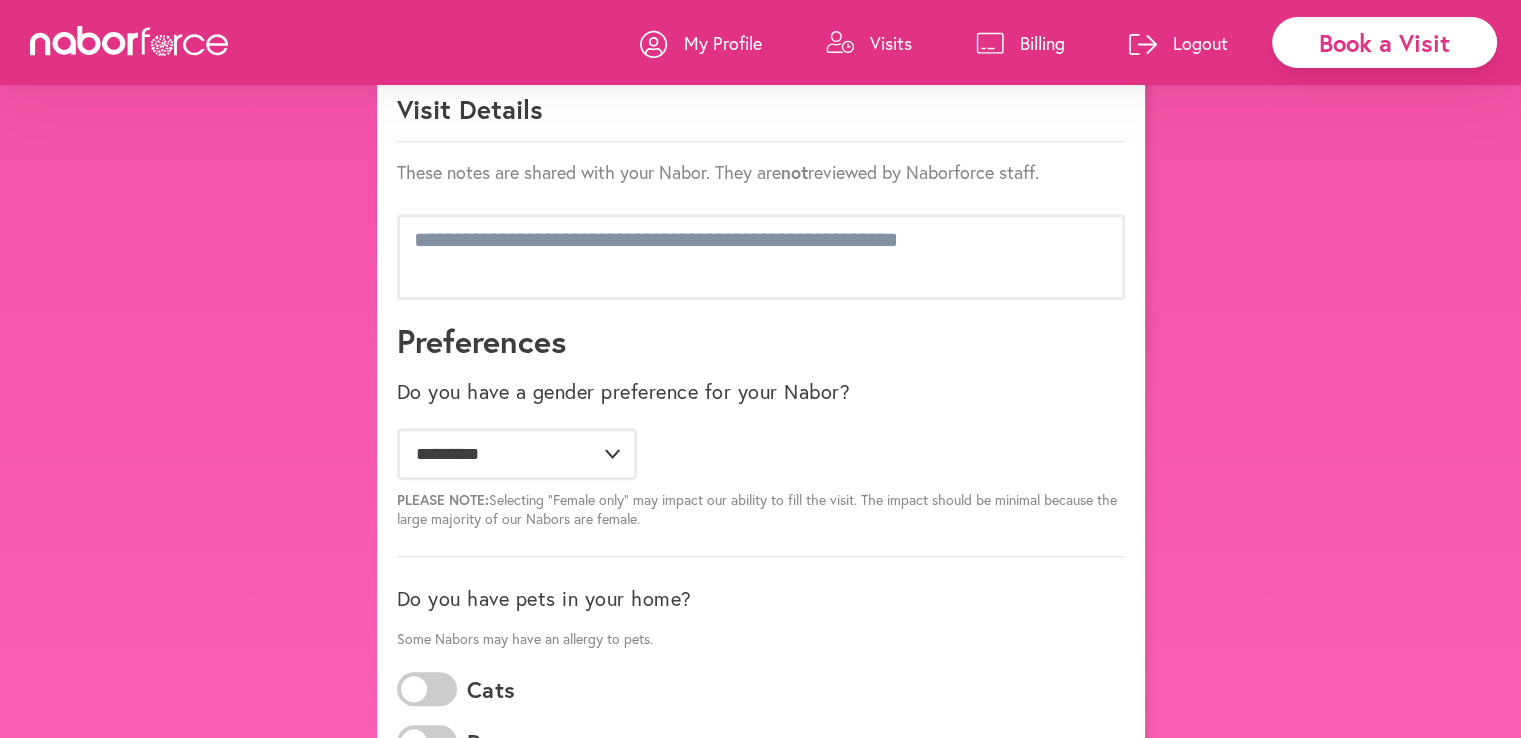 scroll, scrollTop: 18, scrollLeft: 0, axis: vertical 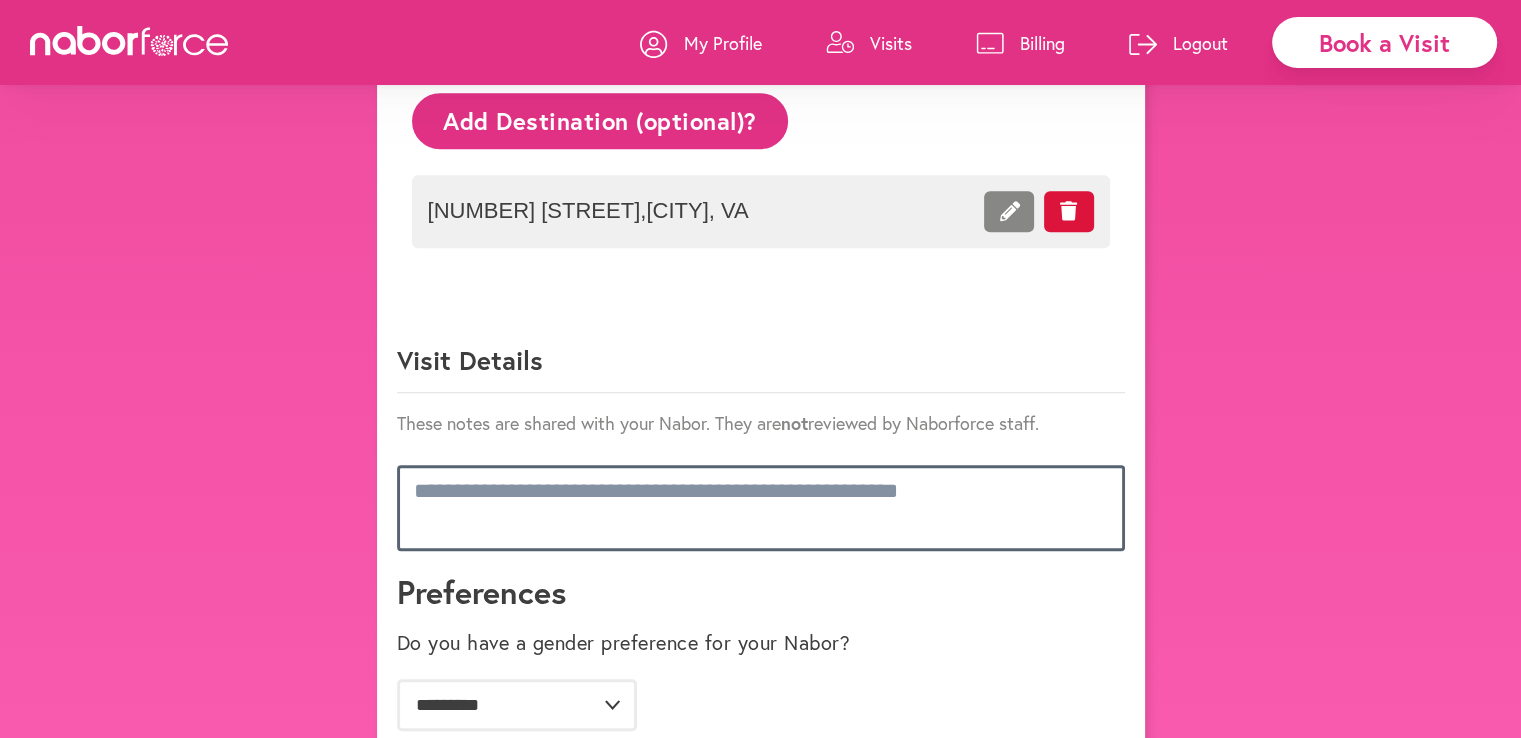 click at bounding box center [761, 508] 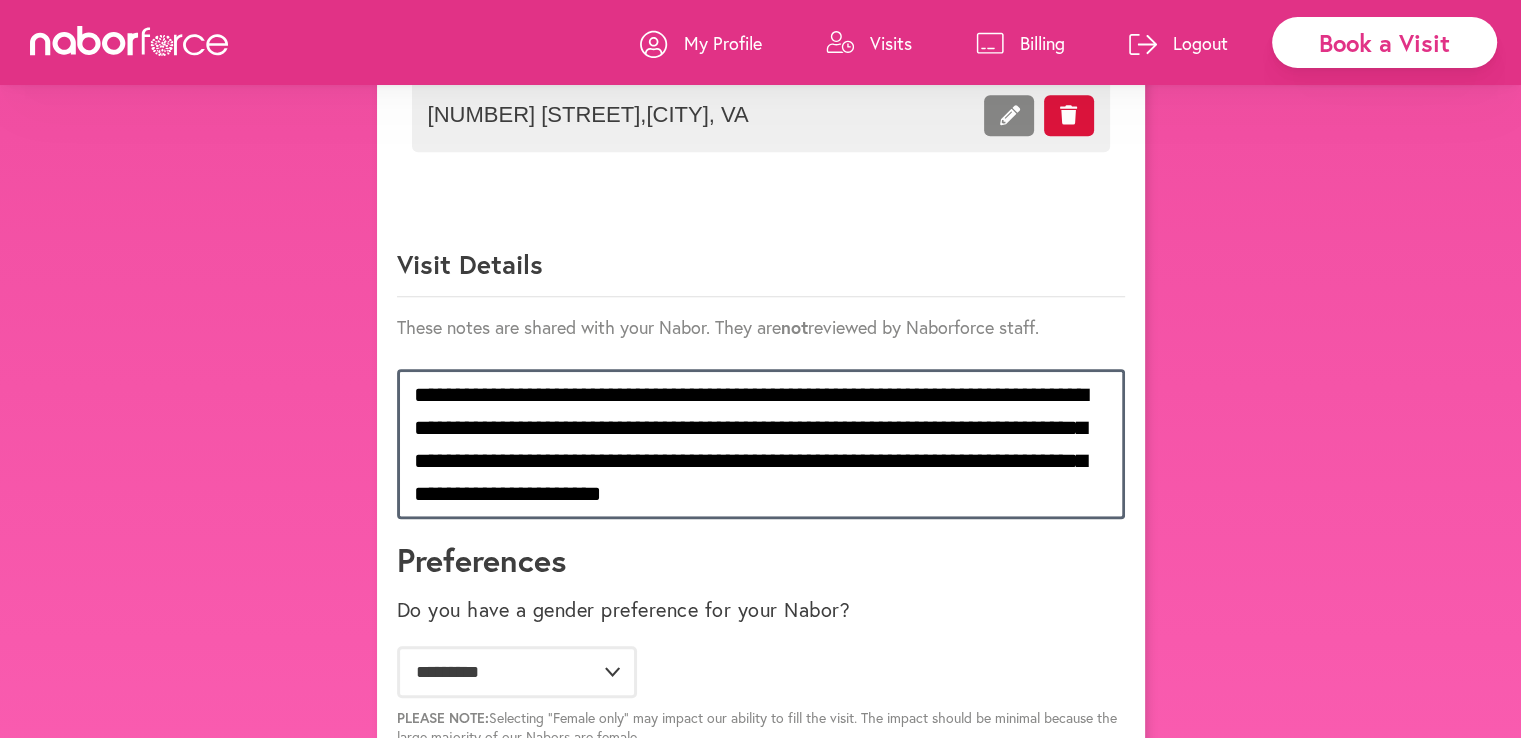 scroll, scrollTop: 1341, scrollLeft: 0, axis: vertical 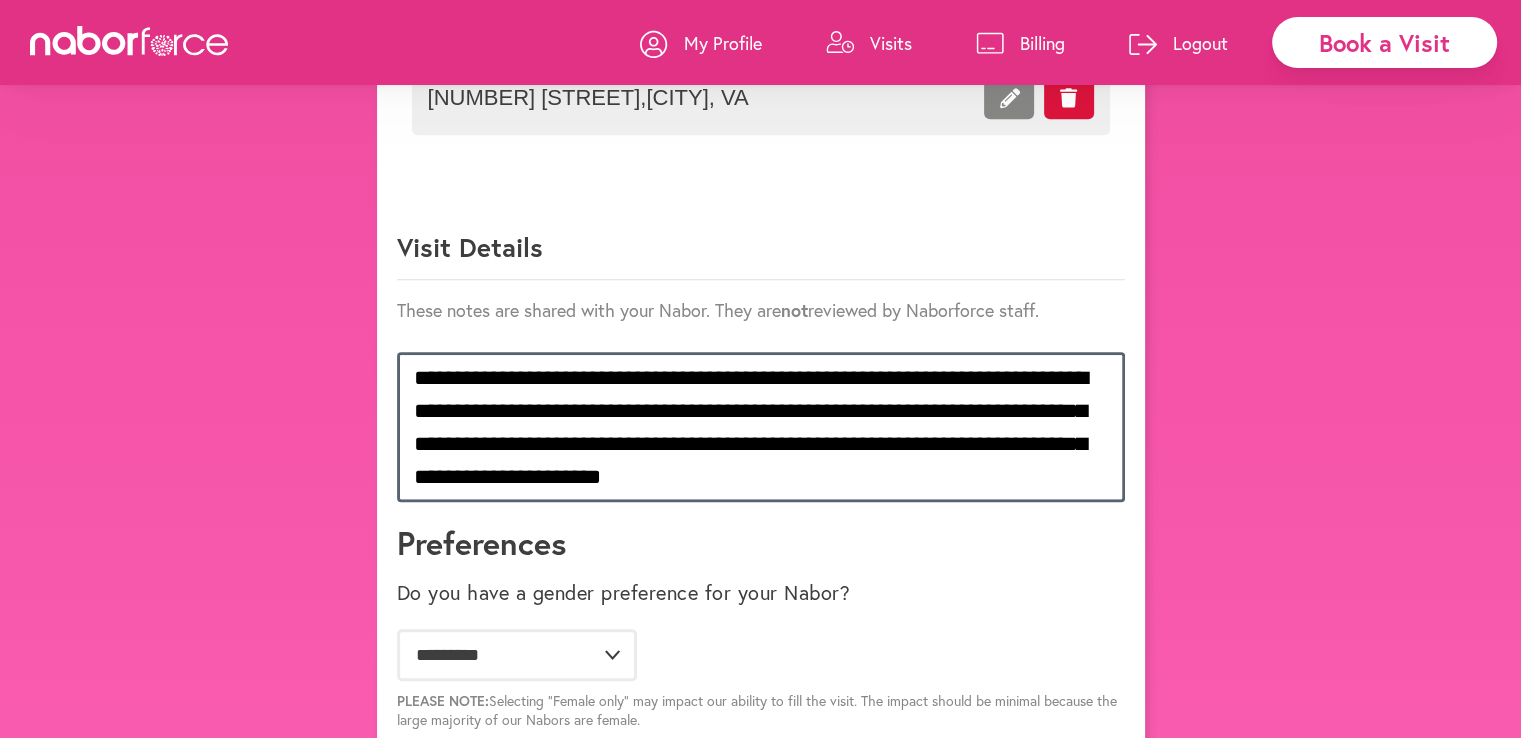 click on "**********" at bounding box center (761, 427) 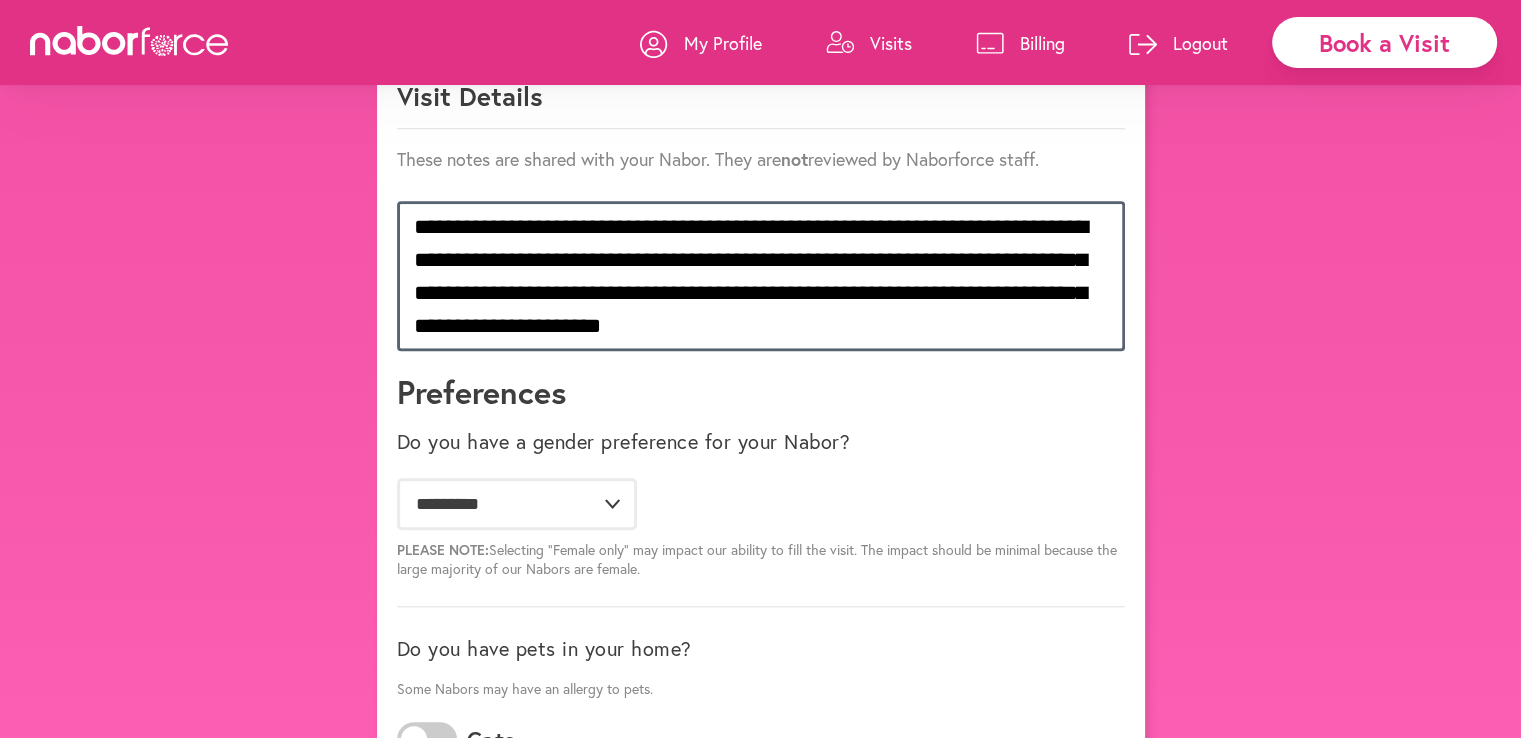 click on "**********" at bounding box center (761, 276) 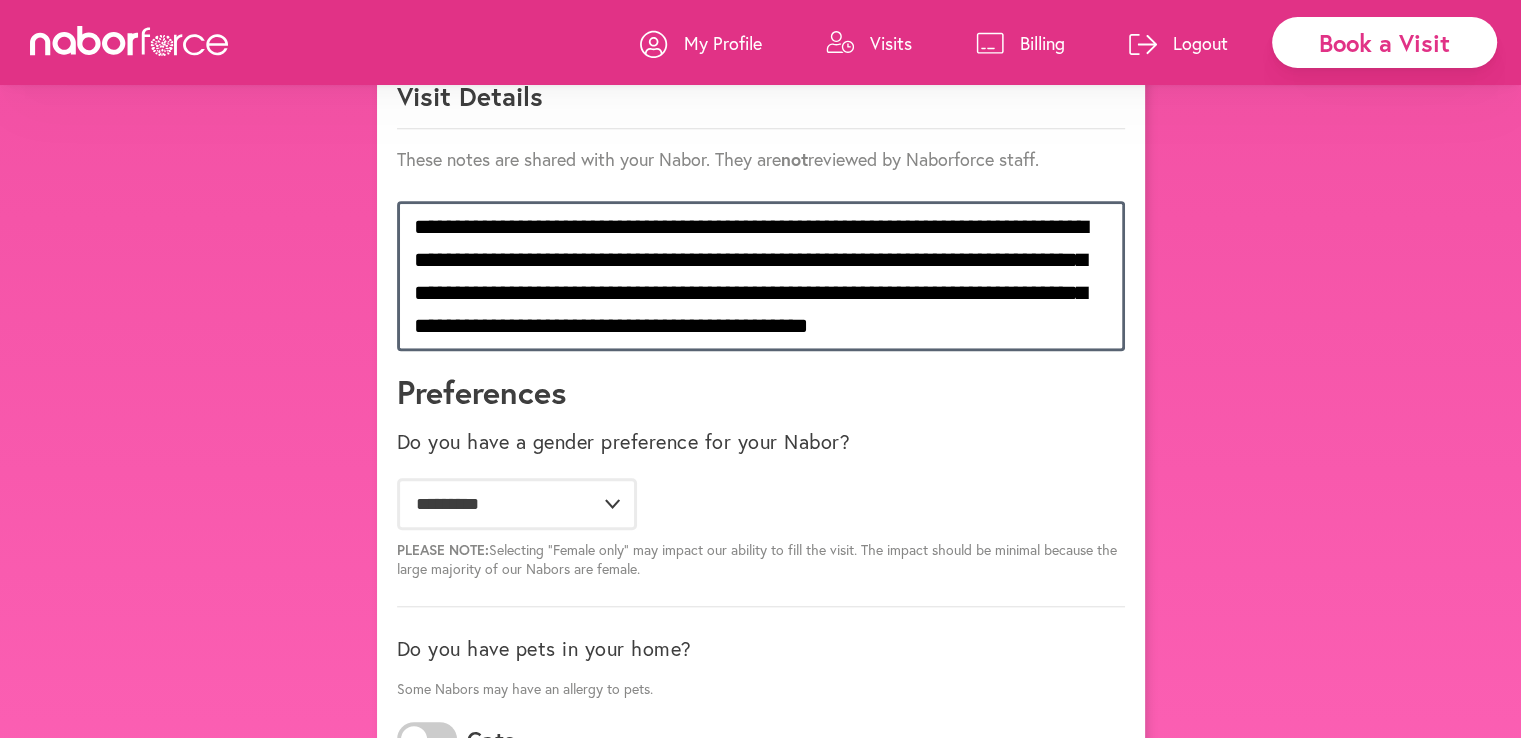 scroll, scrollTop: 25, scrollLeft: 0, axis: vertical 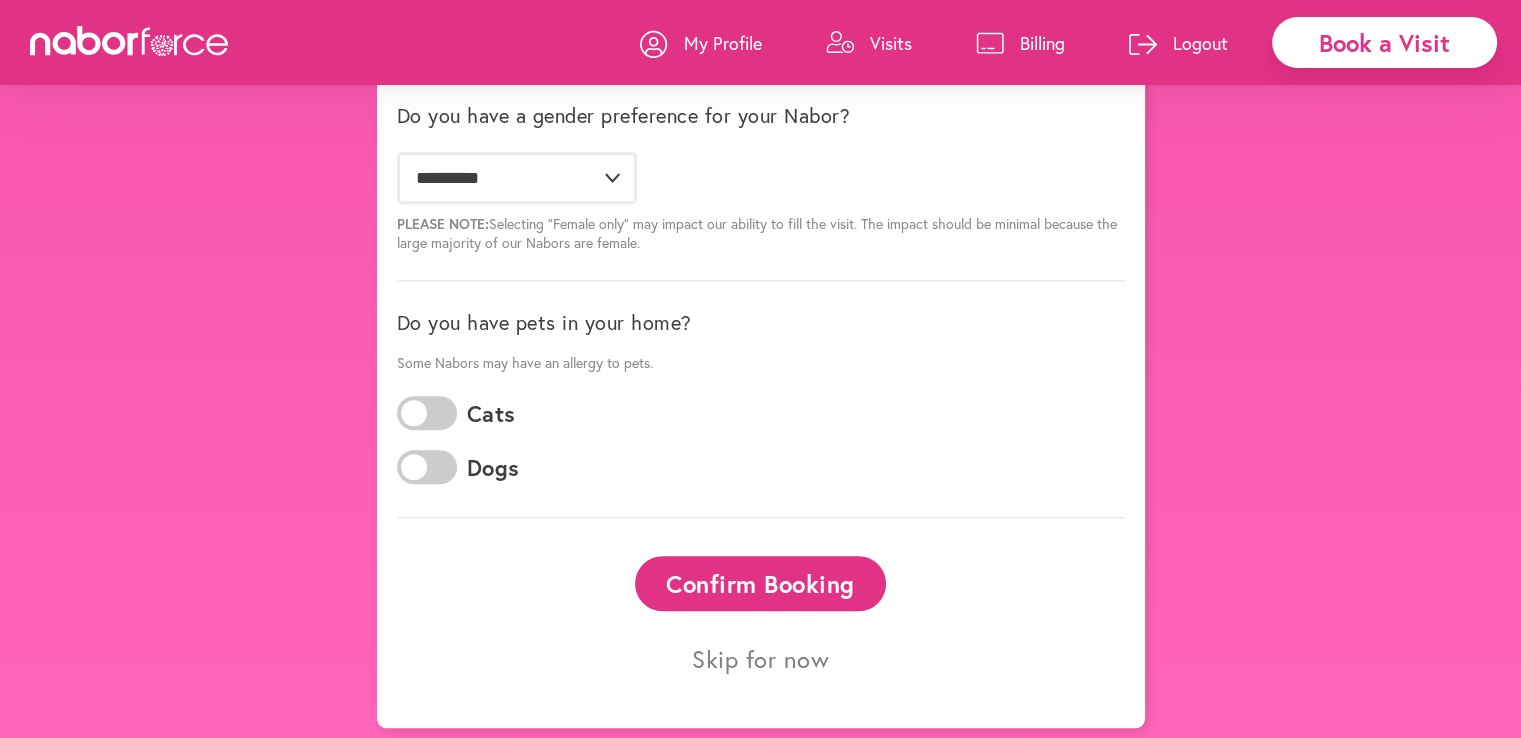 type on "**********" 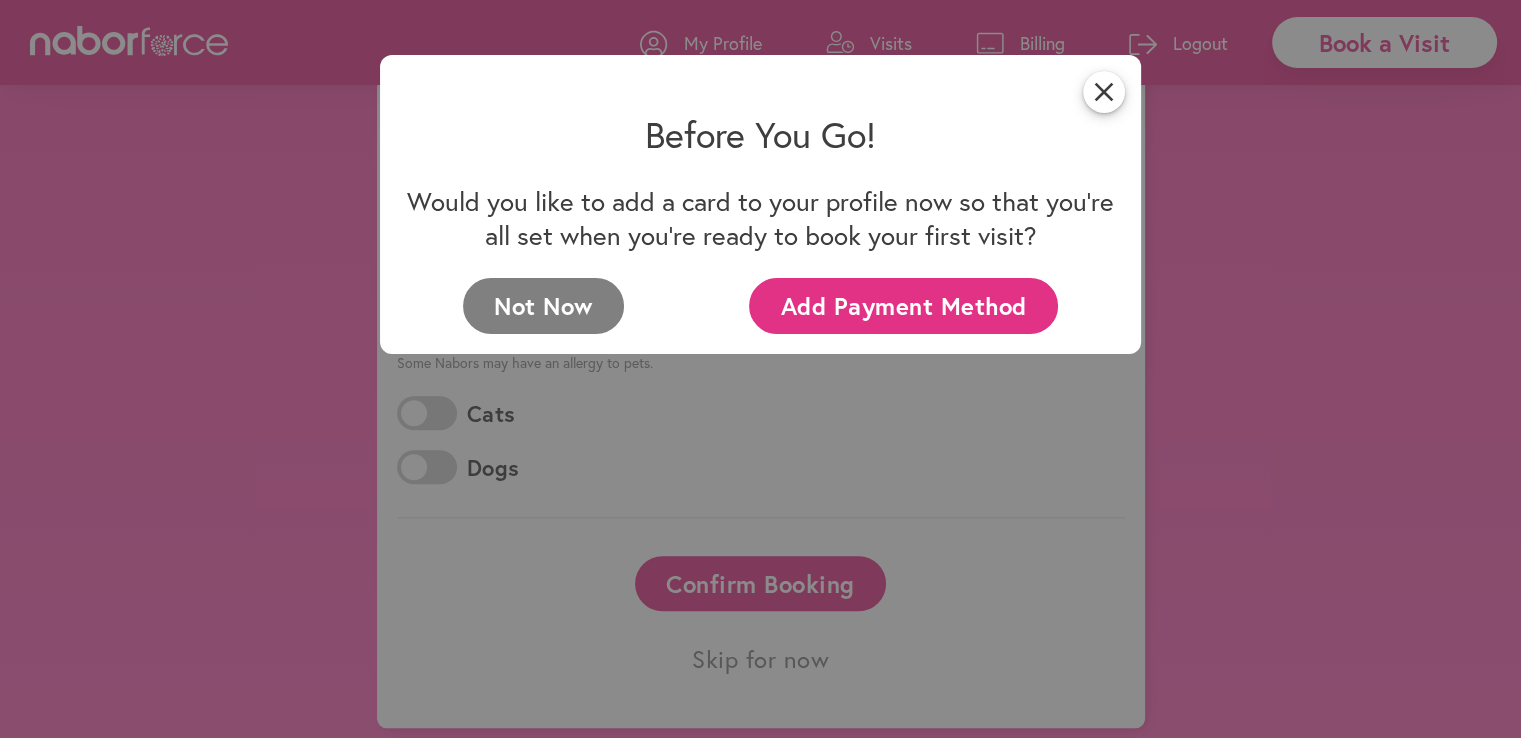 scroll, scrollTop: 0, scrollLeft: 0, axis: both 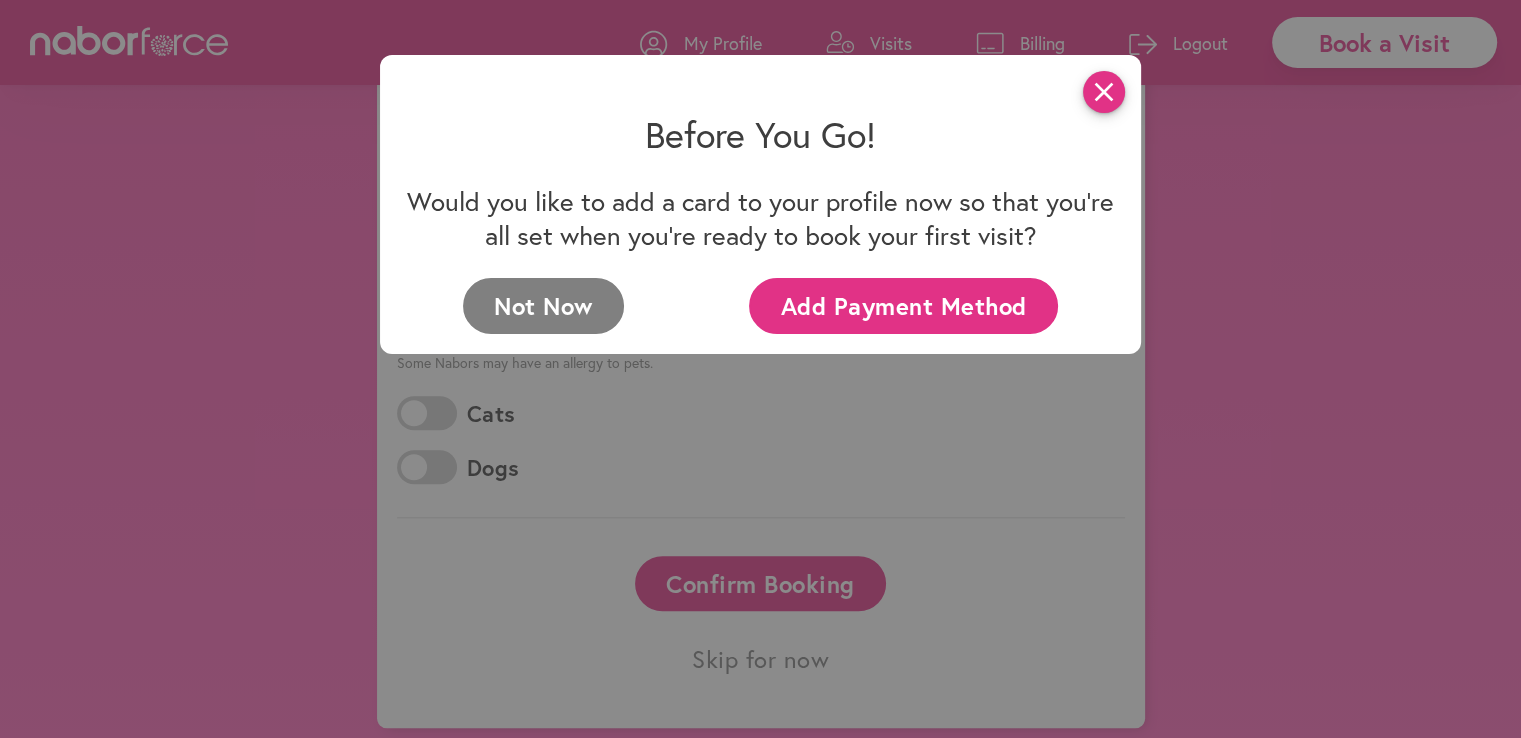 click on "close" at bounding box center [1104, 92] 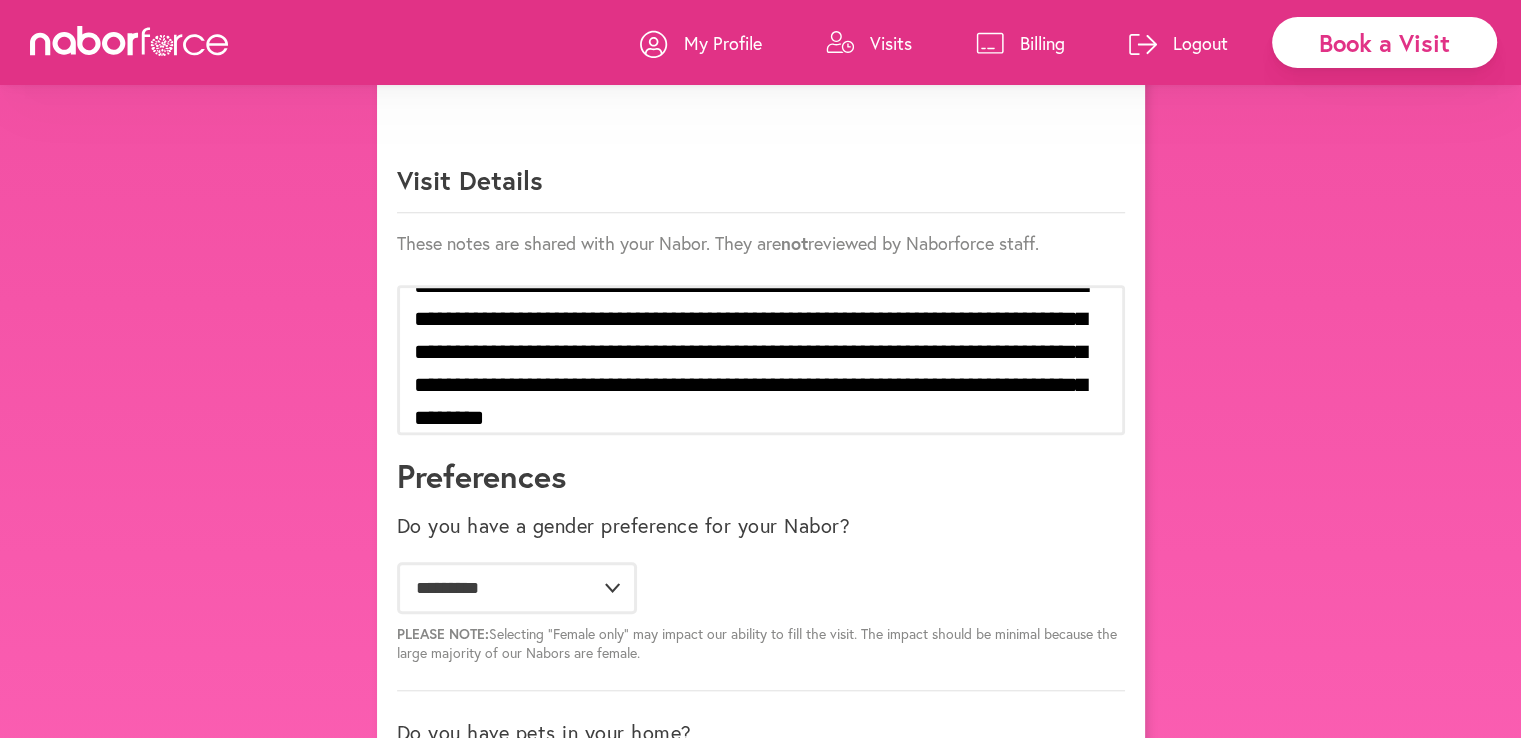 scroll, scrollTop: 1412, scrollLeft: 0, axis: vertical 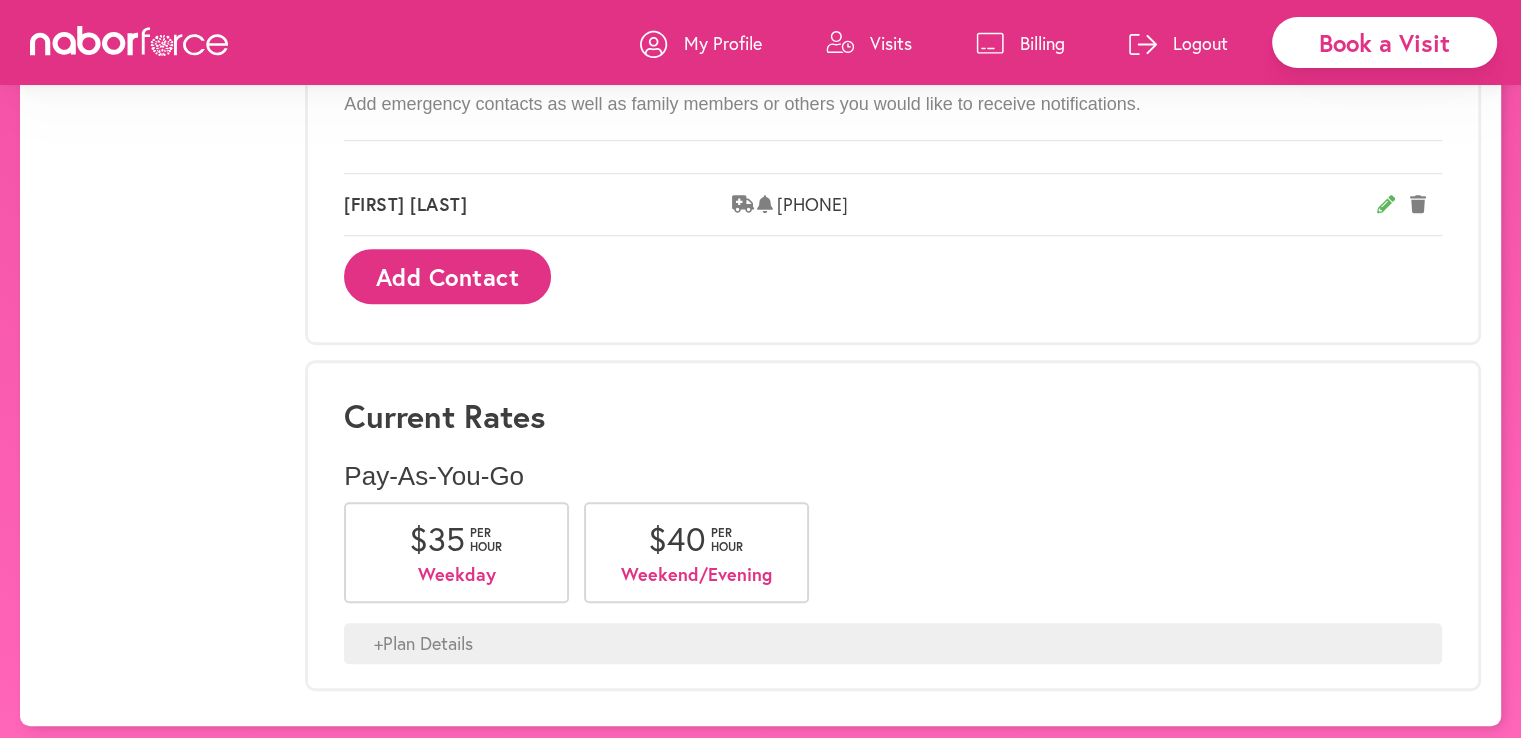 click on "Billing" at bounding box center [1042, 43] 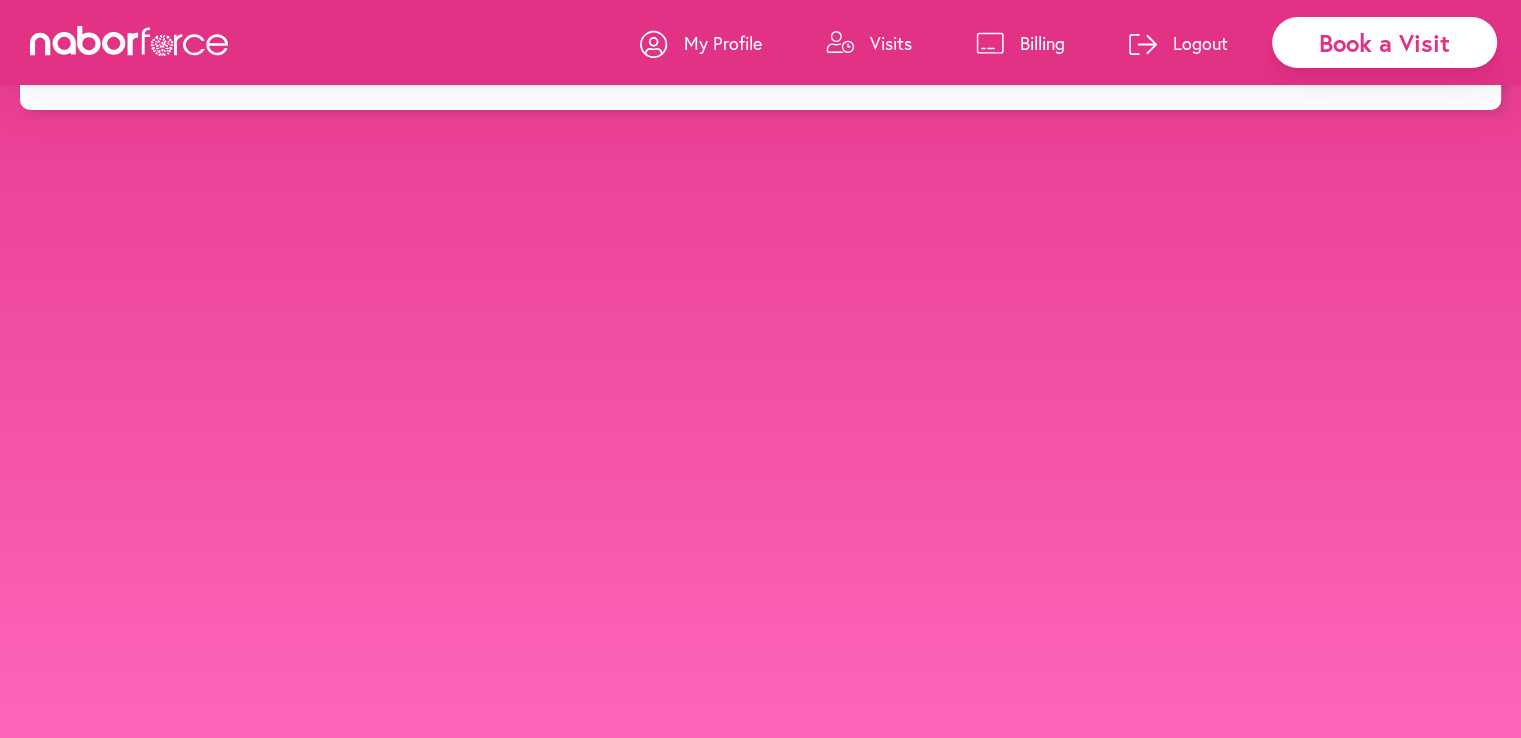 scroll, scrollTop: 0, scrollLeft: 0, axis: both 